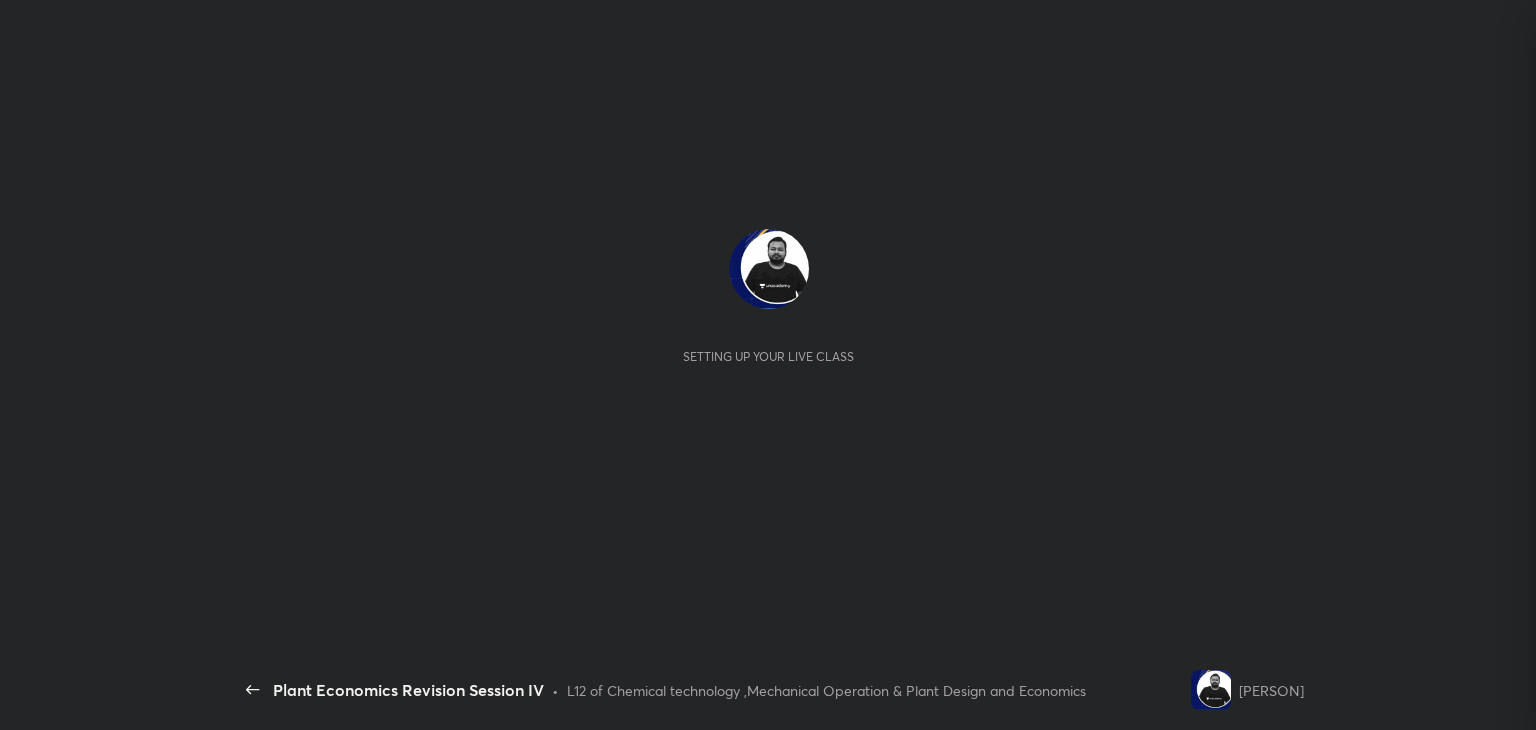 scroll, scrollTop: 0, scrollLeft: 0, axis: both 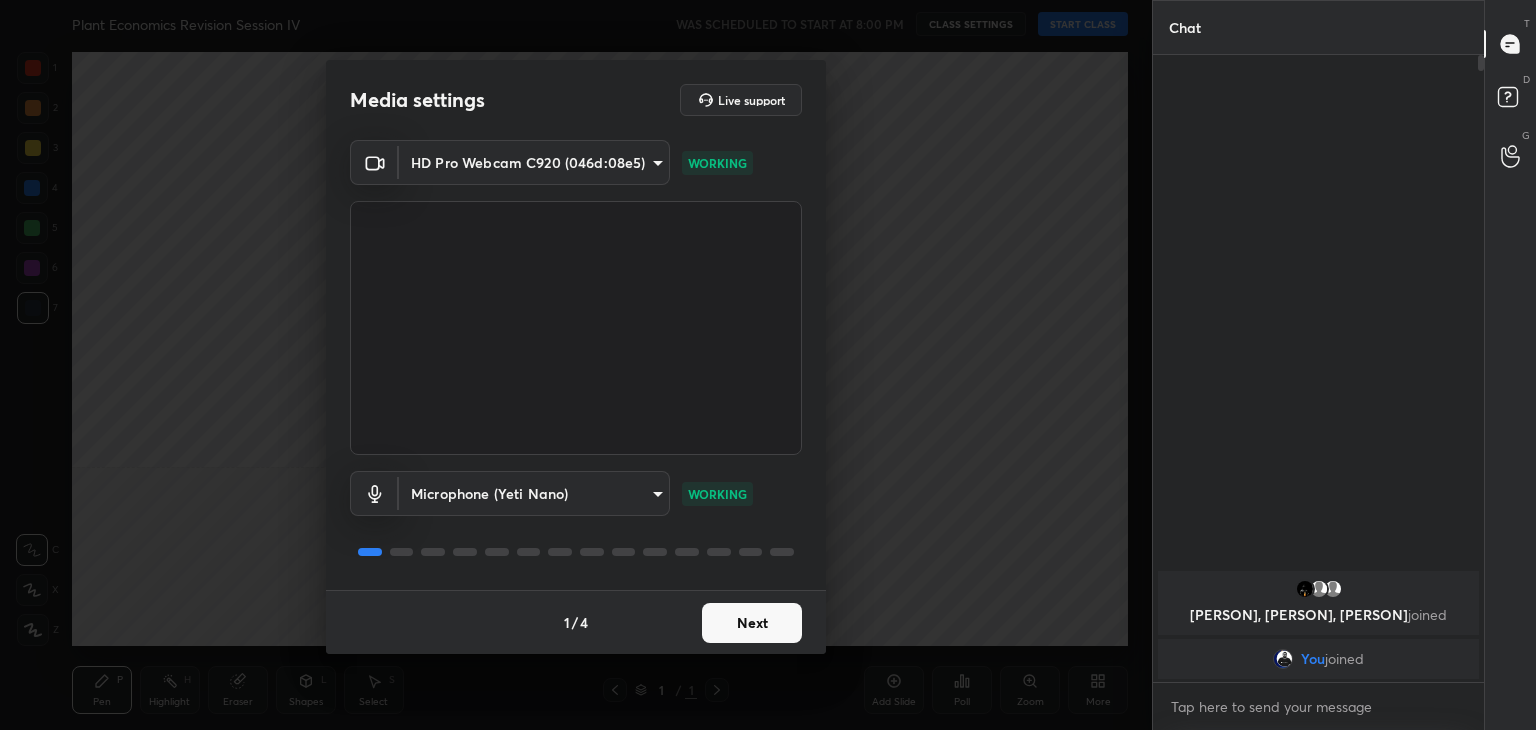 click on "Next" at bounding box center [752, 623] 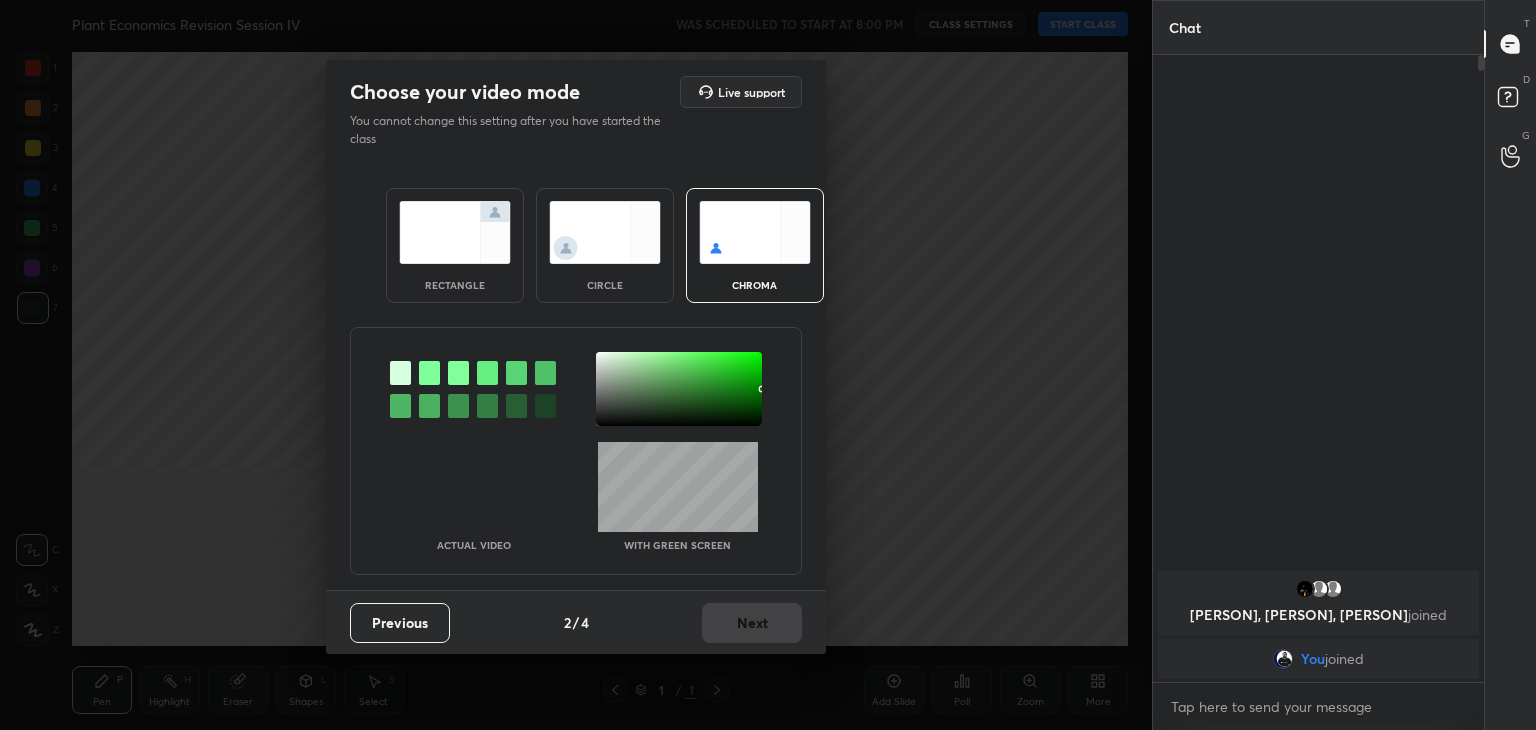 click at bounding box center (429, 373) 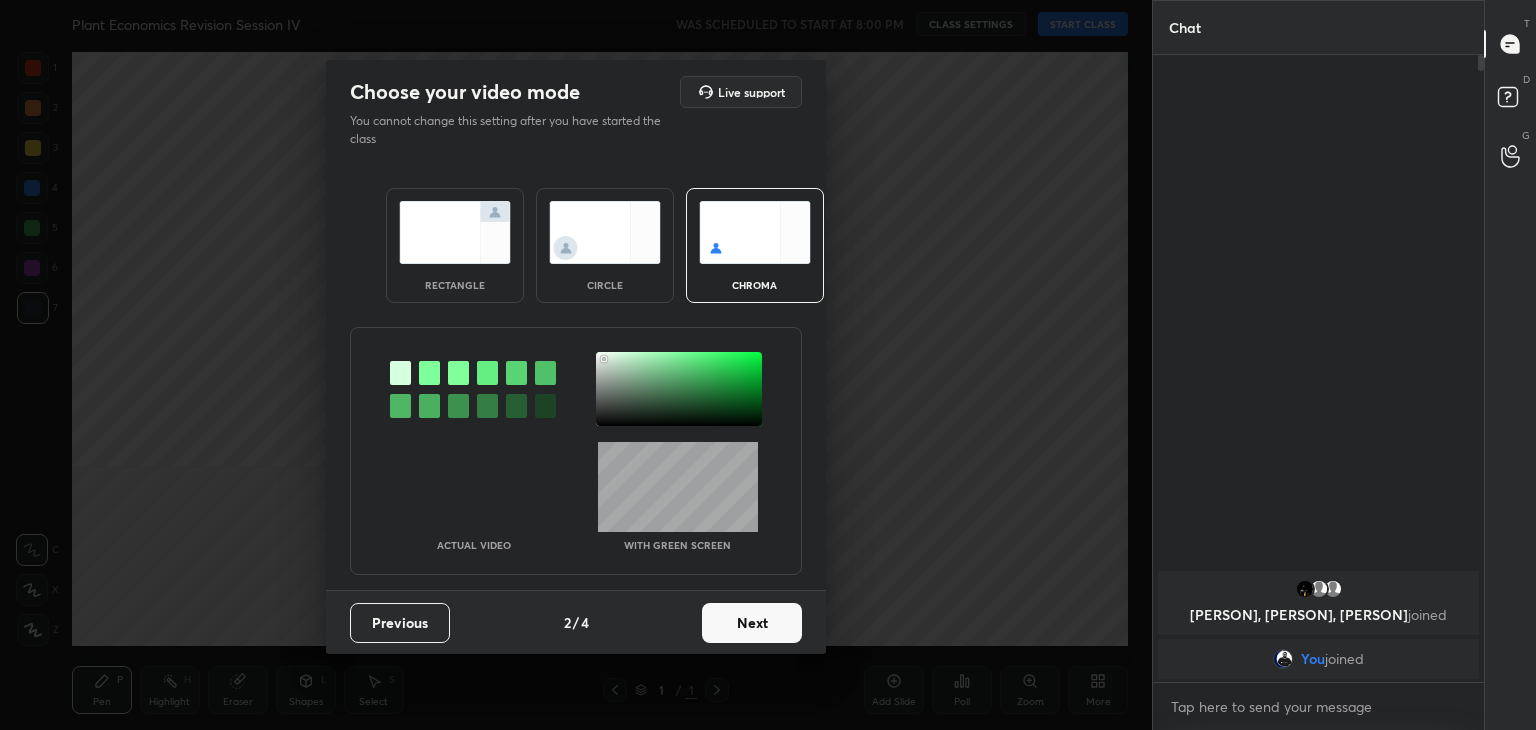 click at bounding box center (679, 389) 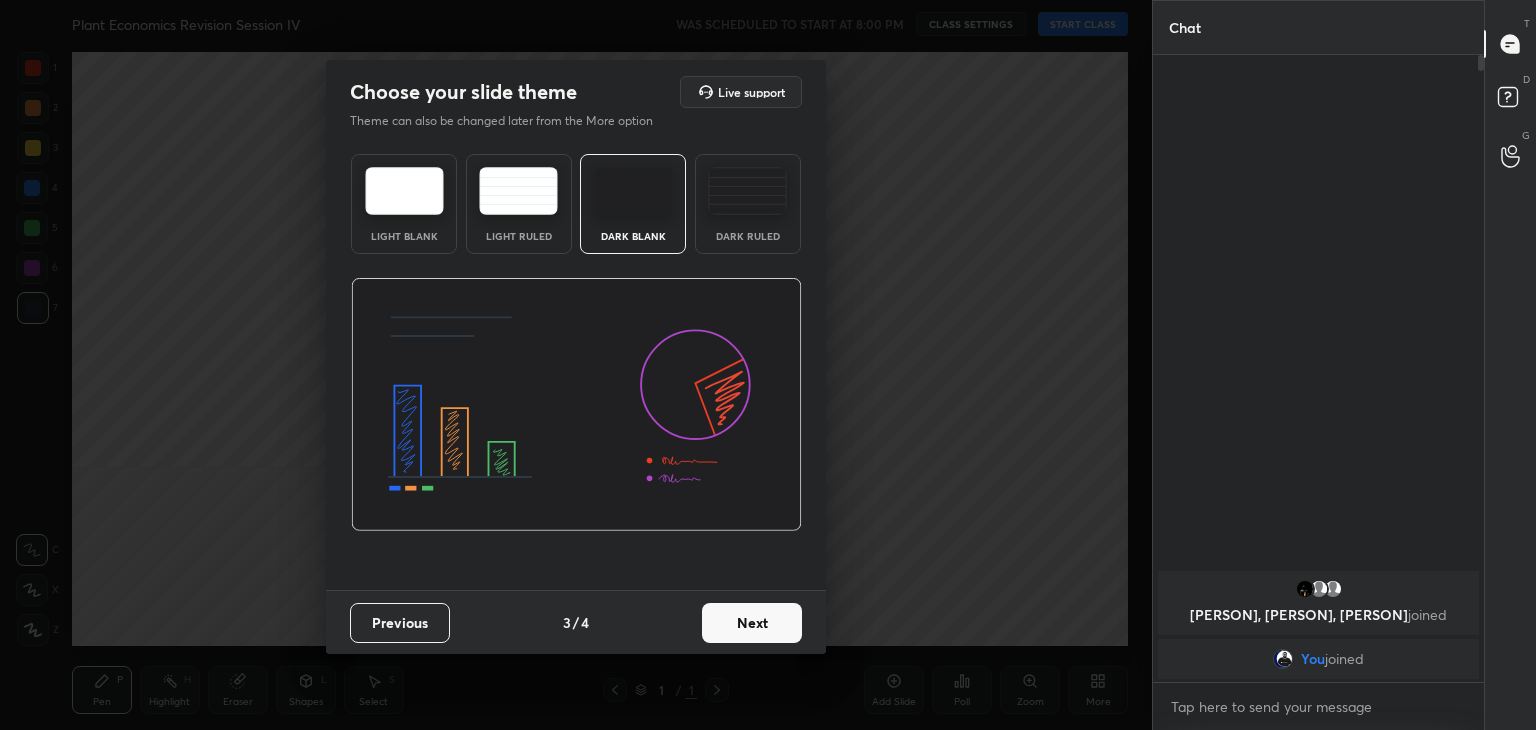 click on "Next" at bounding box center (752, 623) 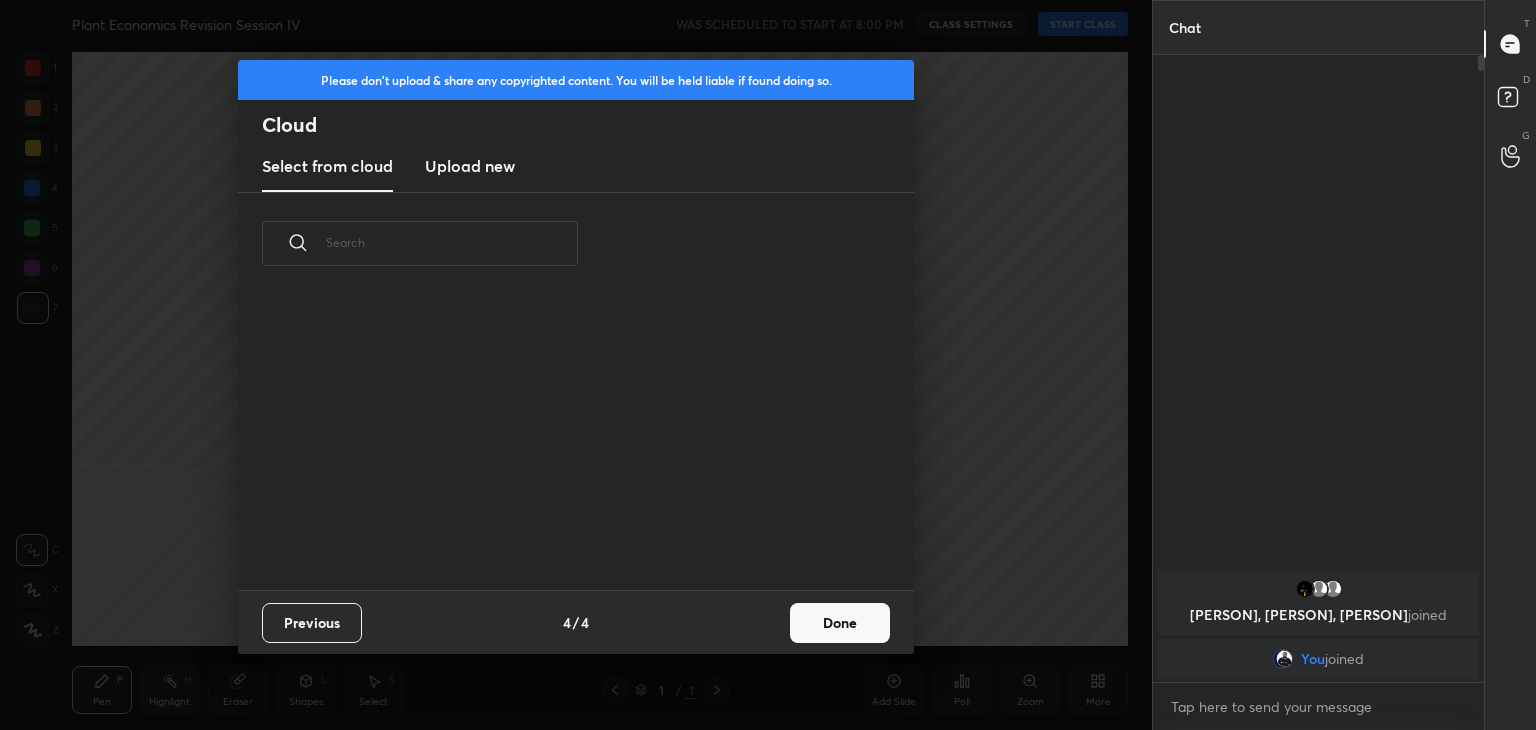 click on "Previous 4 / 4 Done" at bounding box center [576, 622] 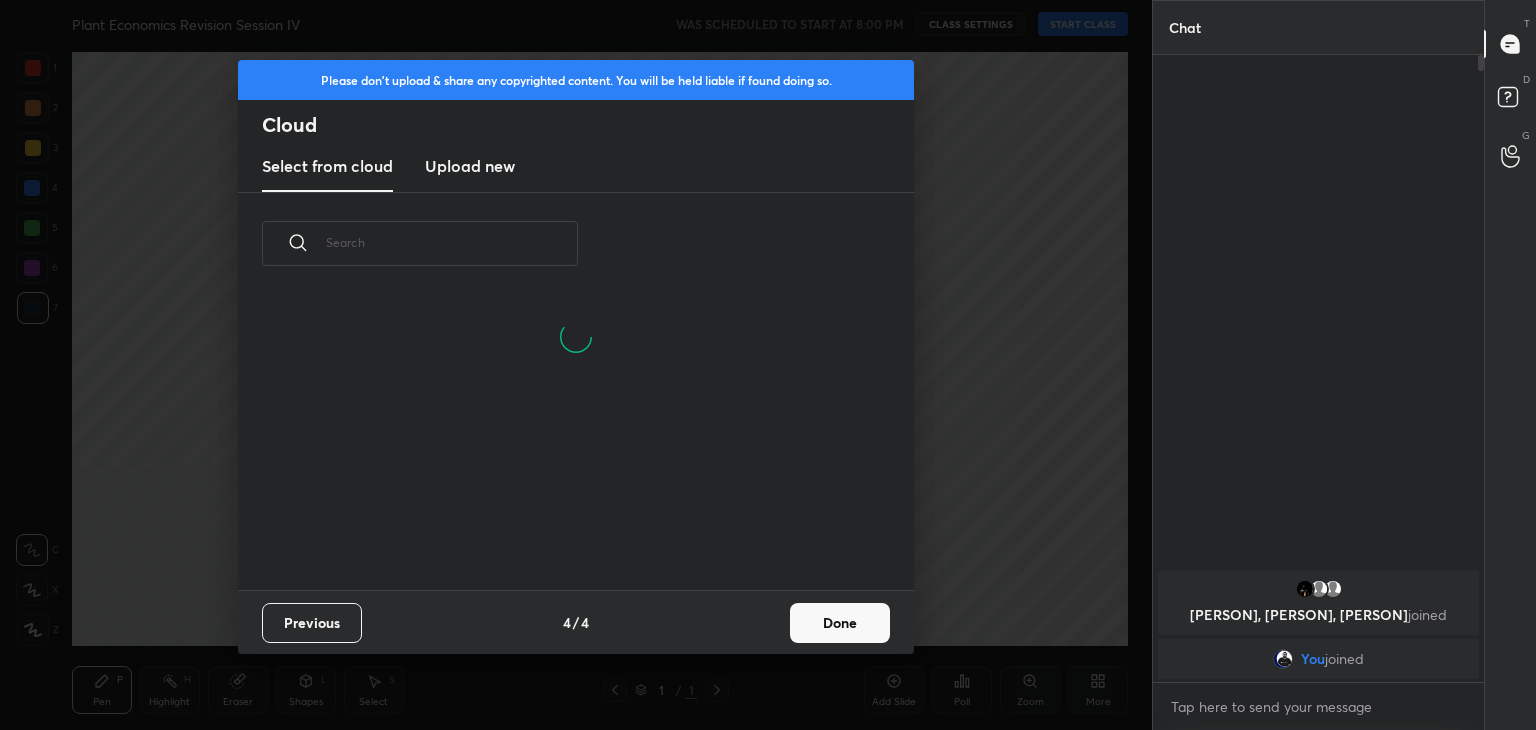 scroll, scrollTop: 6, scrollLeft: 10, axis: both 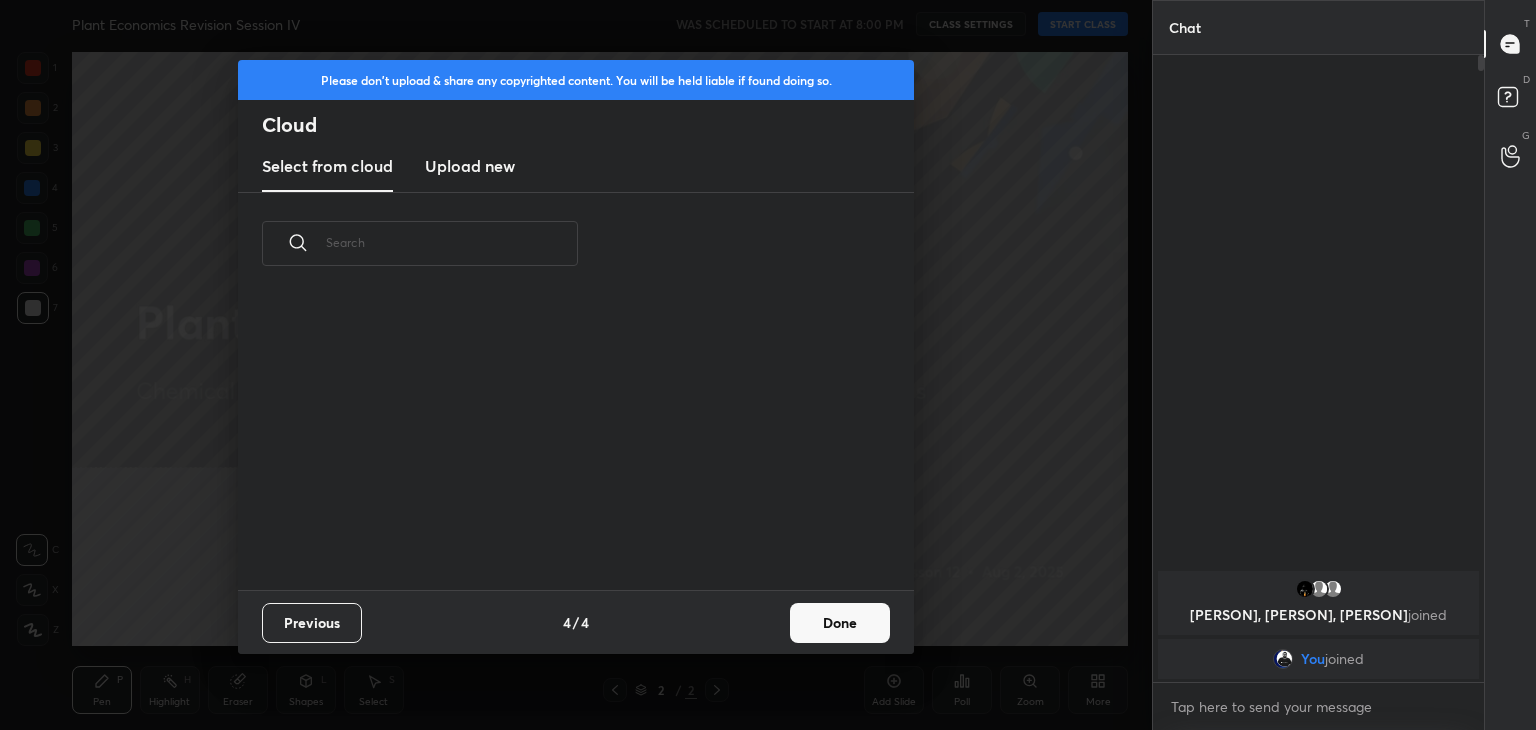 click on "Done" at bounding box center (840, 623) 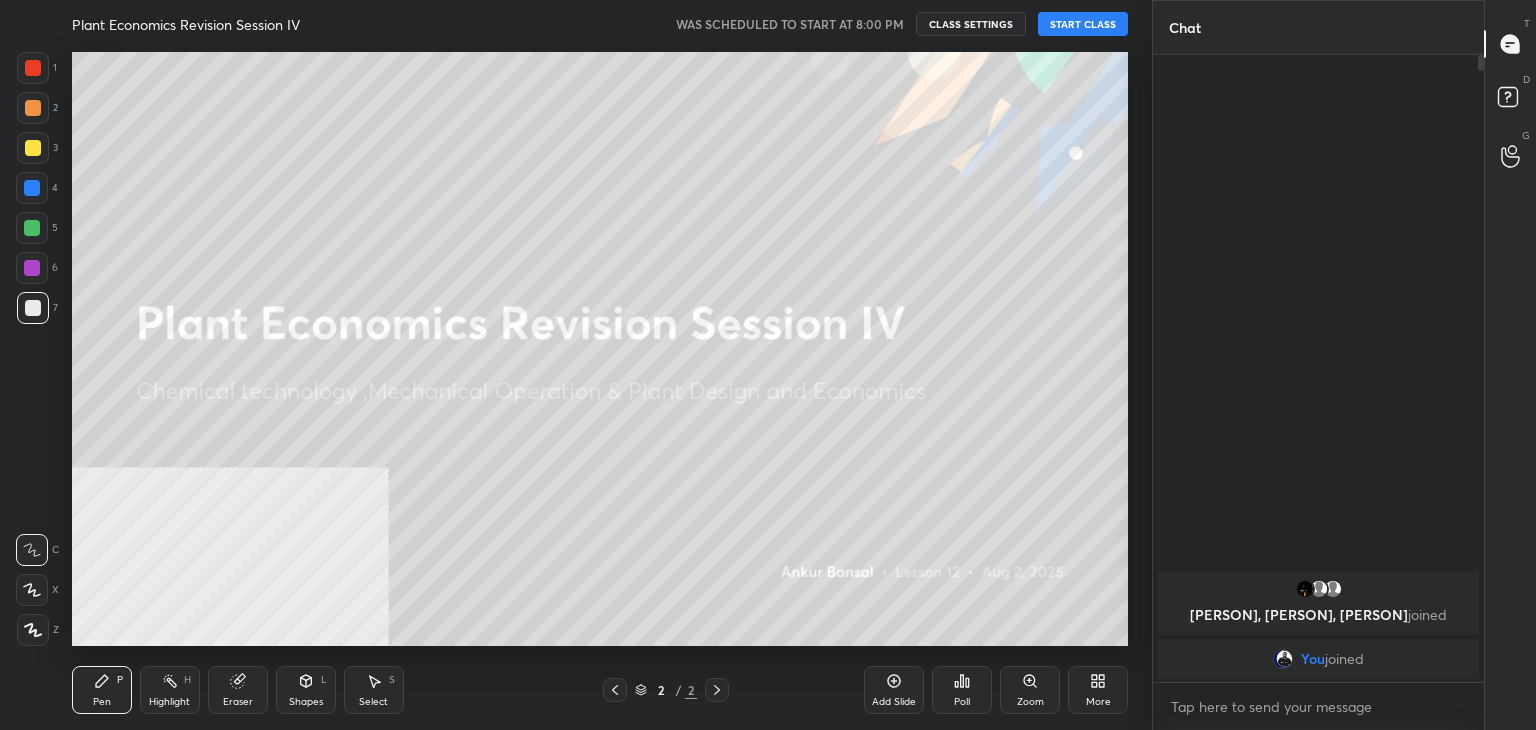 click on "START CLASS" at bounding box center [1083, 24] 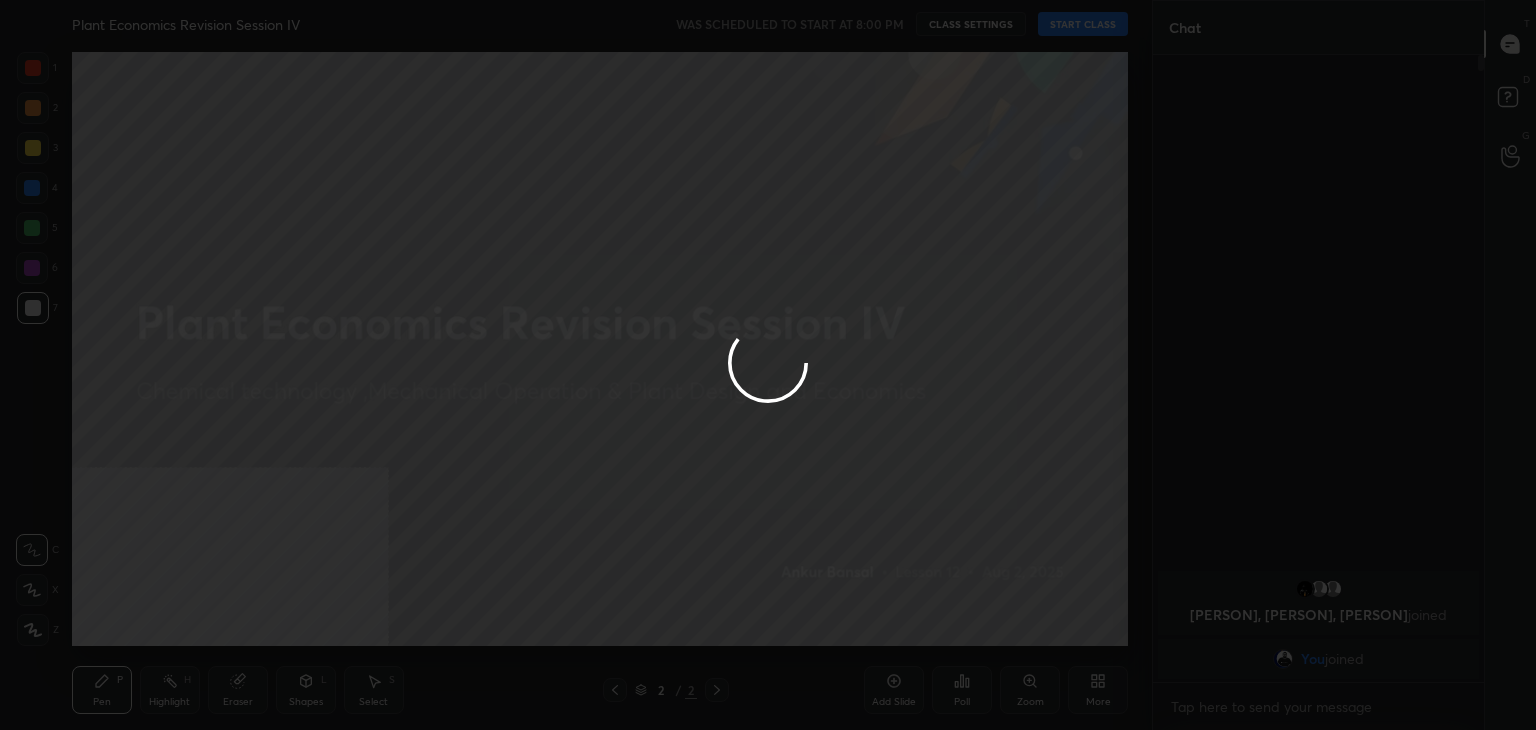 type on "x" 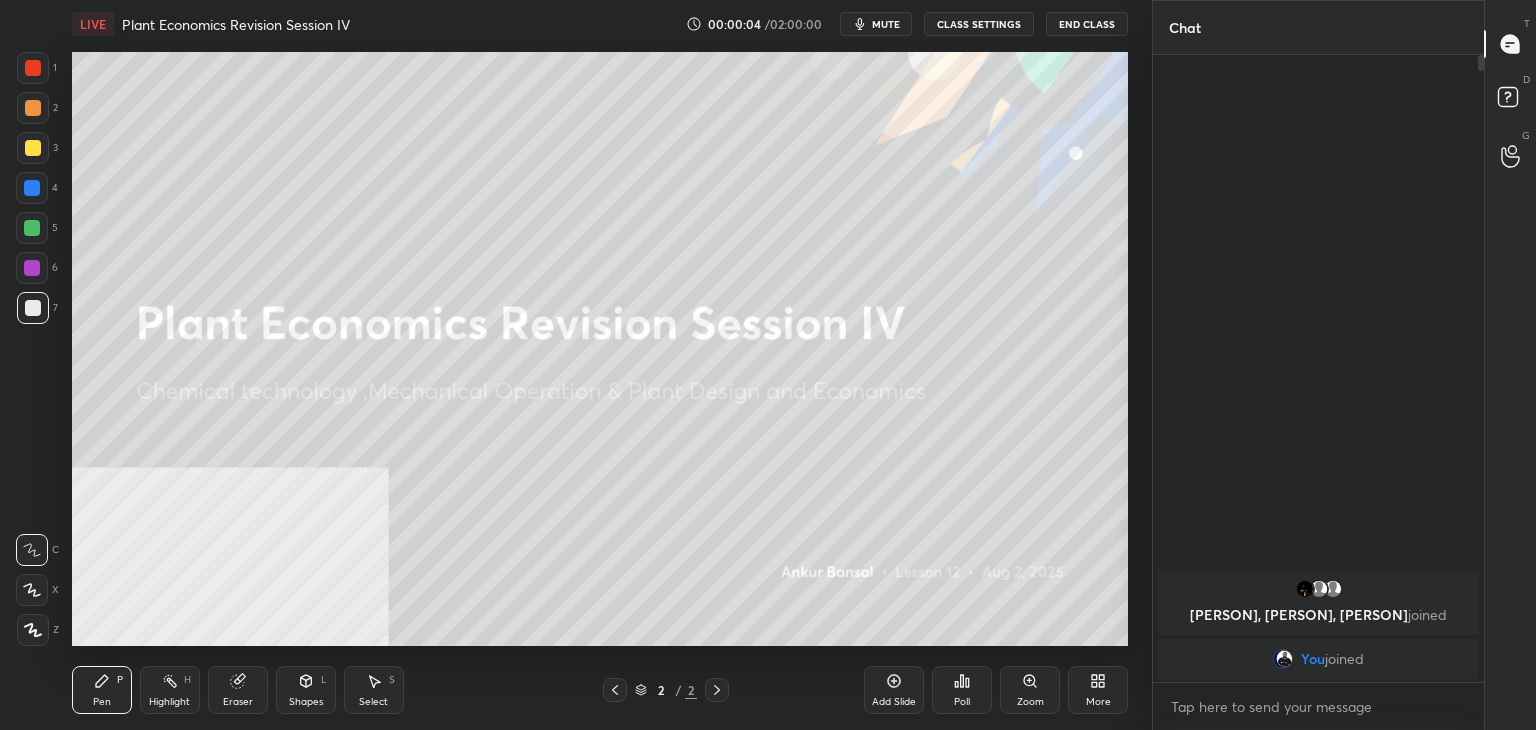 click on "mute" at bounding box center [886, 24] 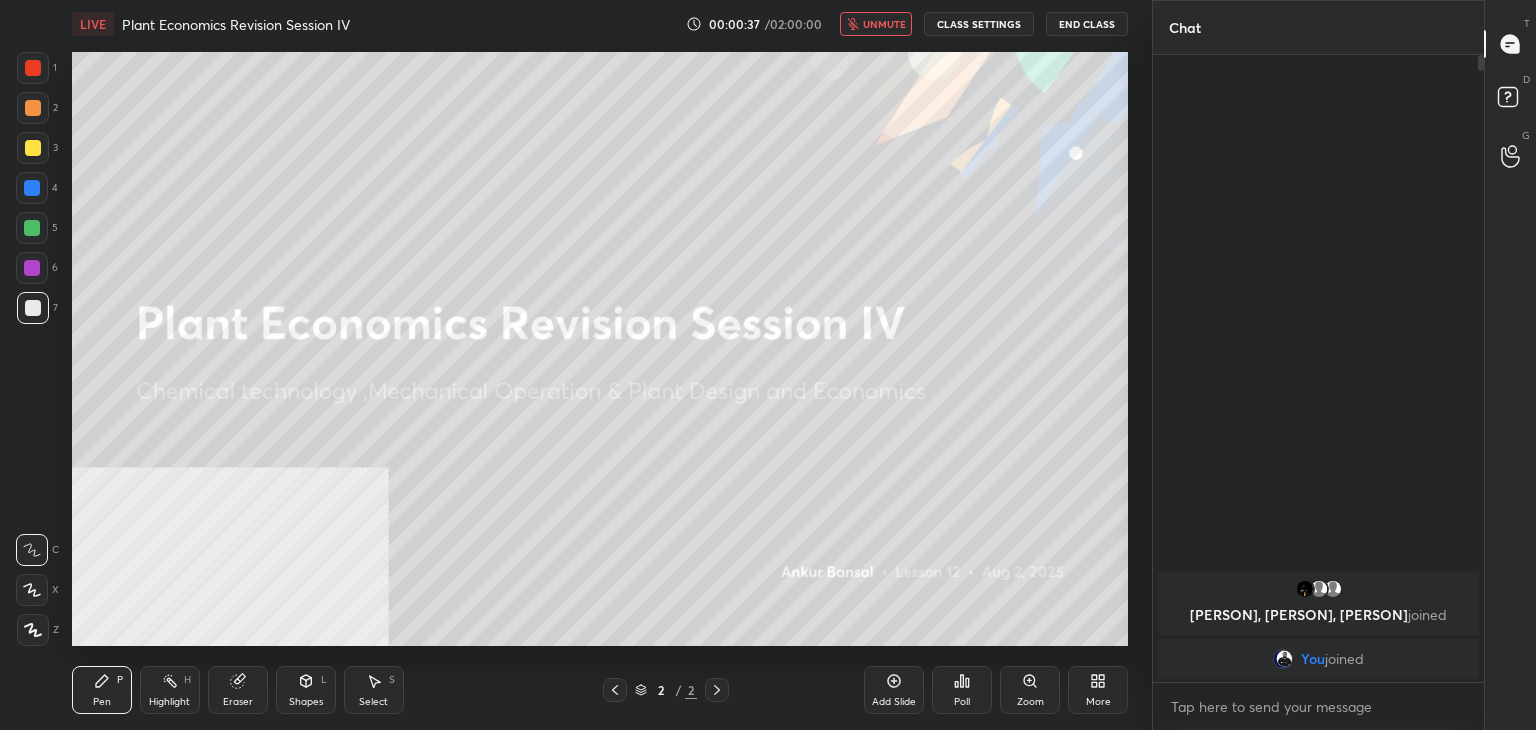 click on "unmute" at bounding box center [884, 24] 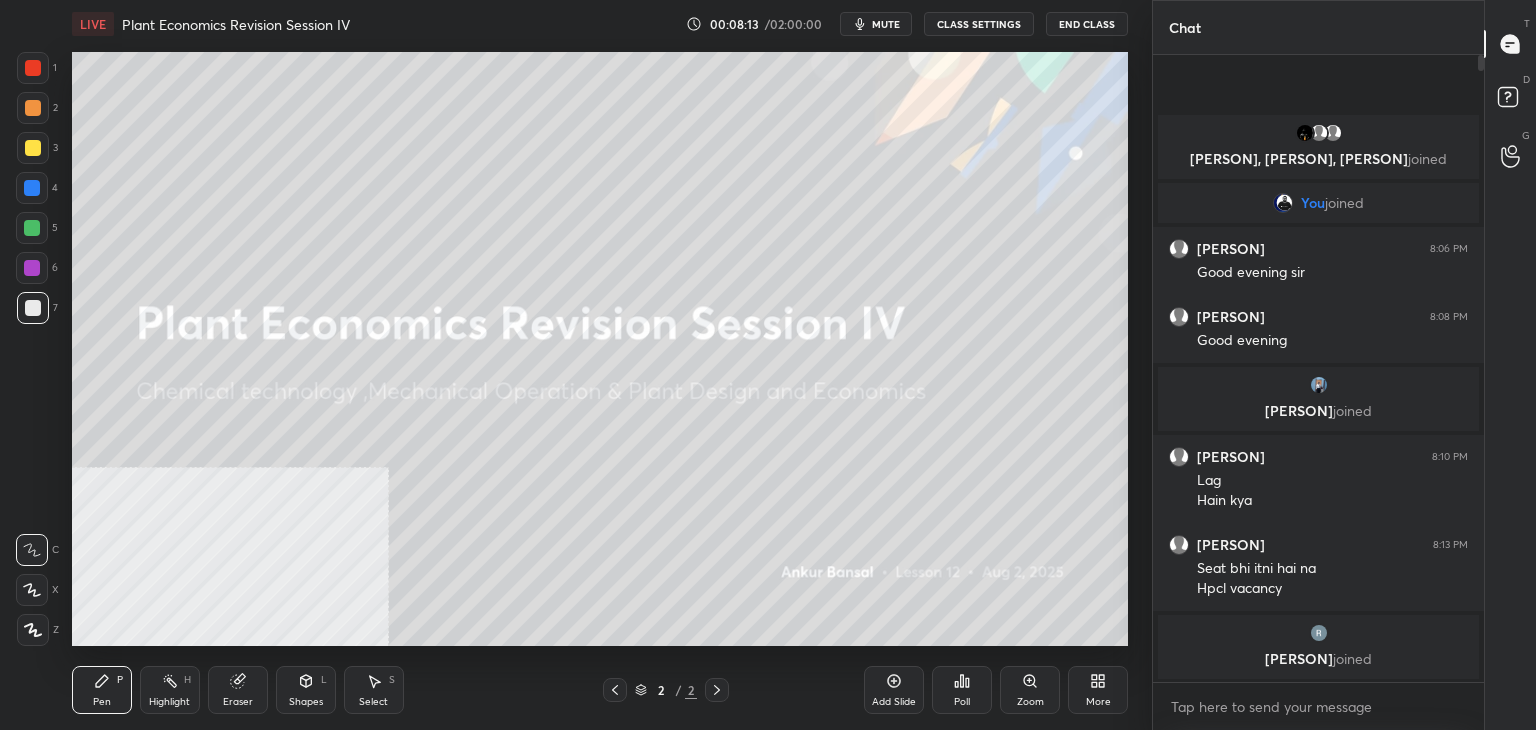 click 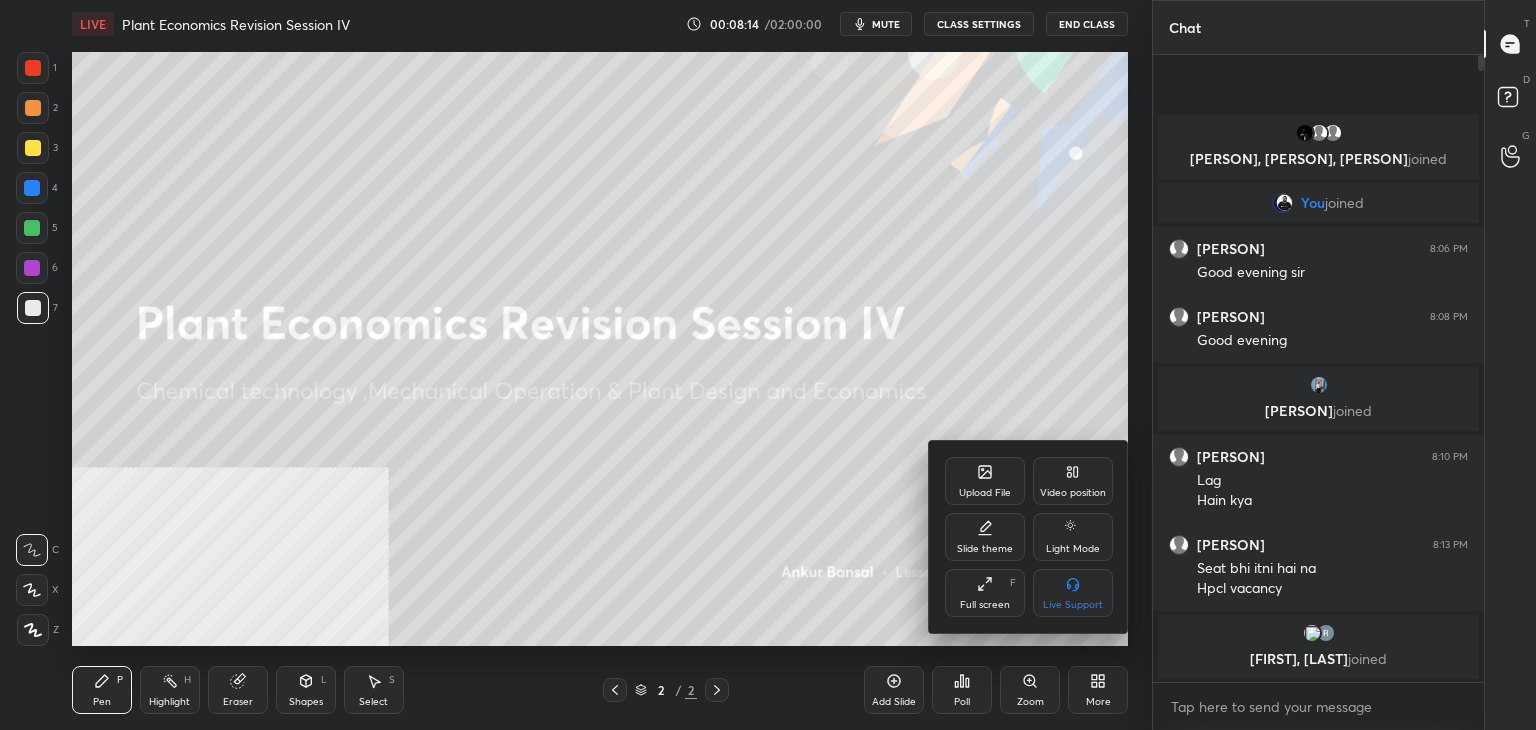 click on "Upload File" at bounding box center [985, 493] 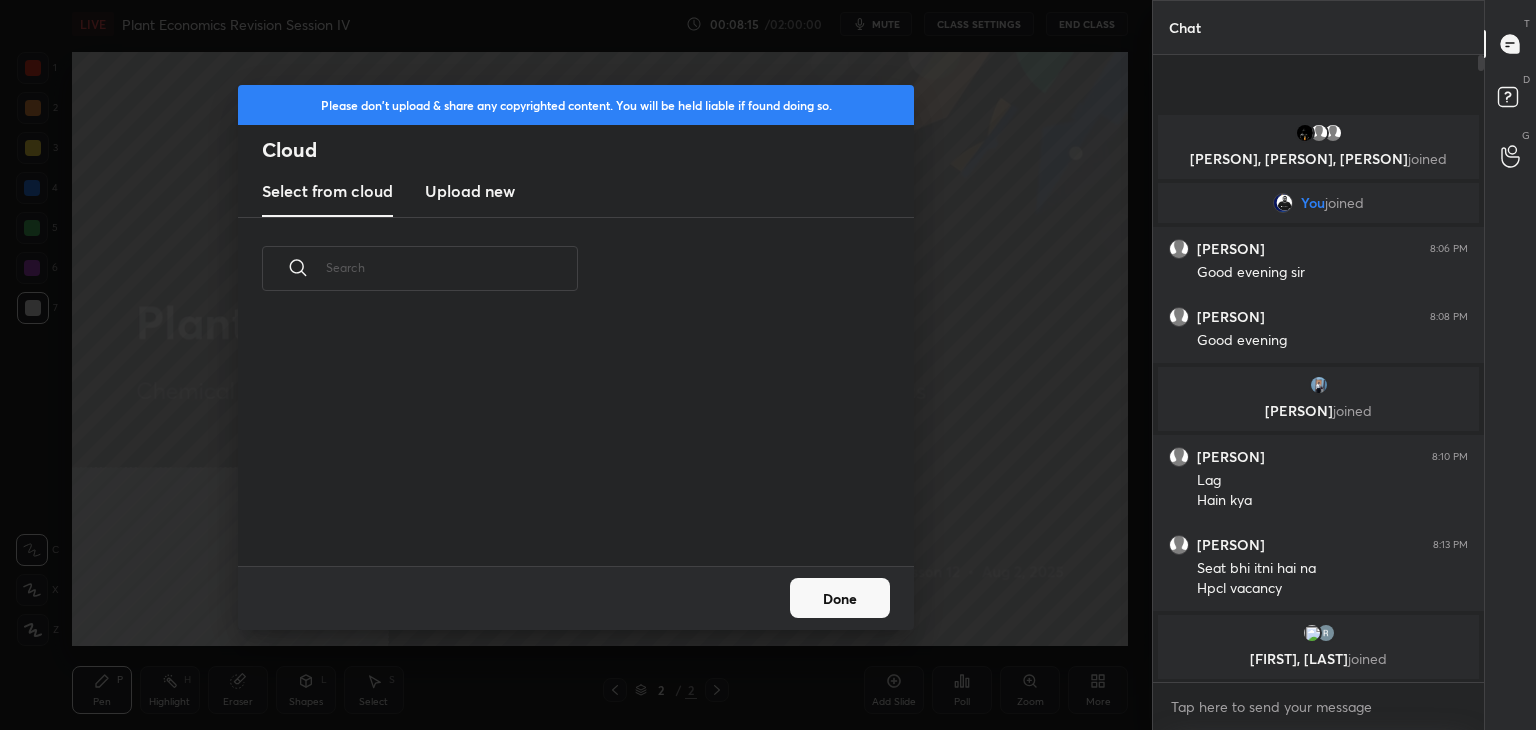 scroll, scrollTop: 5, scrollLeft: 10, axis: both 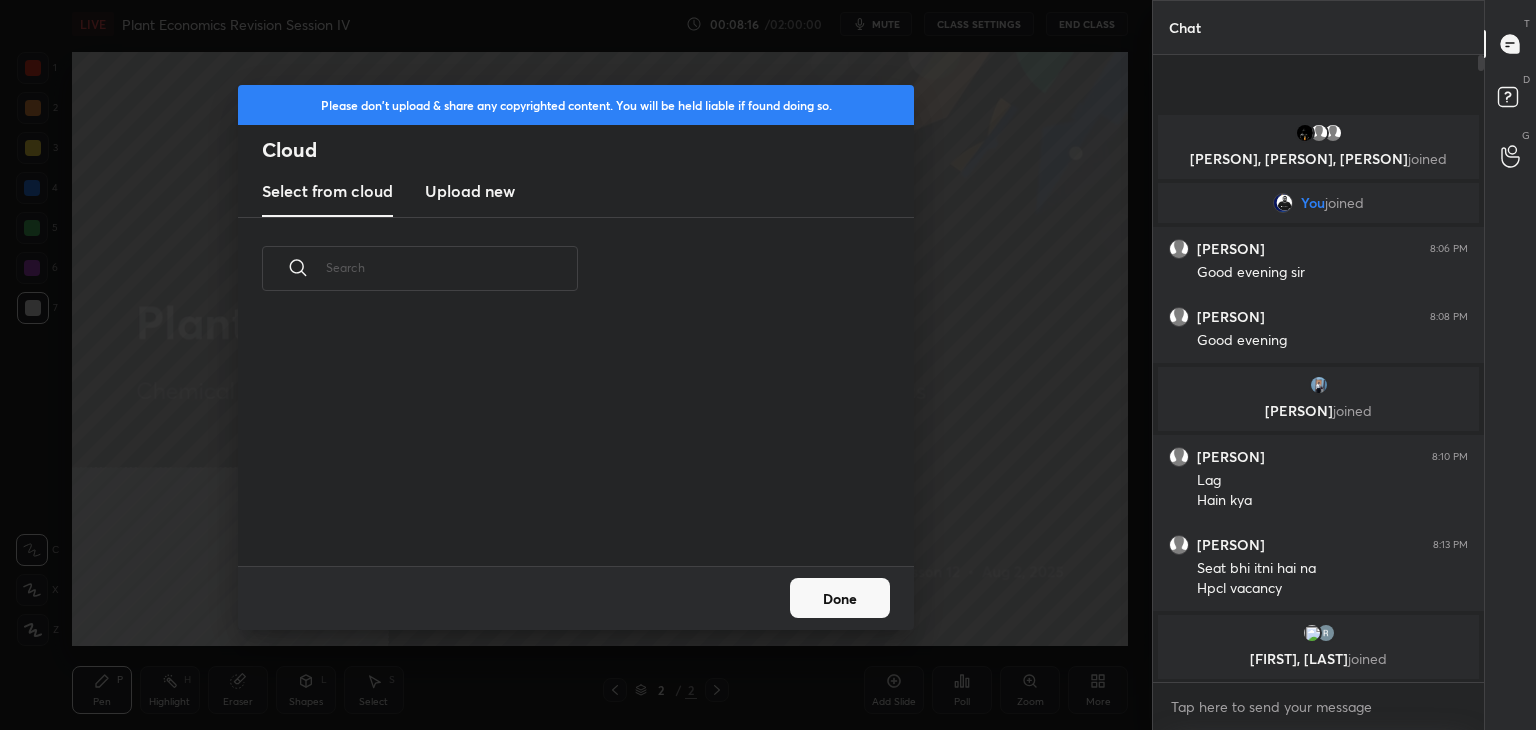 click on "Upload new" at bounding box center (470, 191) 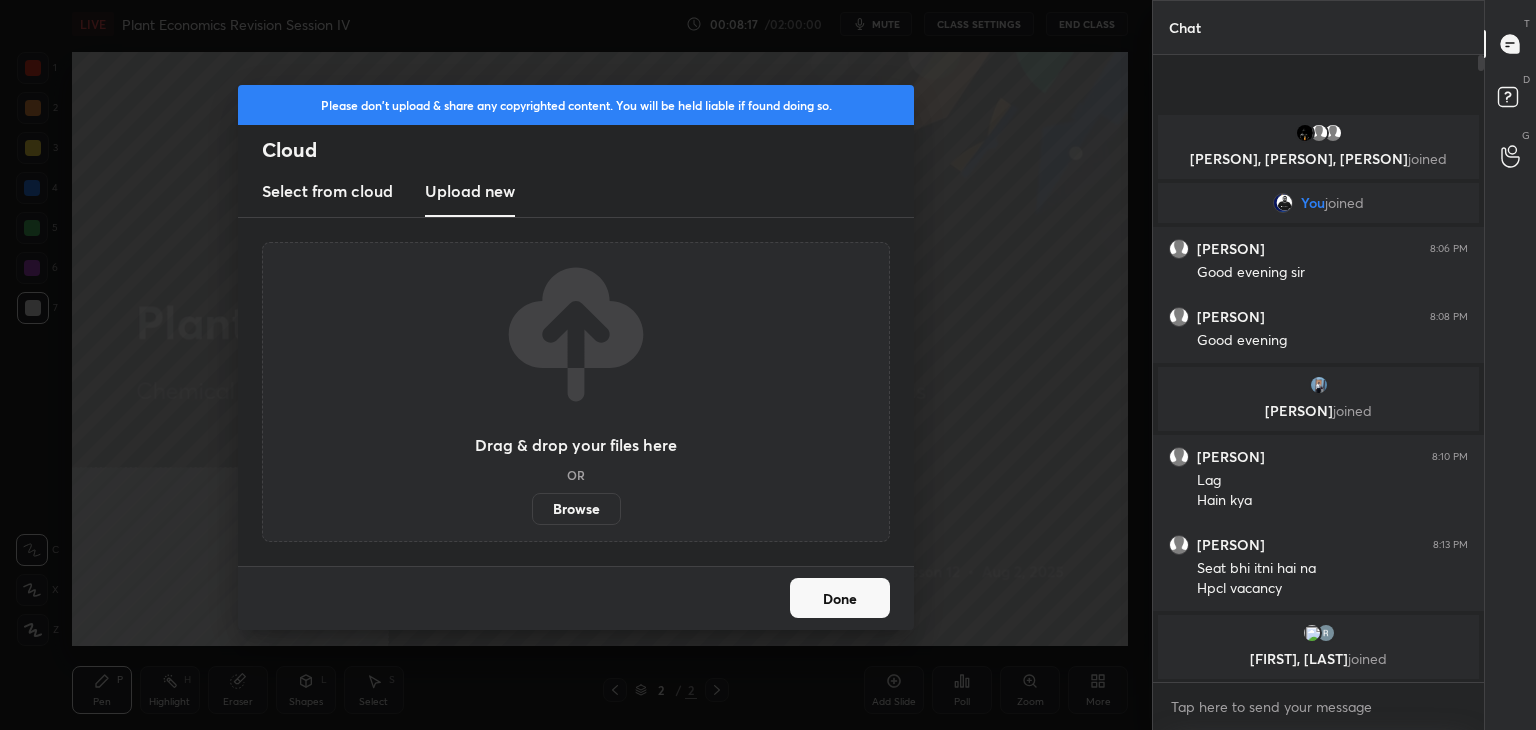 click on "Browse" at bounding box center [576, 509] 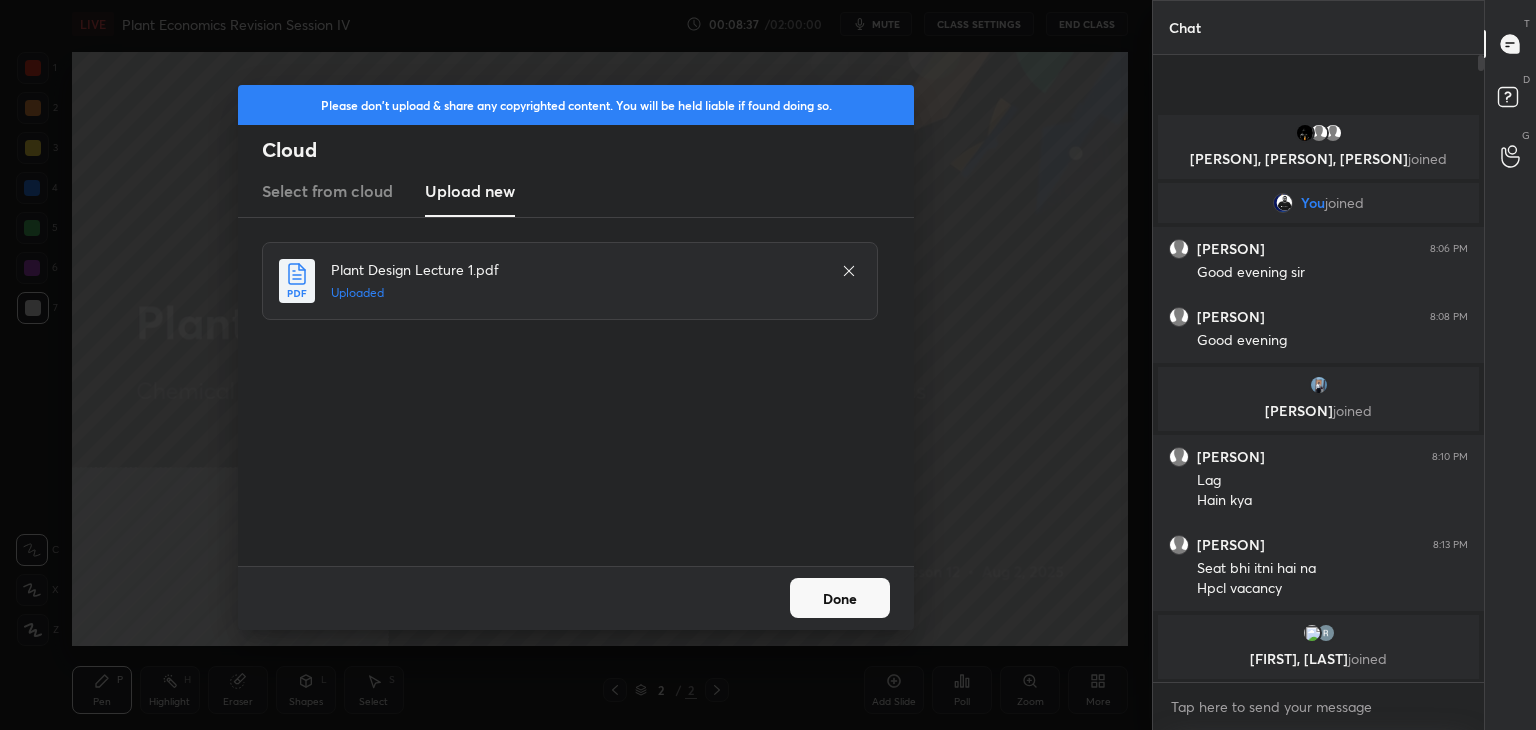 click on "Done" at bounding box center [840, 598] 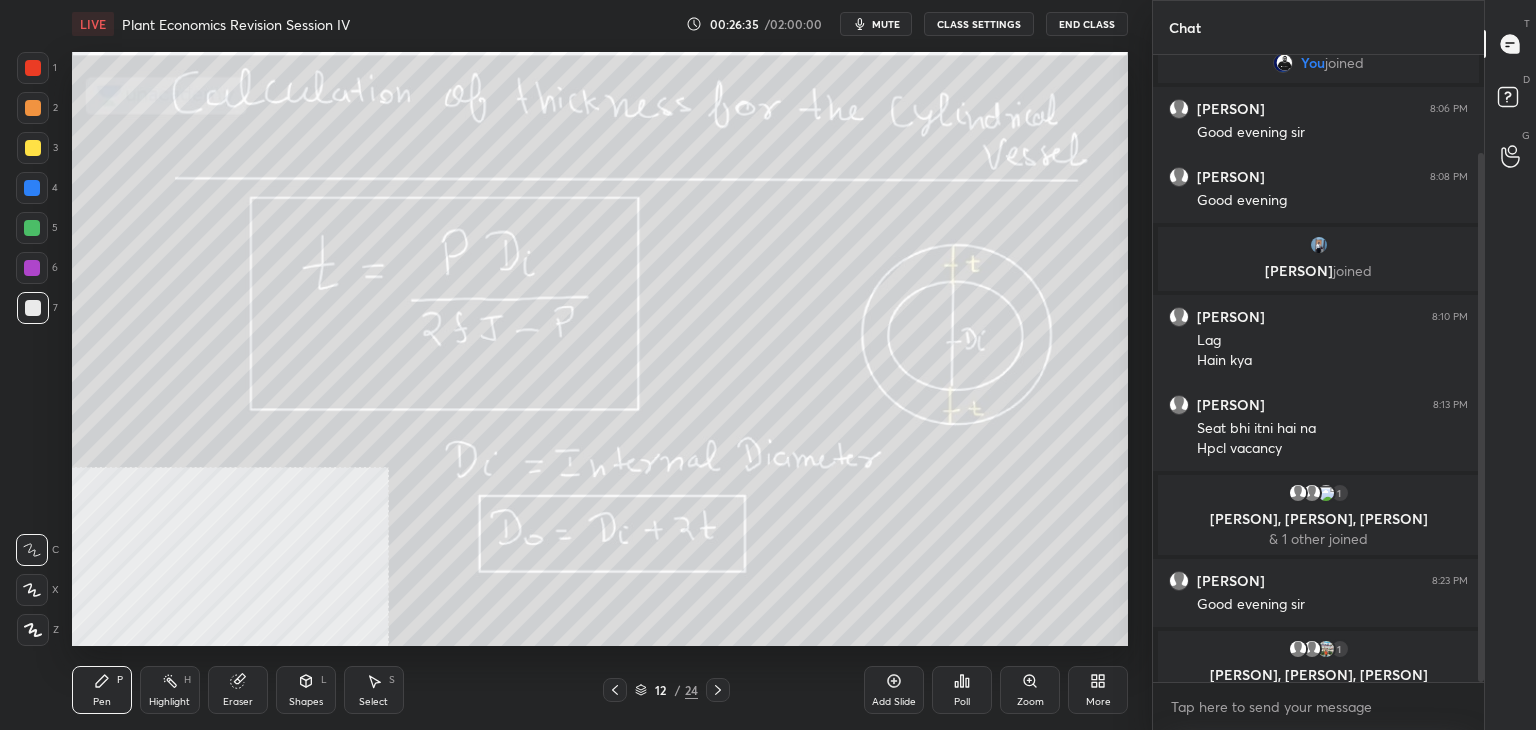 scroll, scrollTop: 116, scrollLeft: 0, axis: vertical 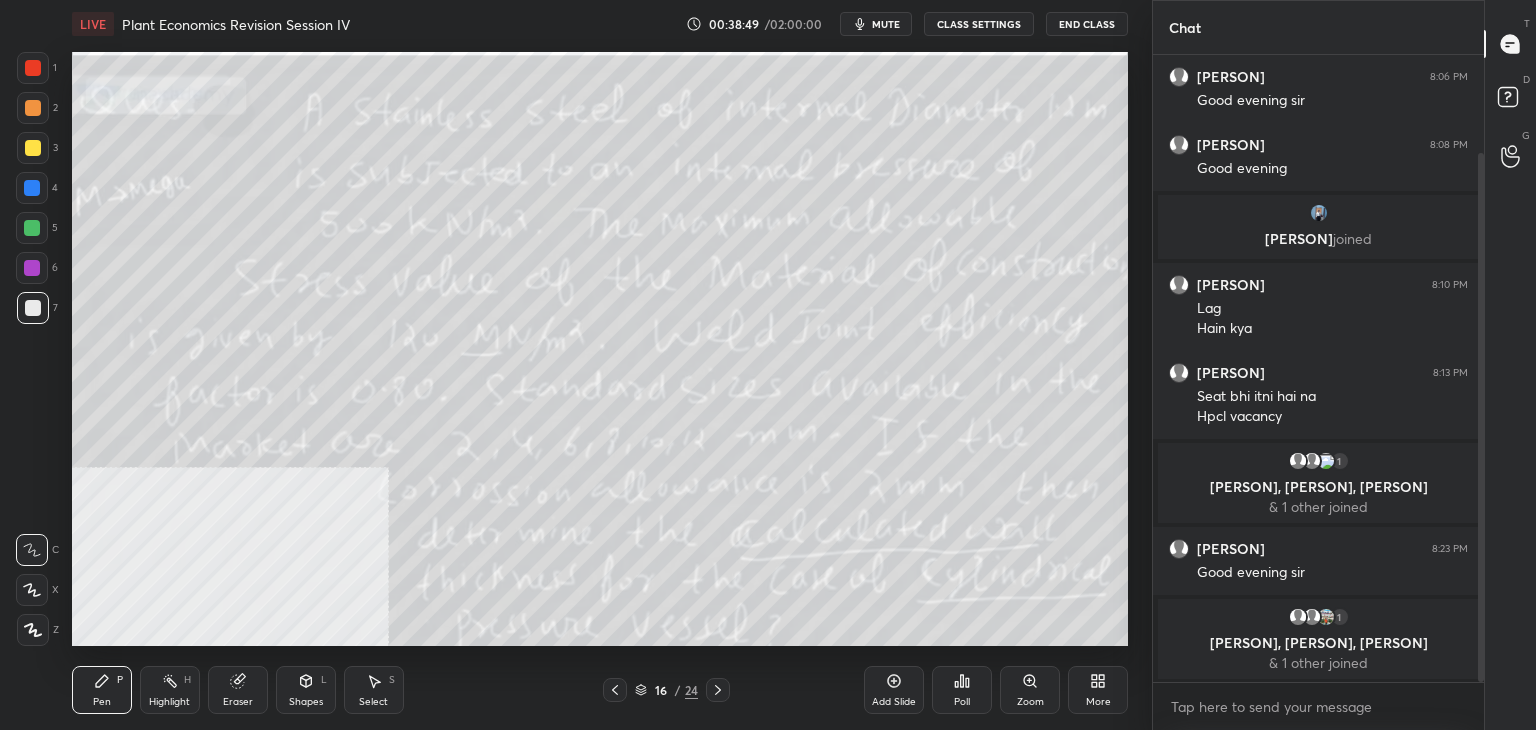 click on "Poll" at bounding box center (962, 690) 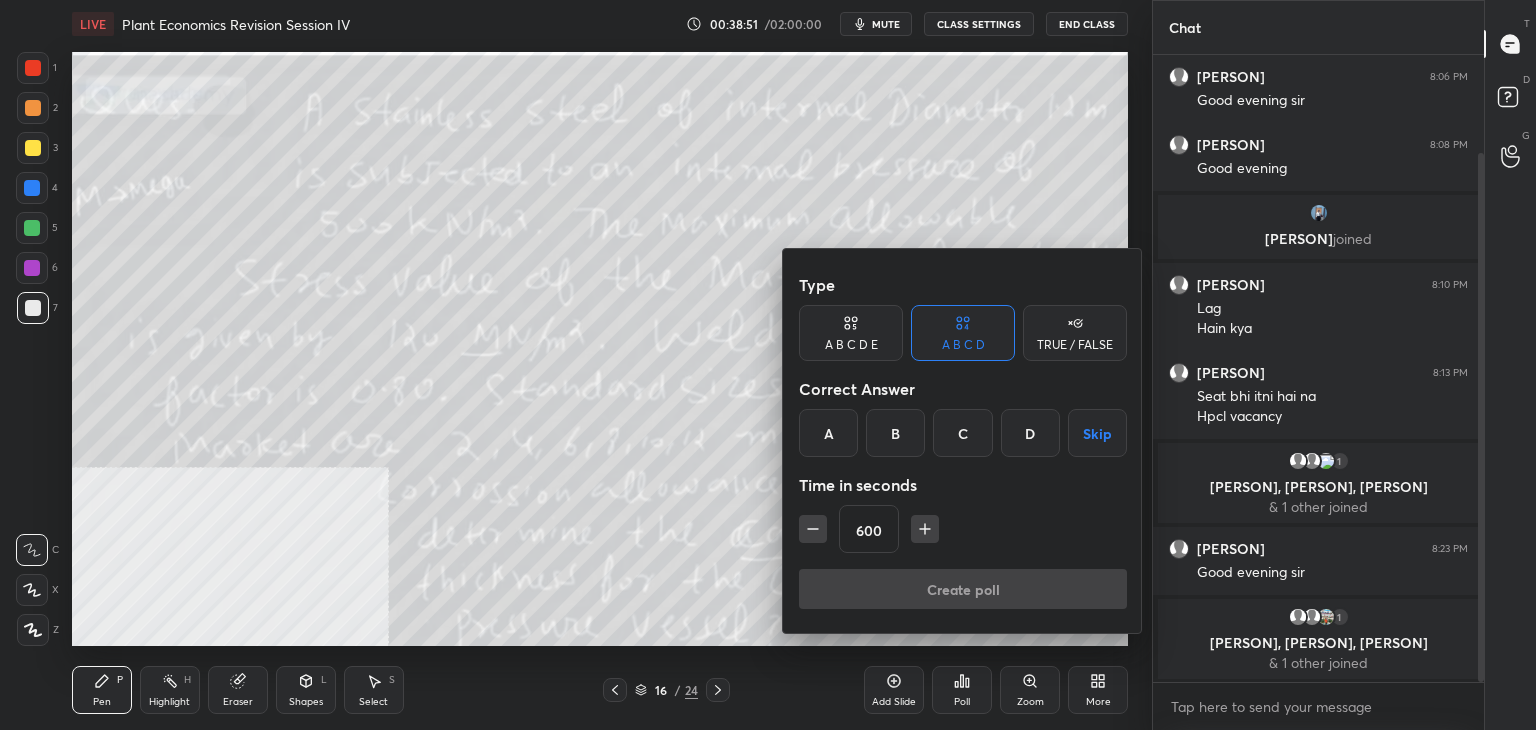 click 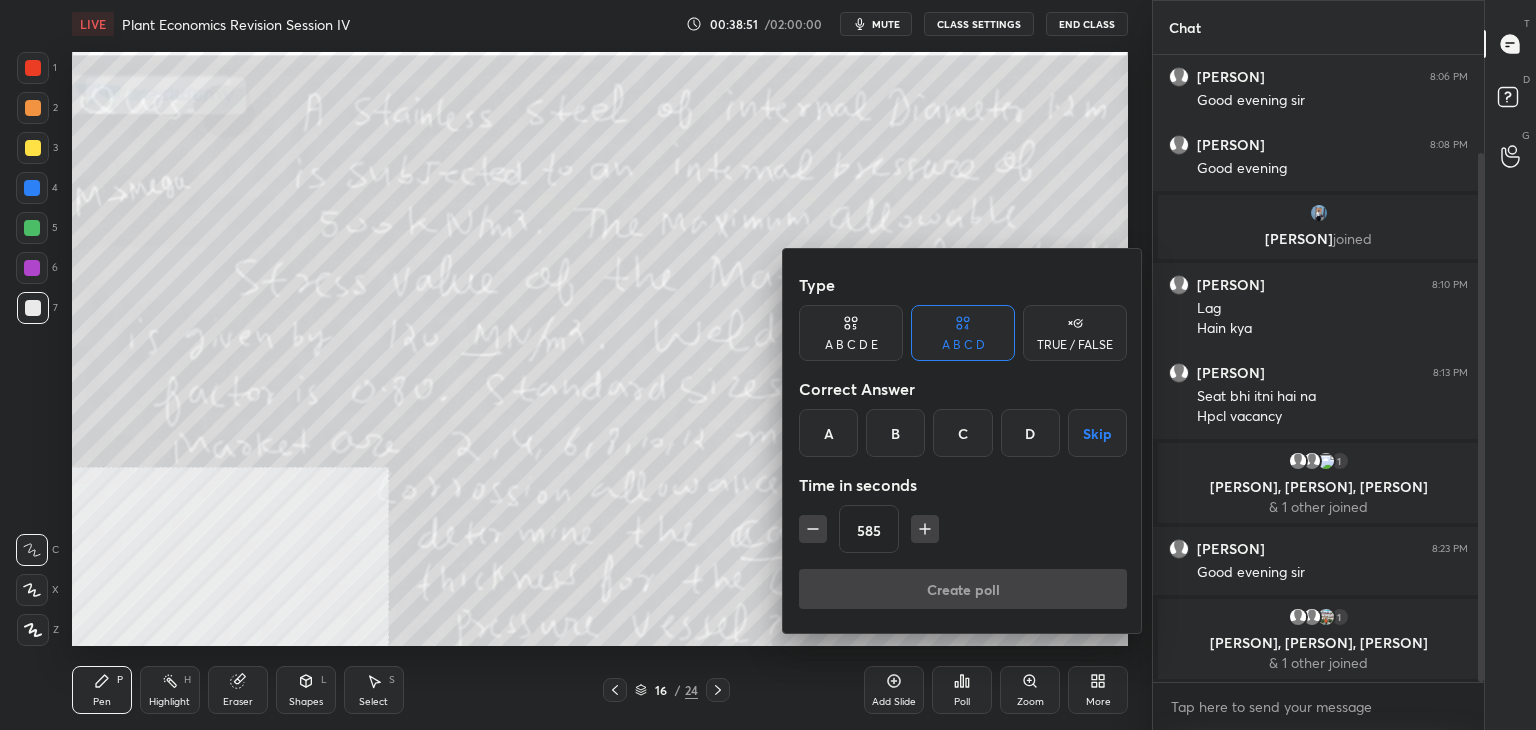 click 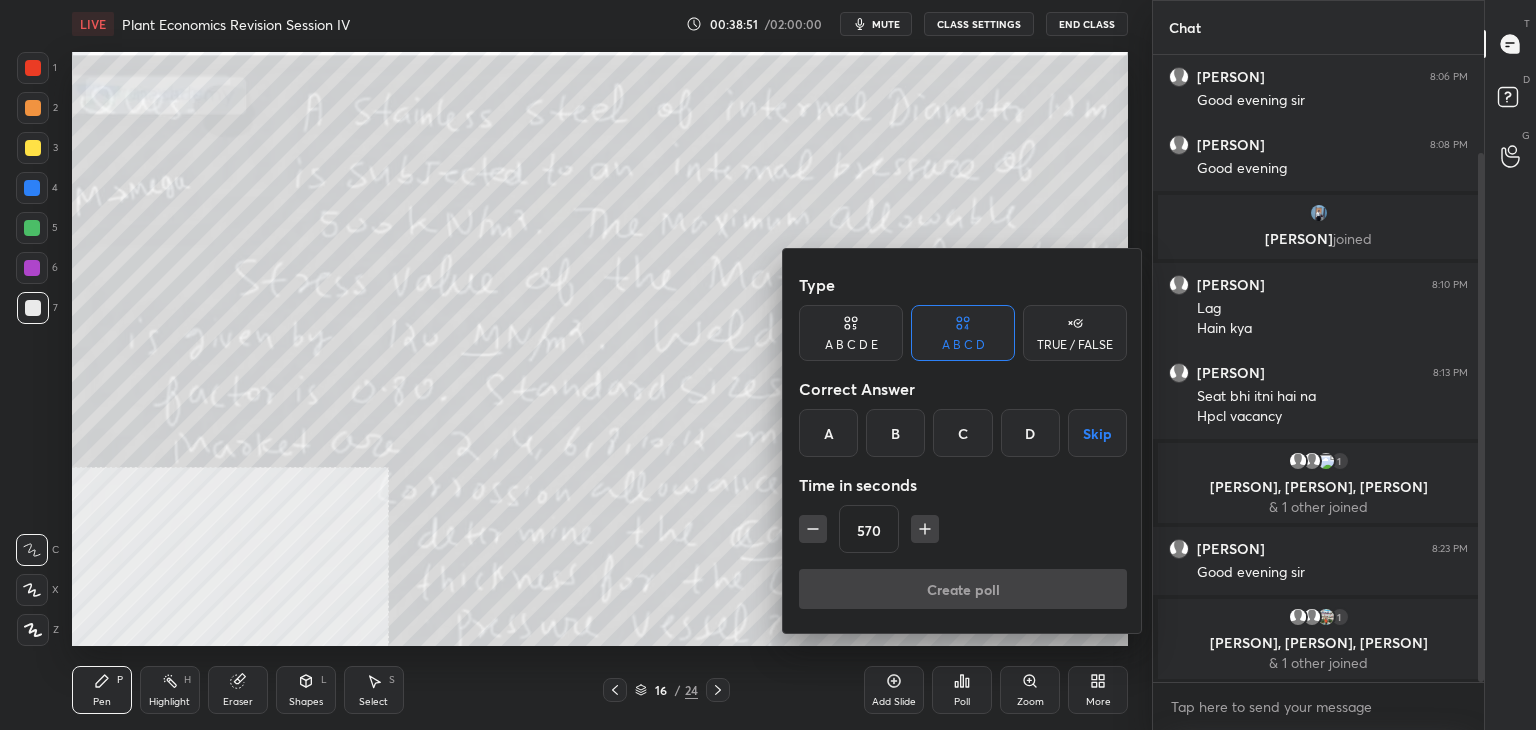 click 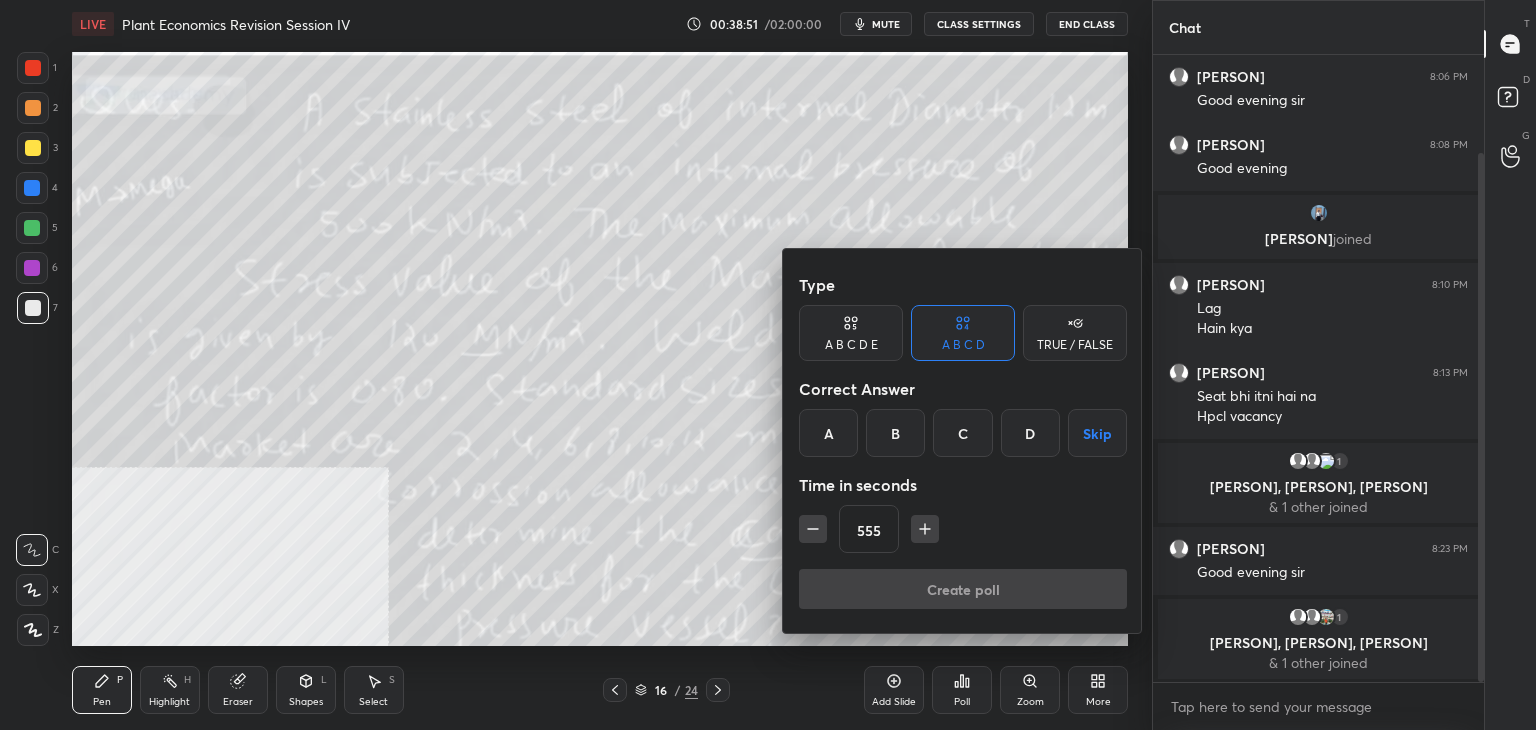 click 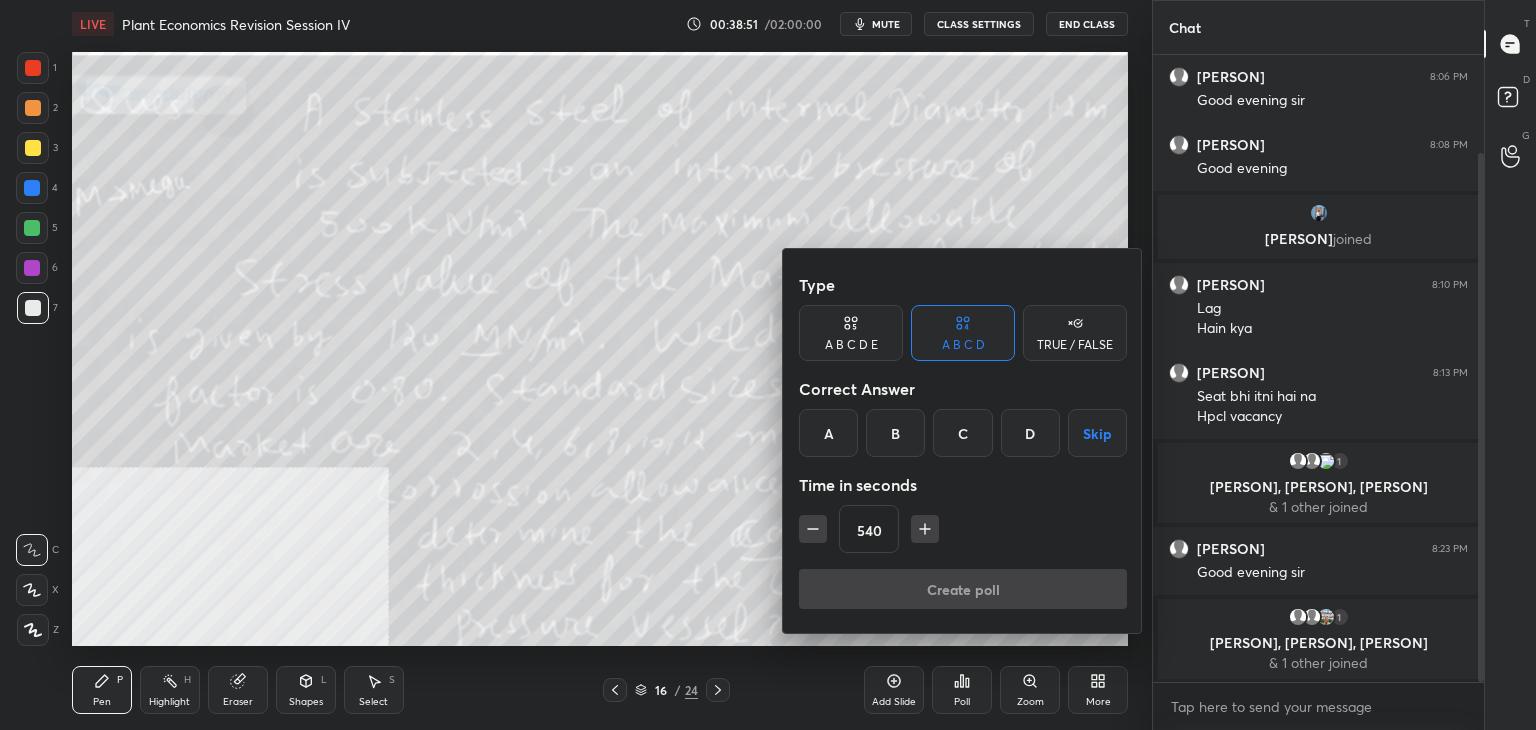 click 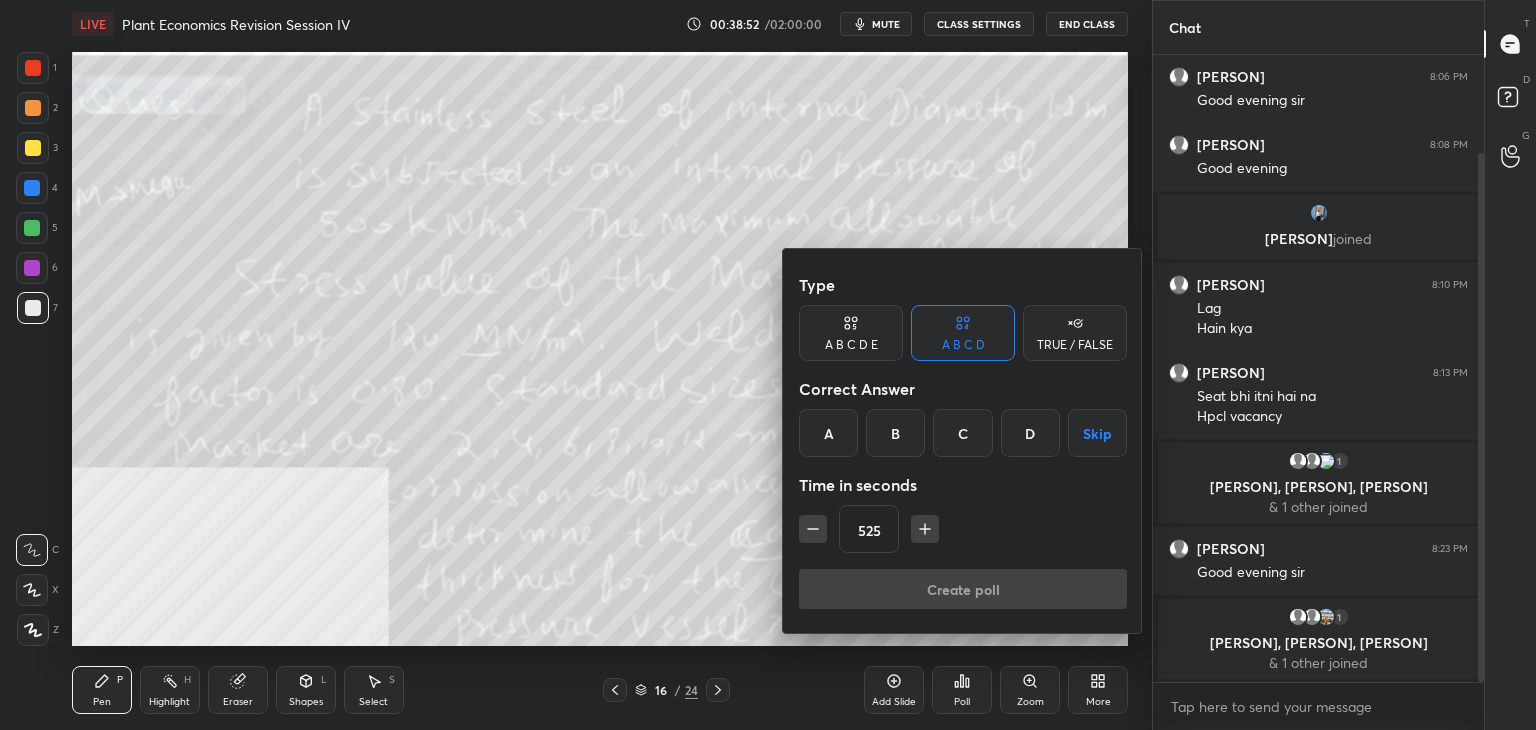 click 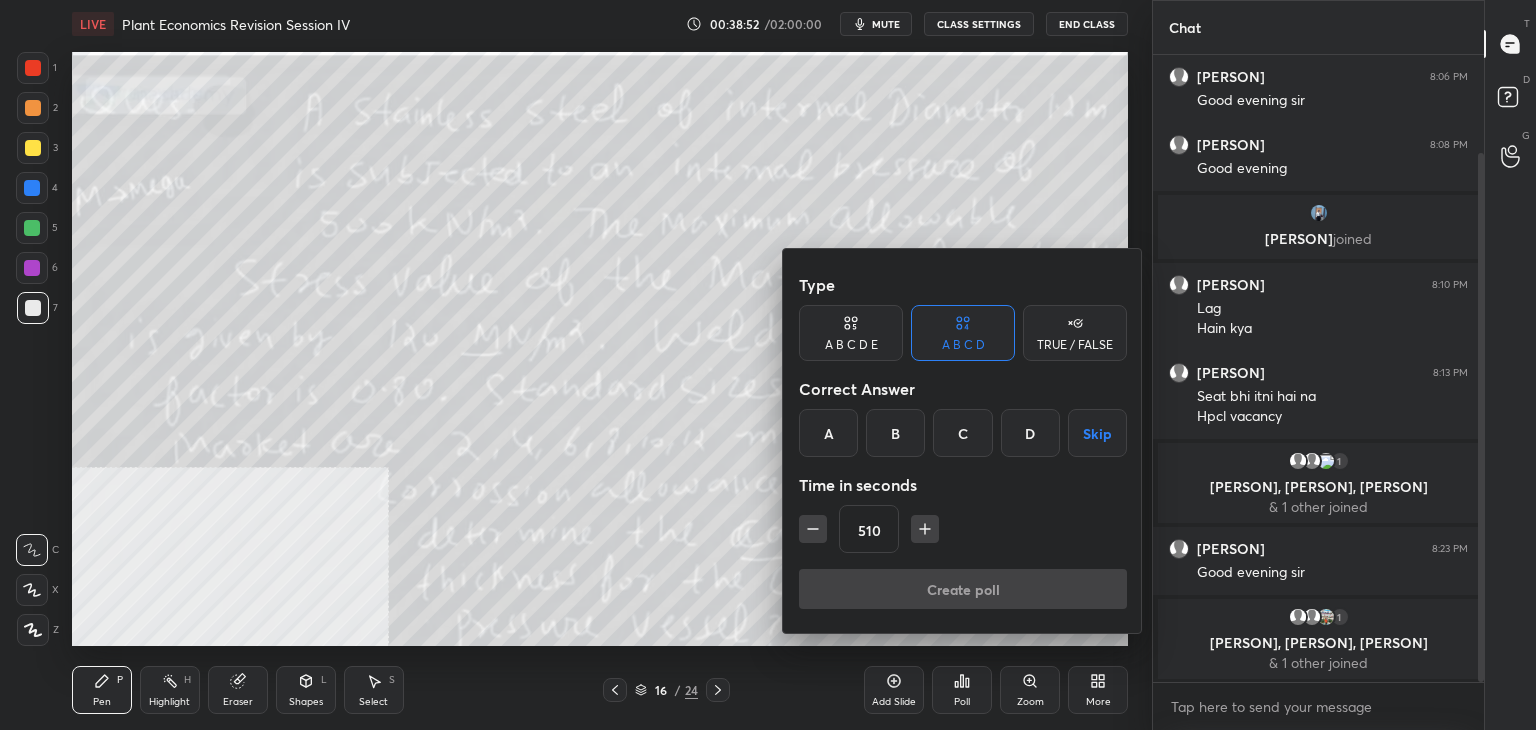 click 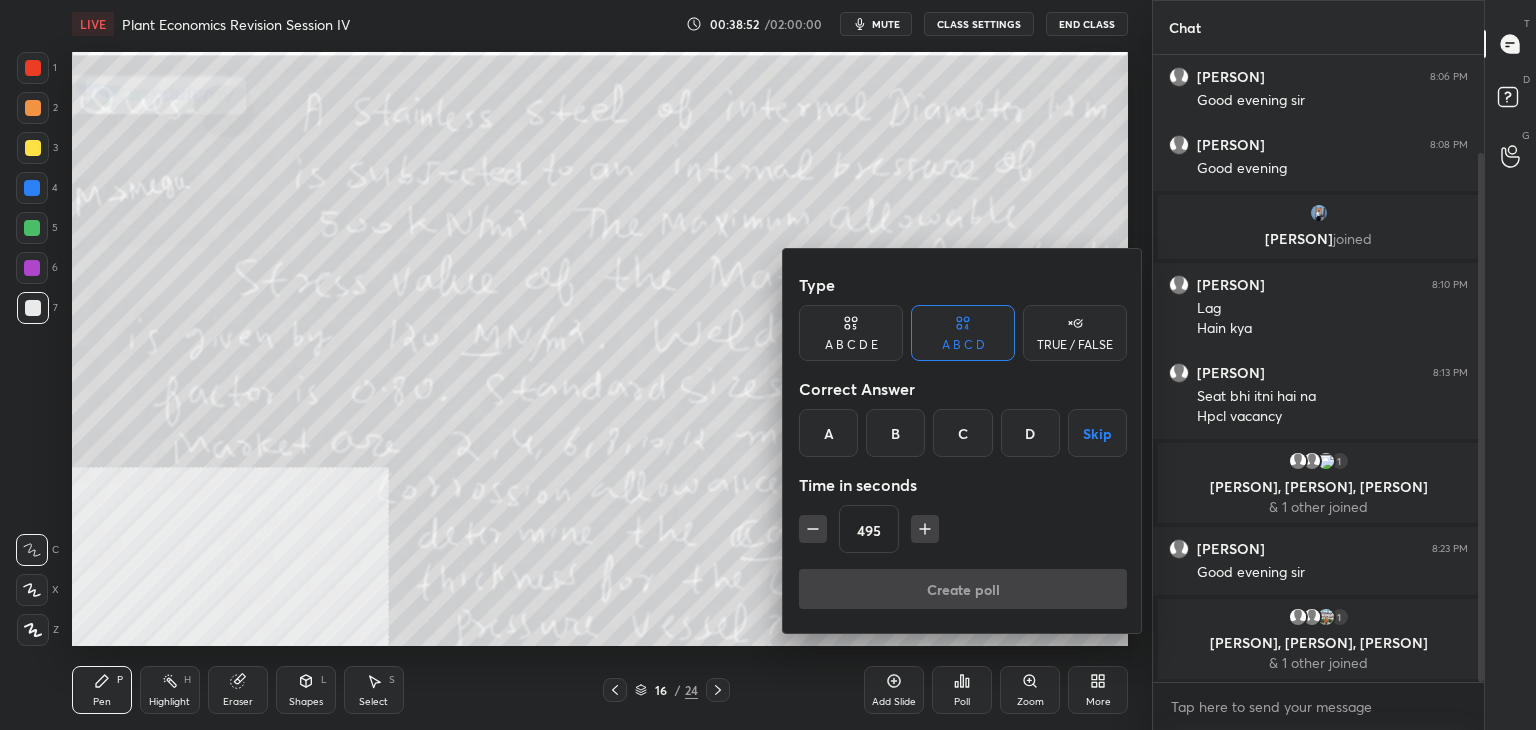 click 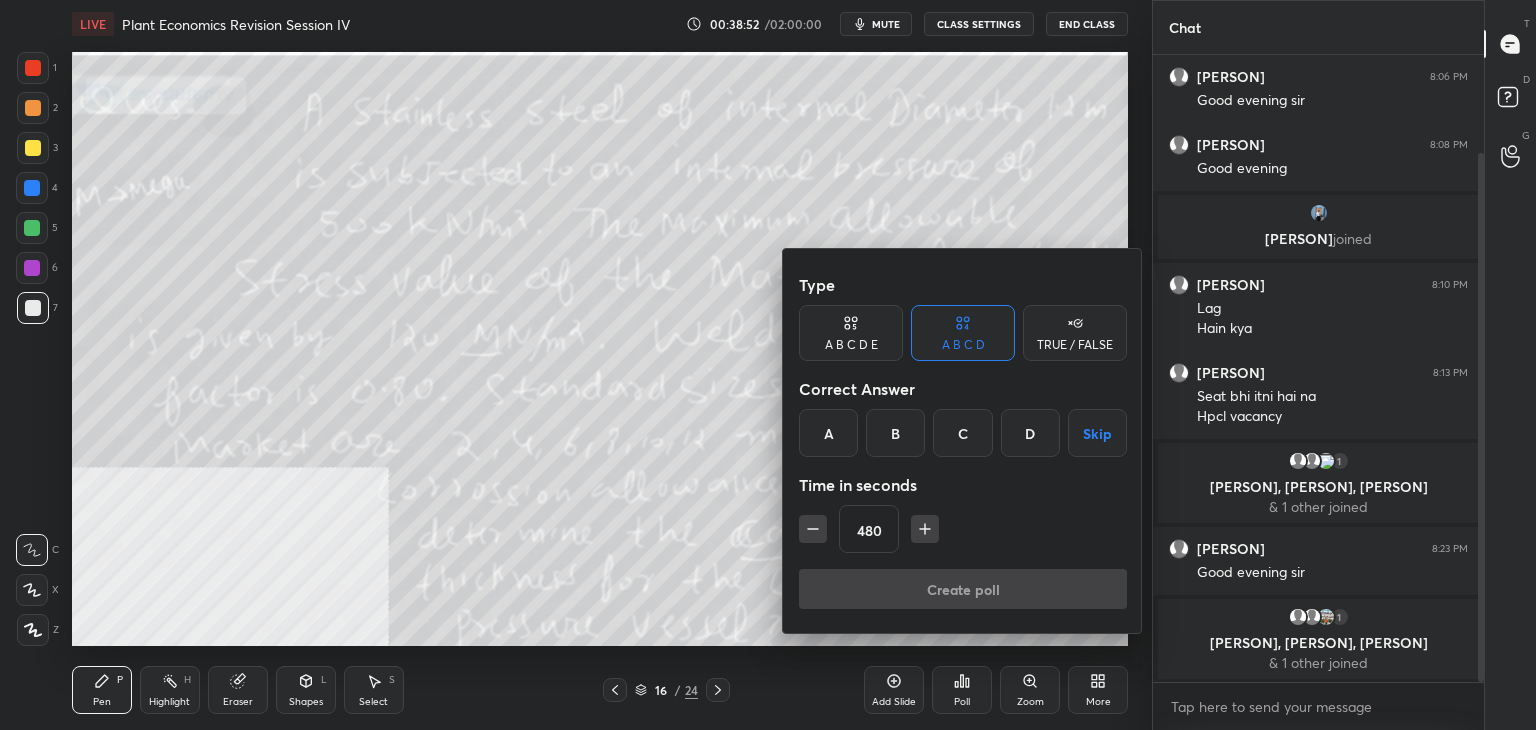 click 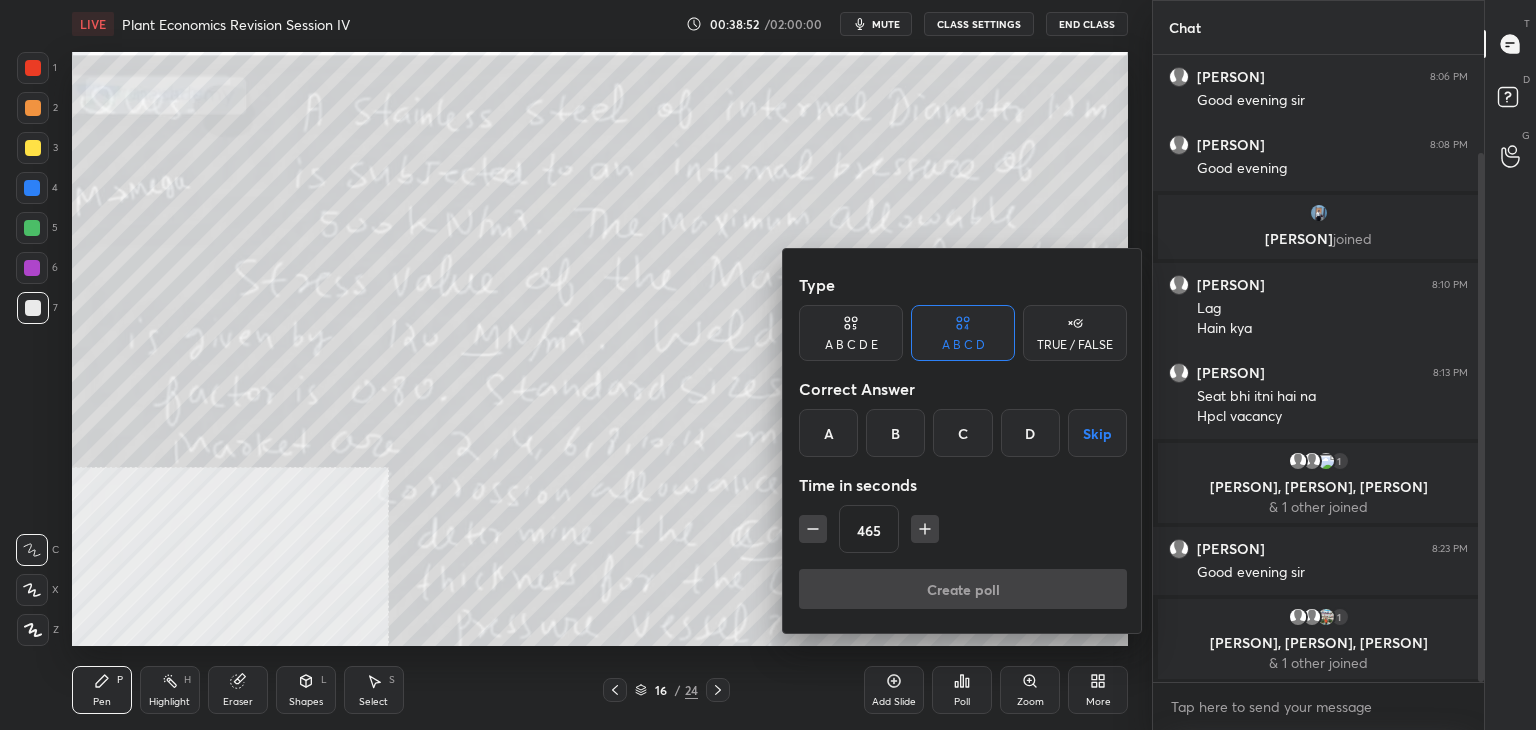 click 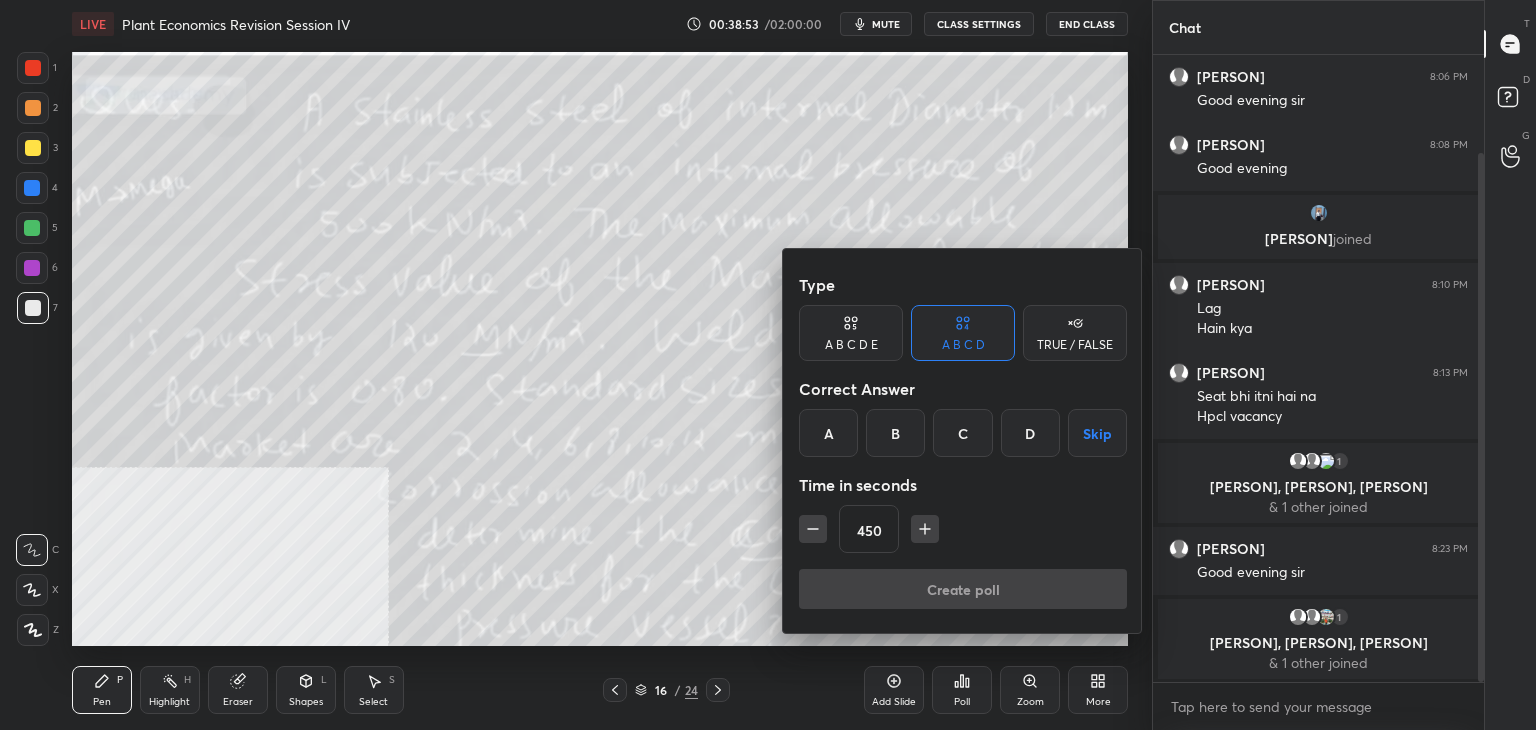 click 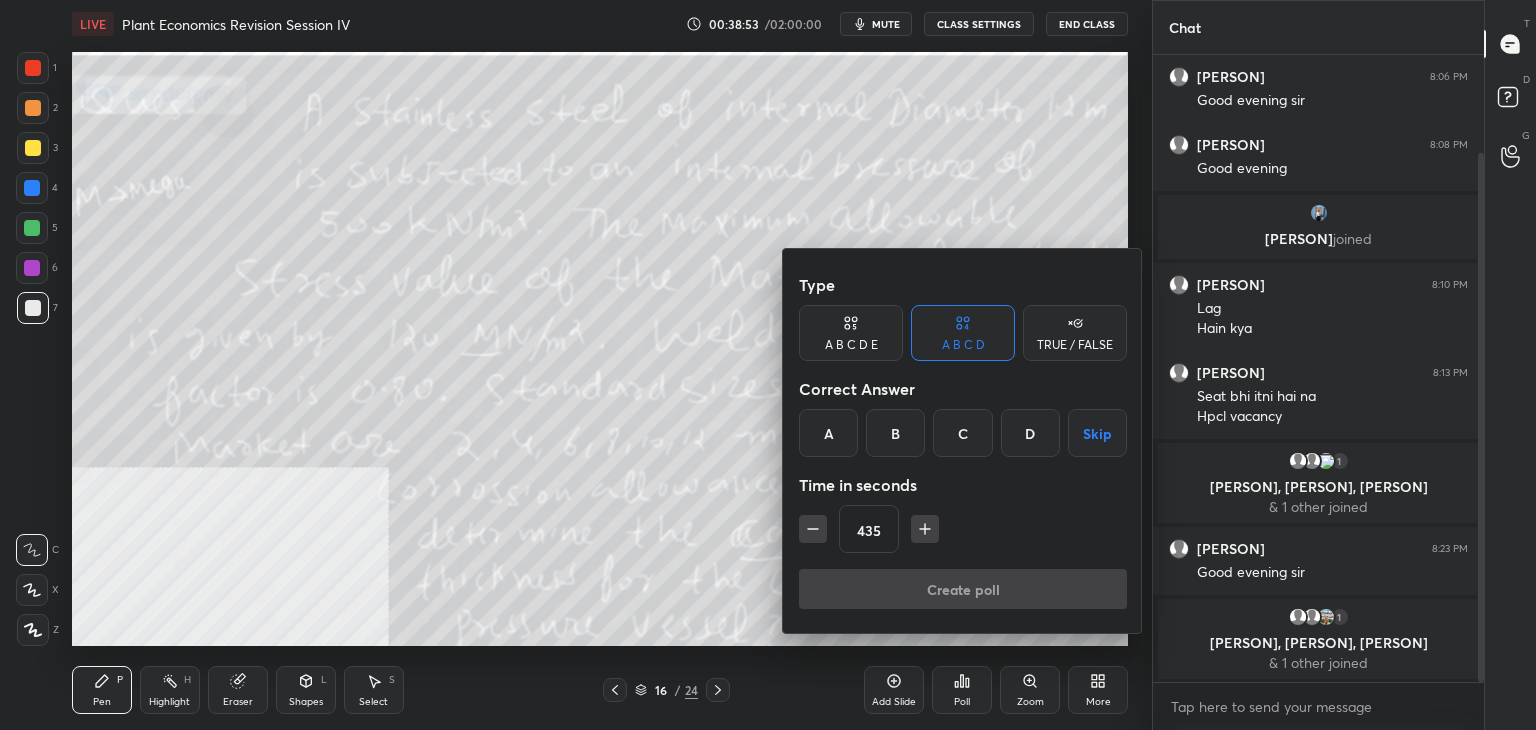 click 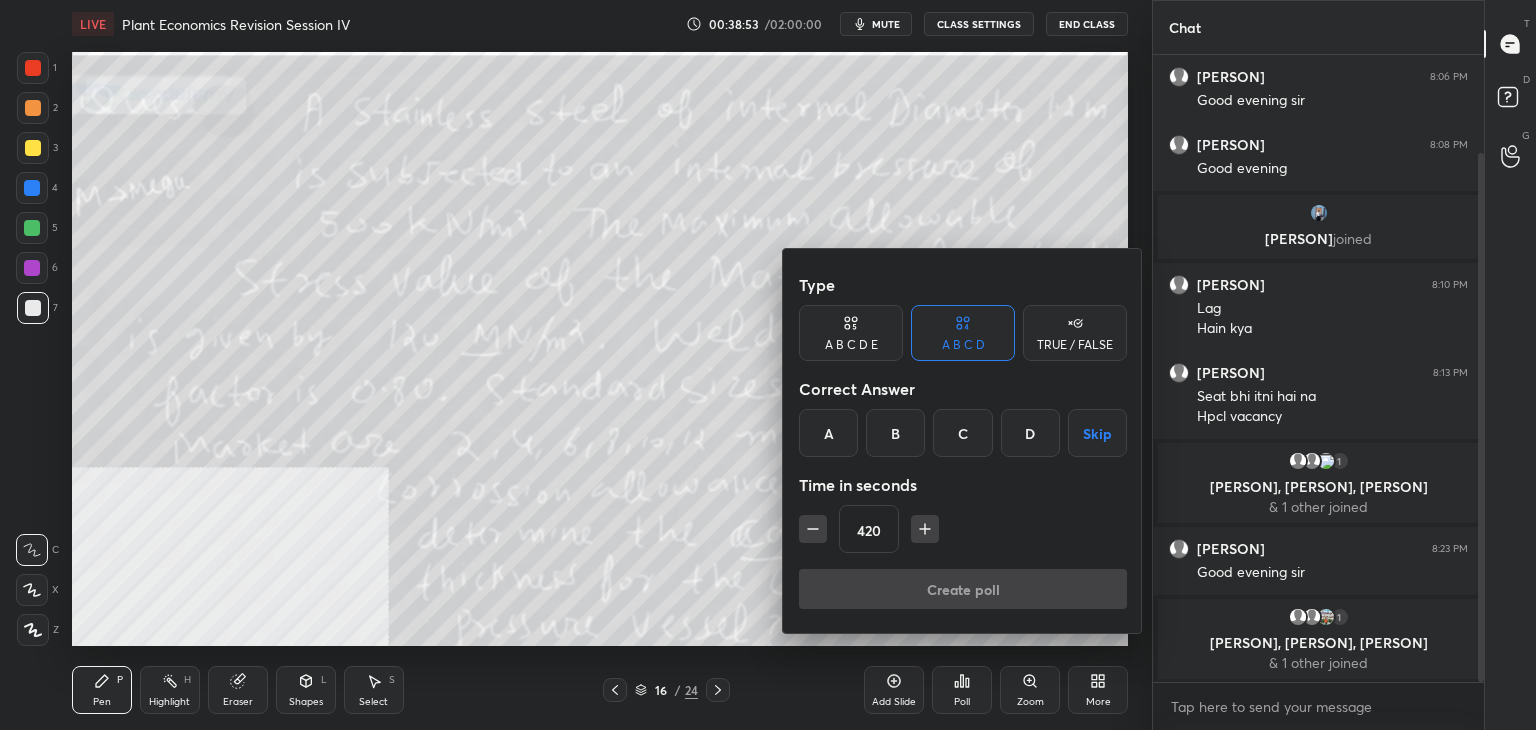 click 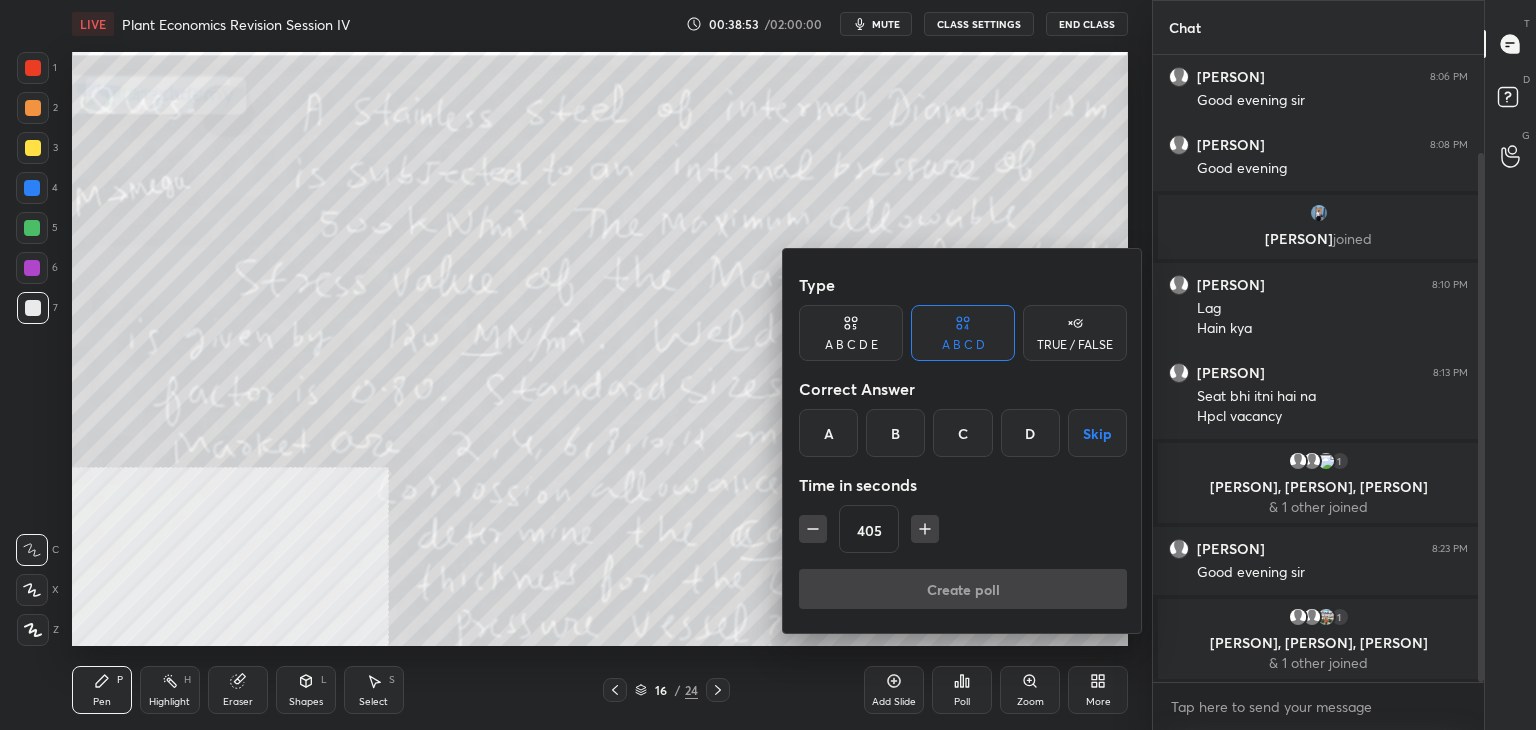 click 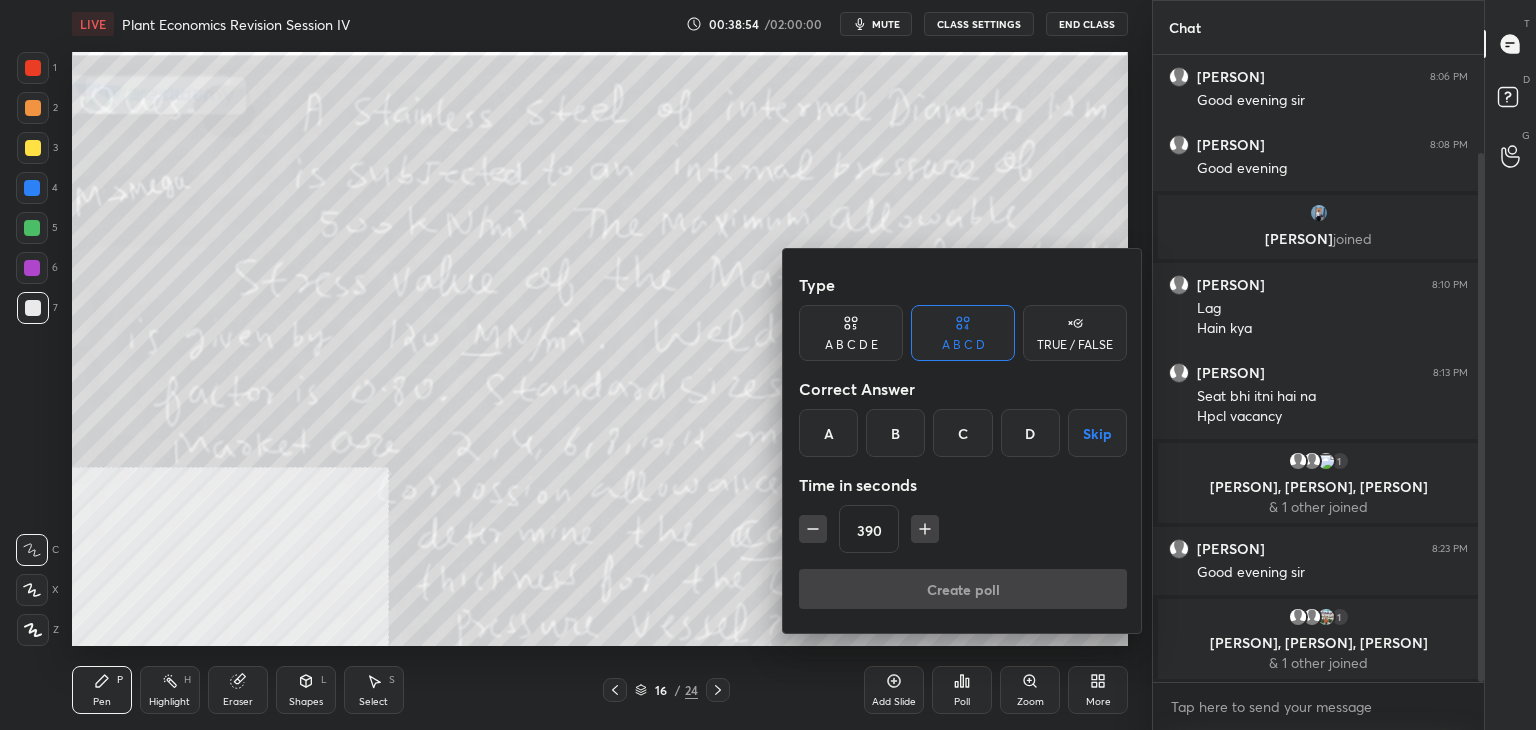click 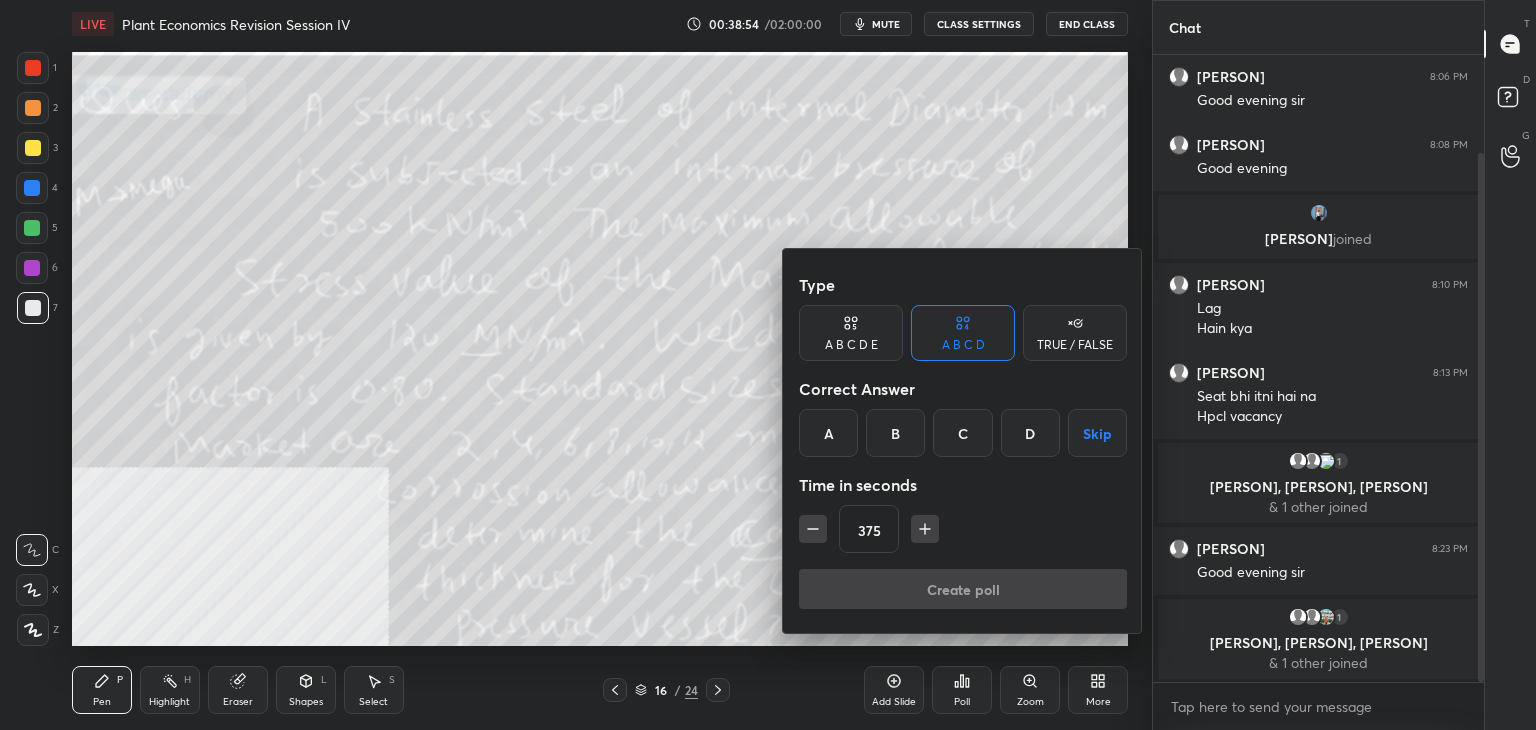 click 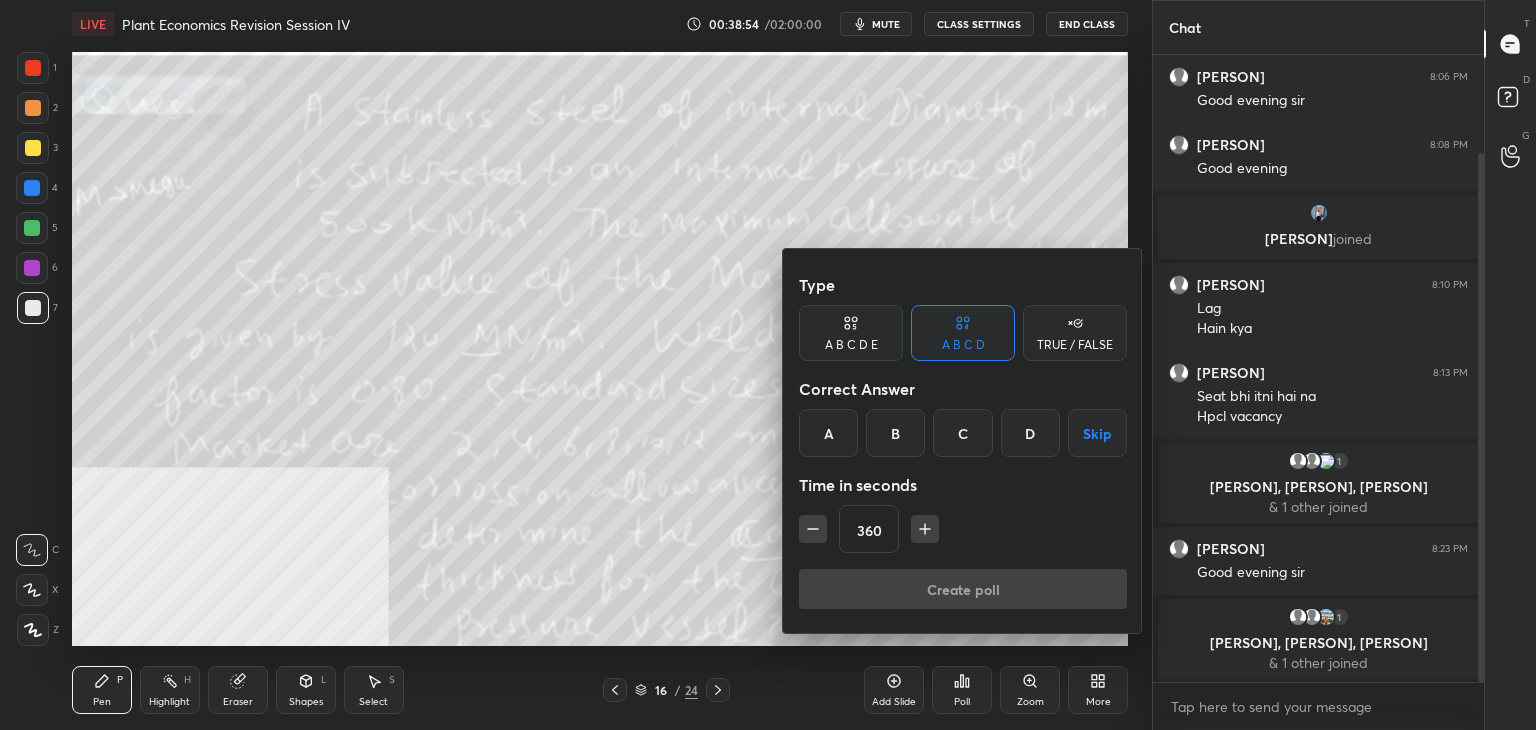 click 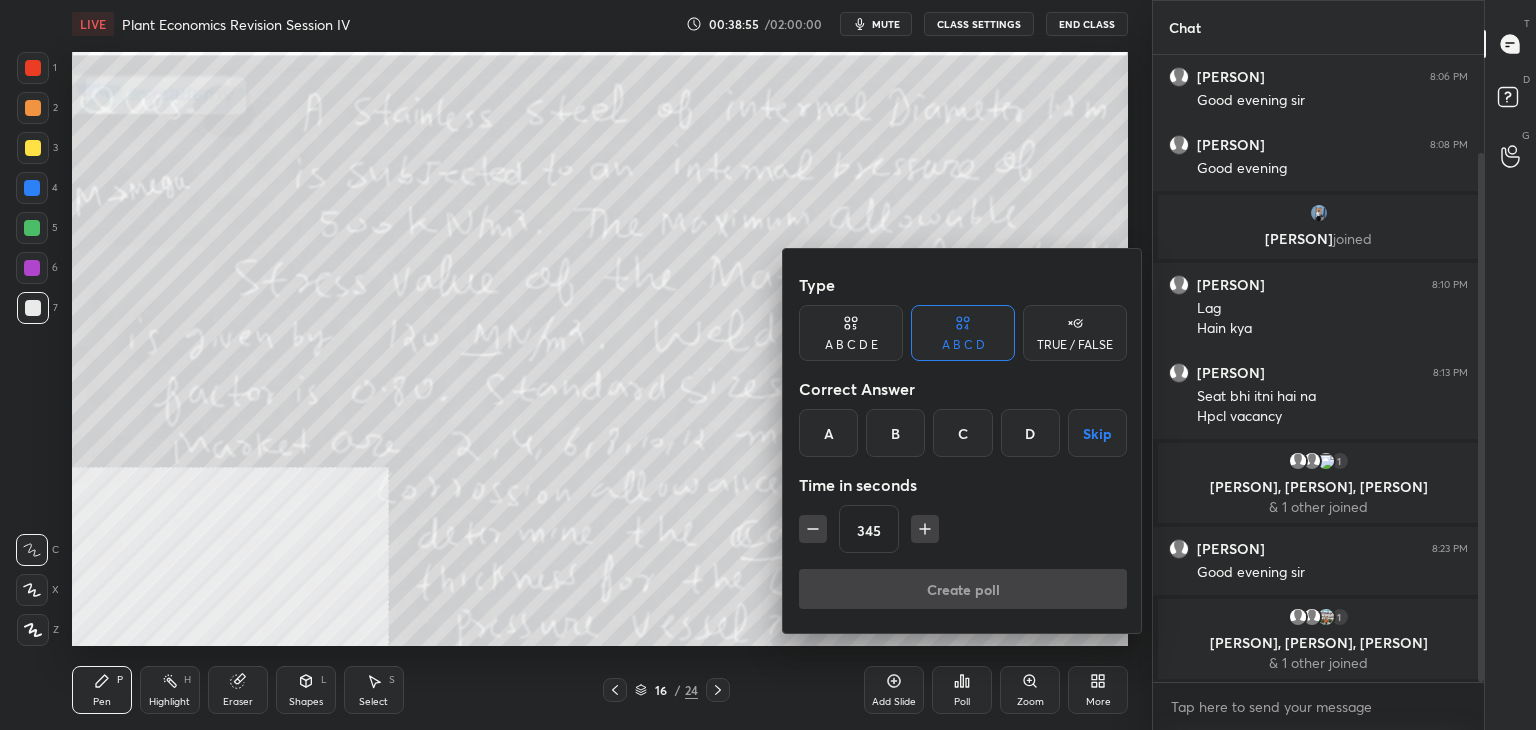 click 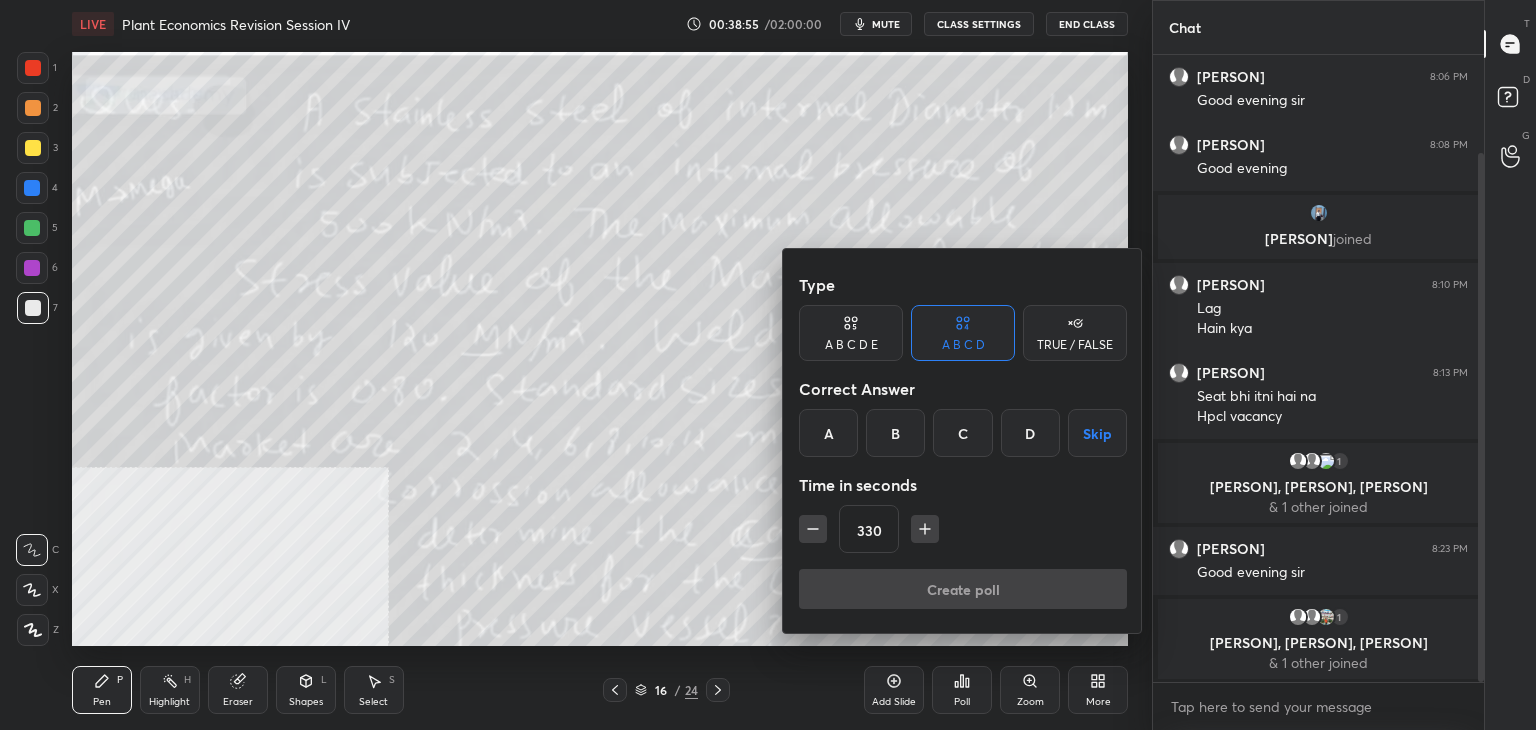 click 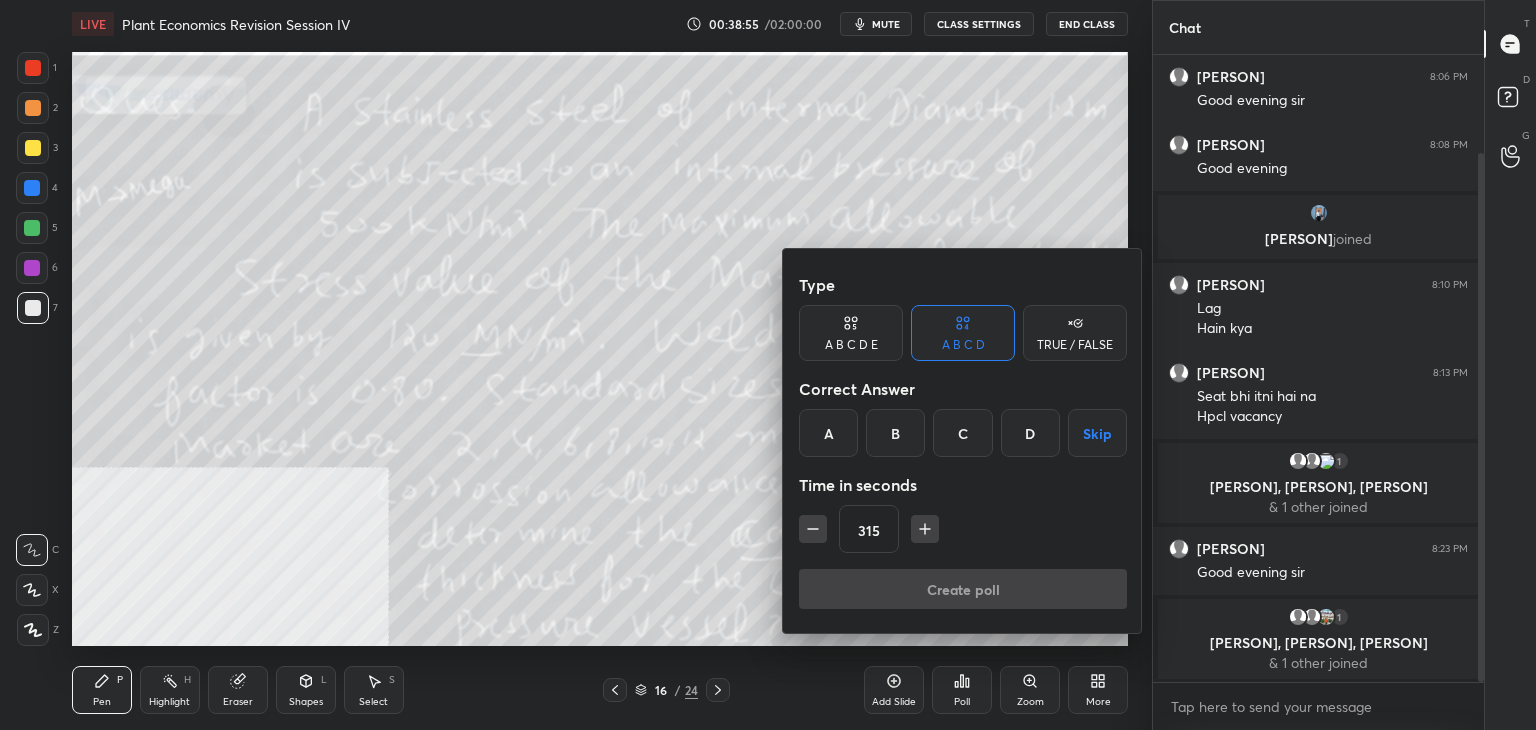 click 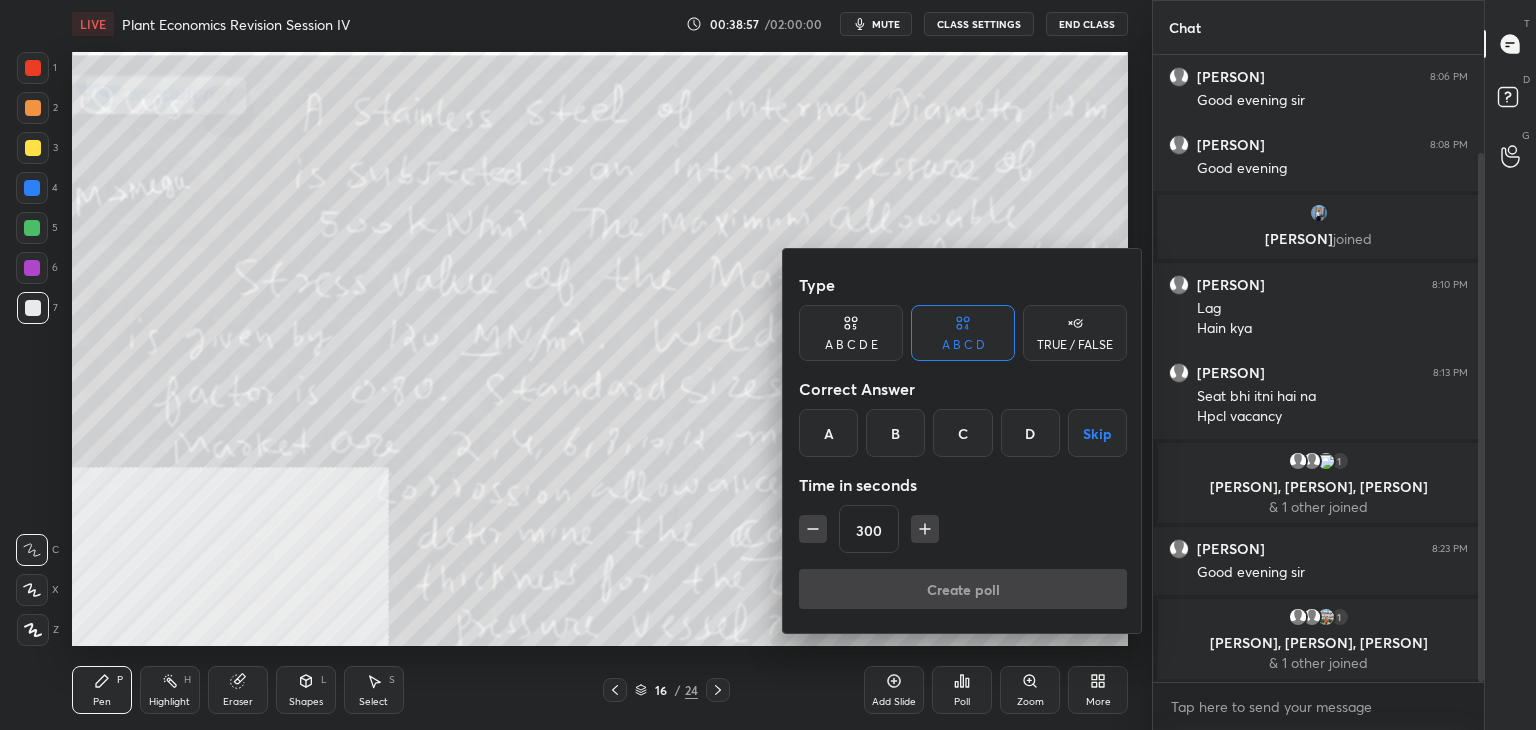 click on "Skip" at bounding box center [1097, 433] 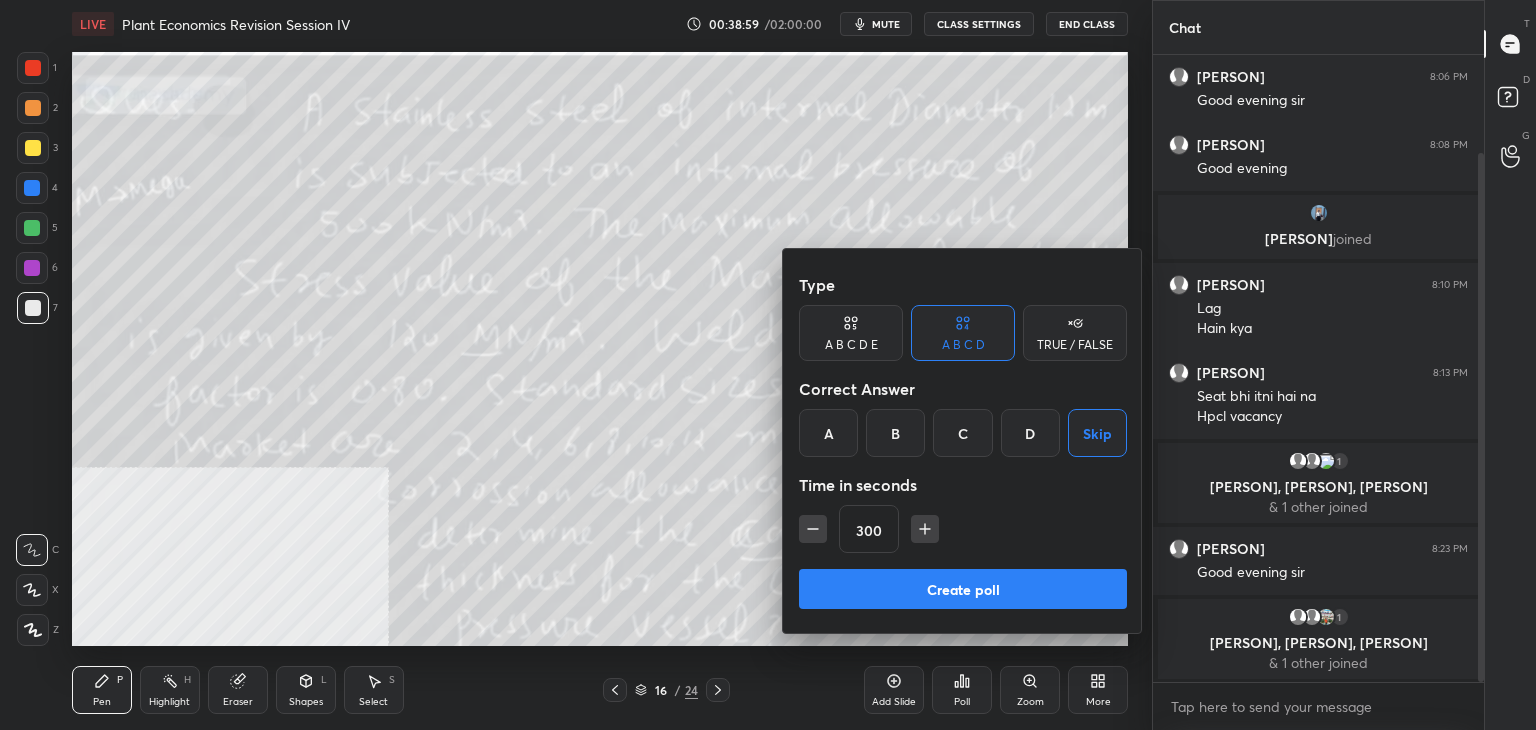 click on "Create poll" at bounding box center [963, 589] 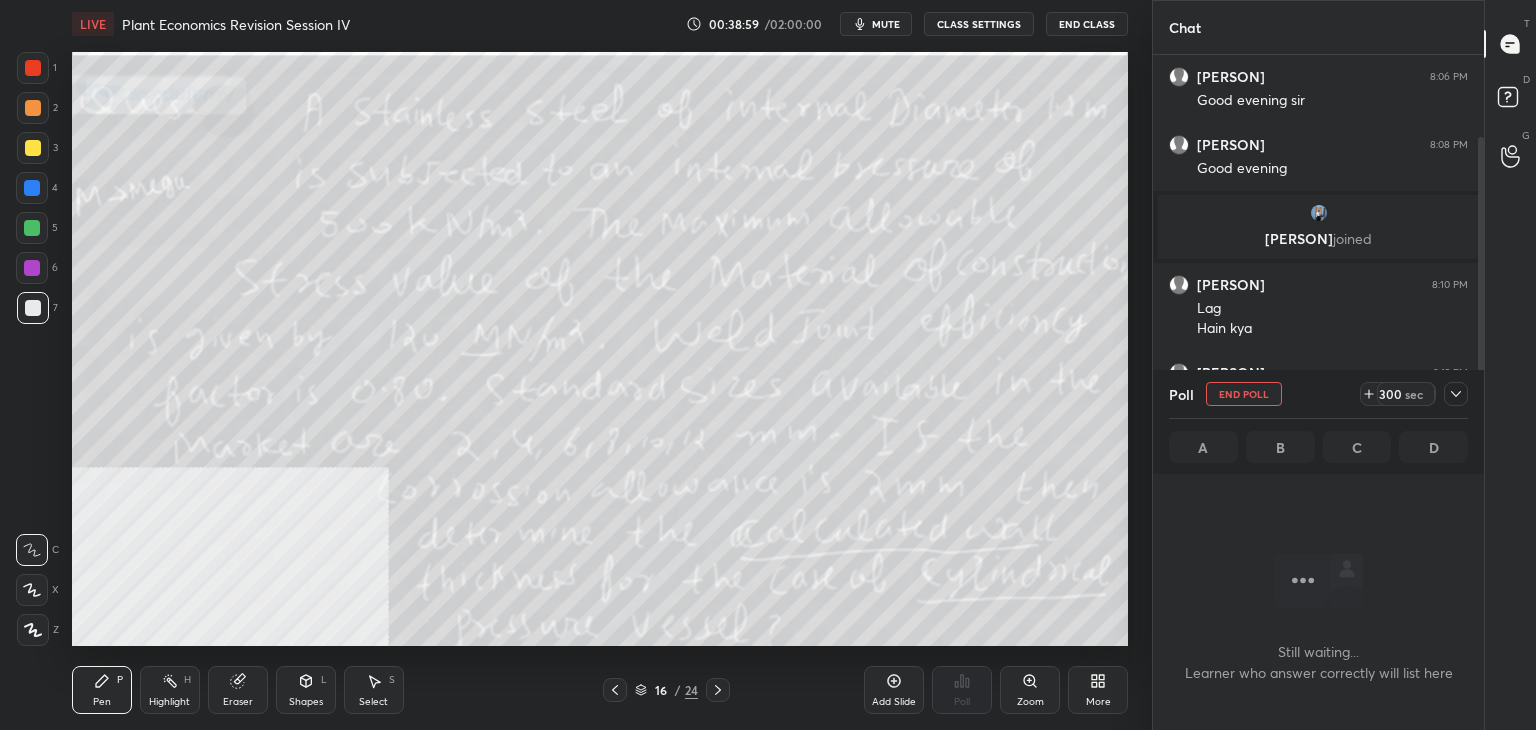scroll, scrollTop: 378, scrollLeft: 325, axis: both 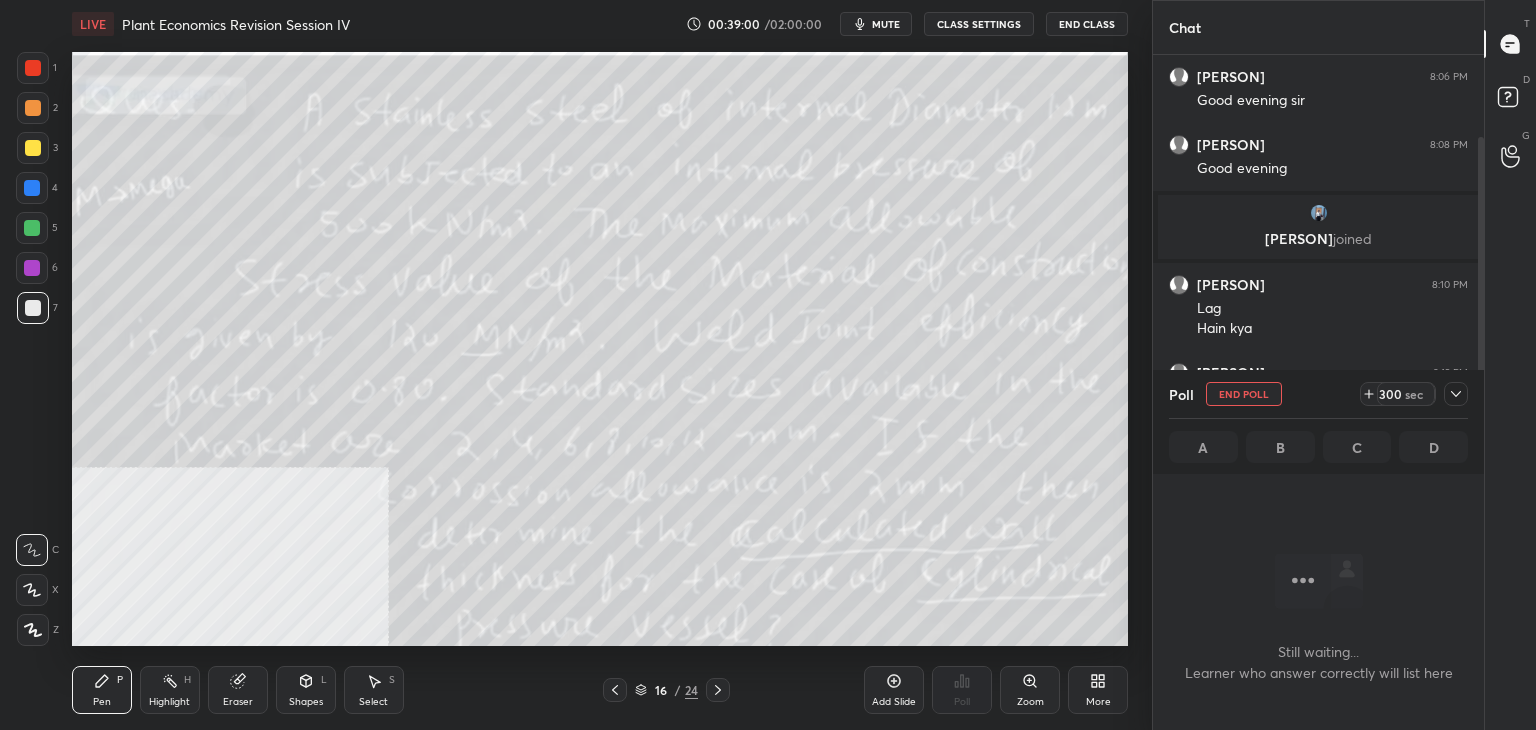 click 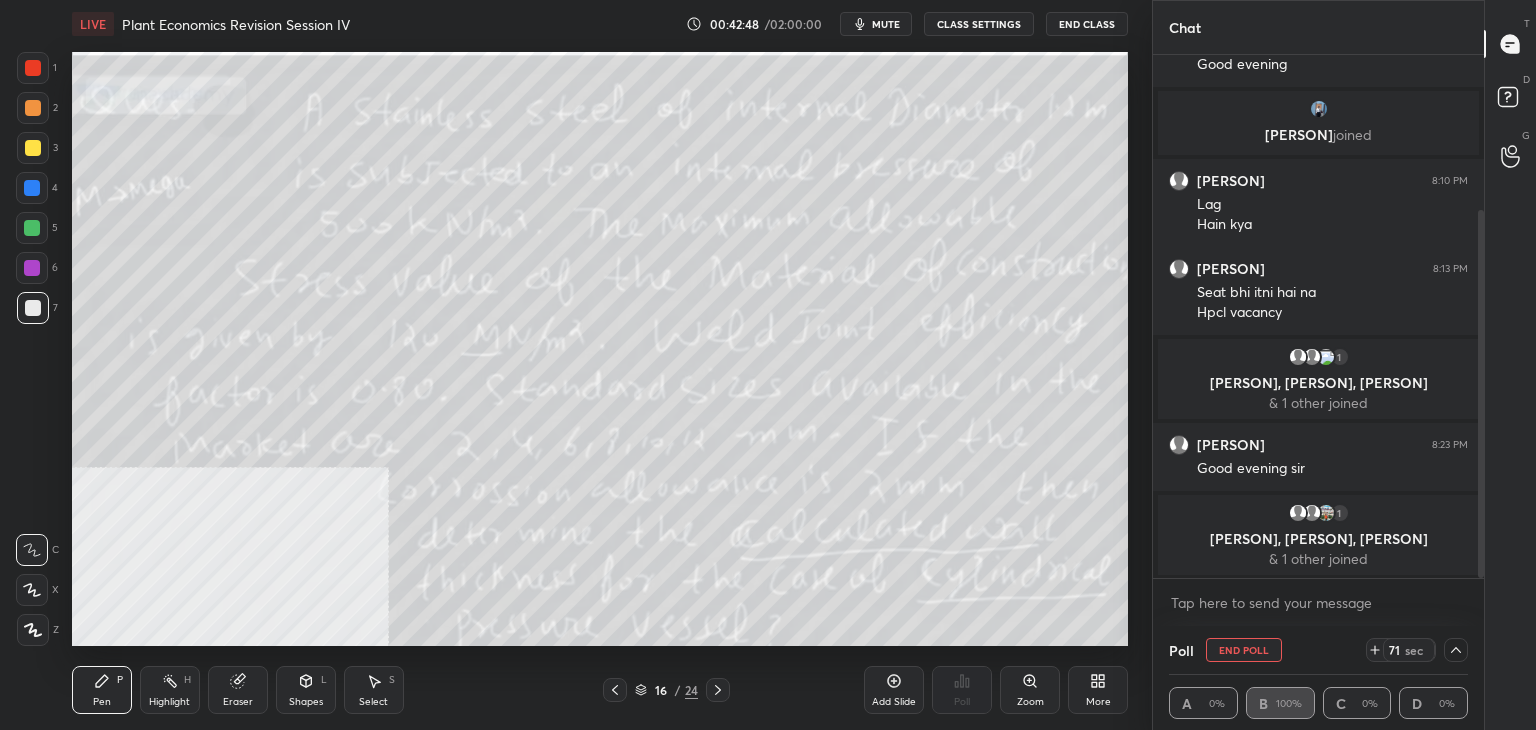 scroll, scrollTop: 288, scrollLeft: 0, axis: vertical 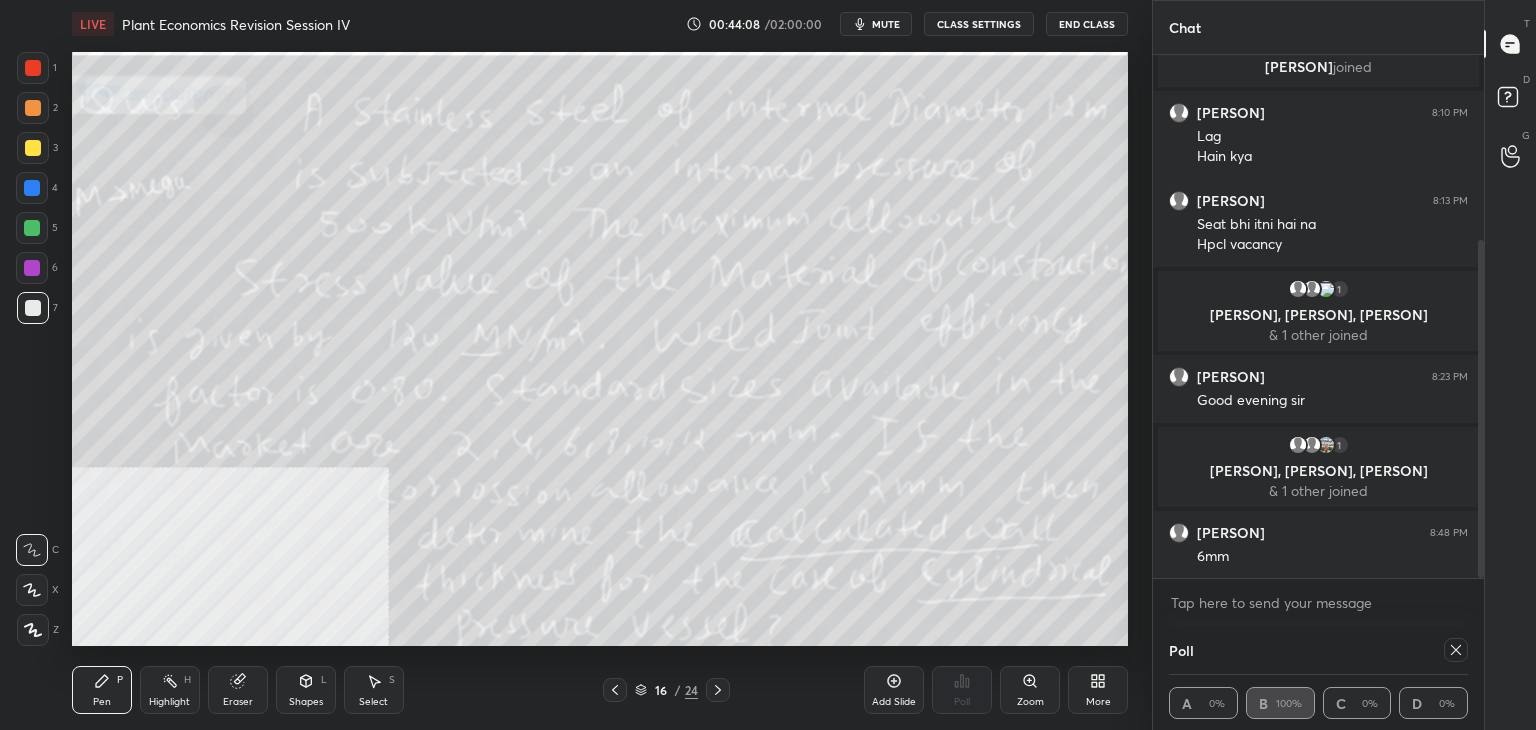 click 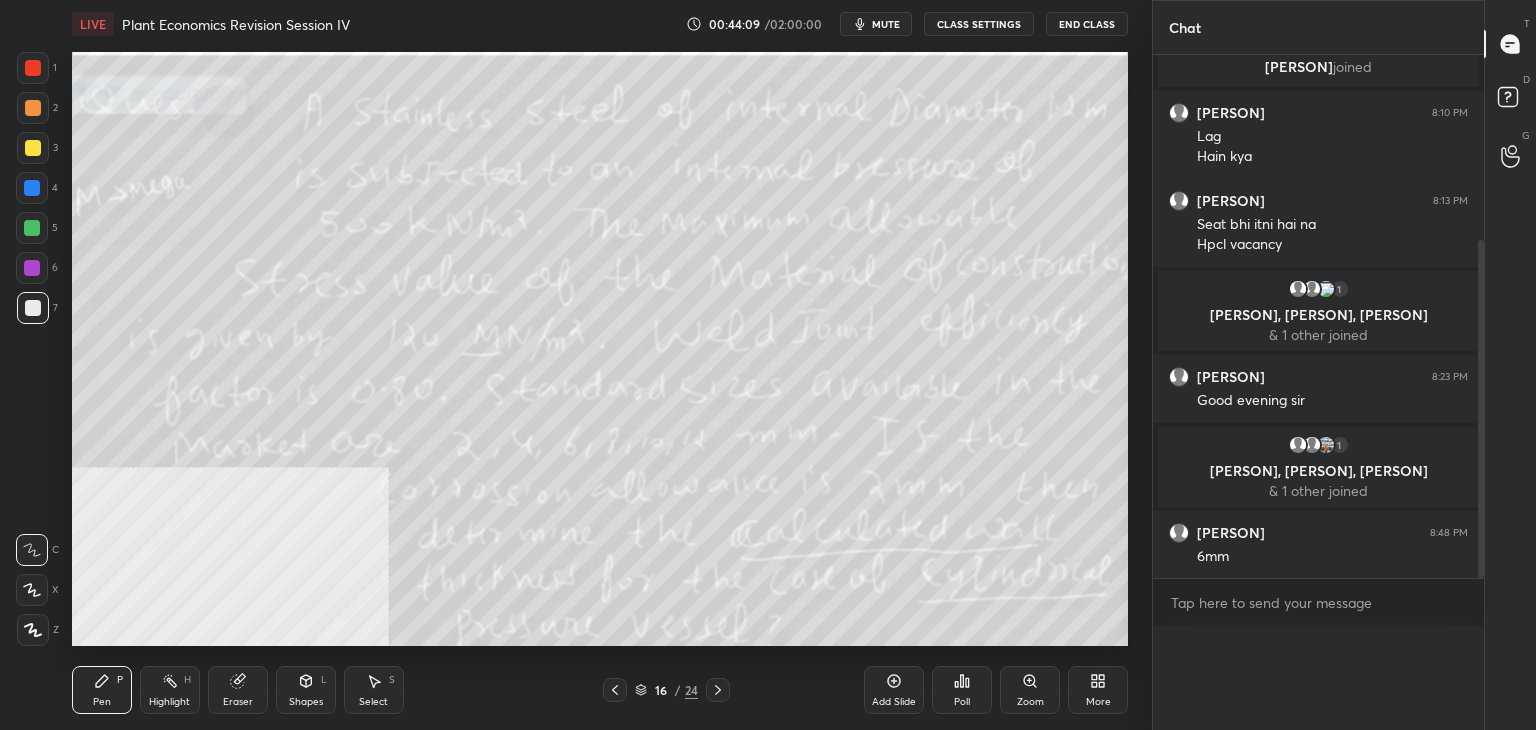 scroll, scrollTop: 7, scrollLeft: 6, axis: both 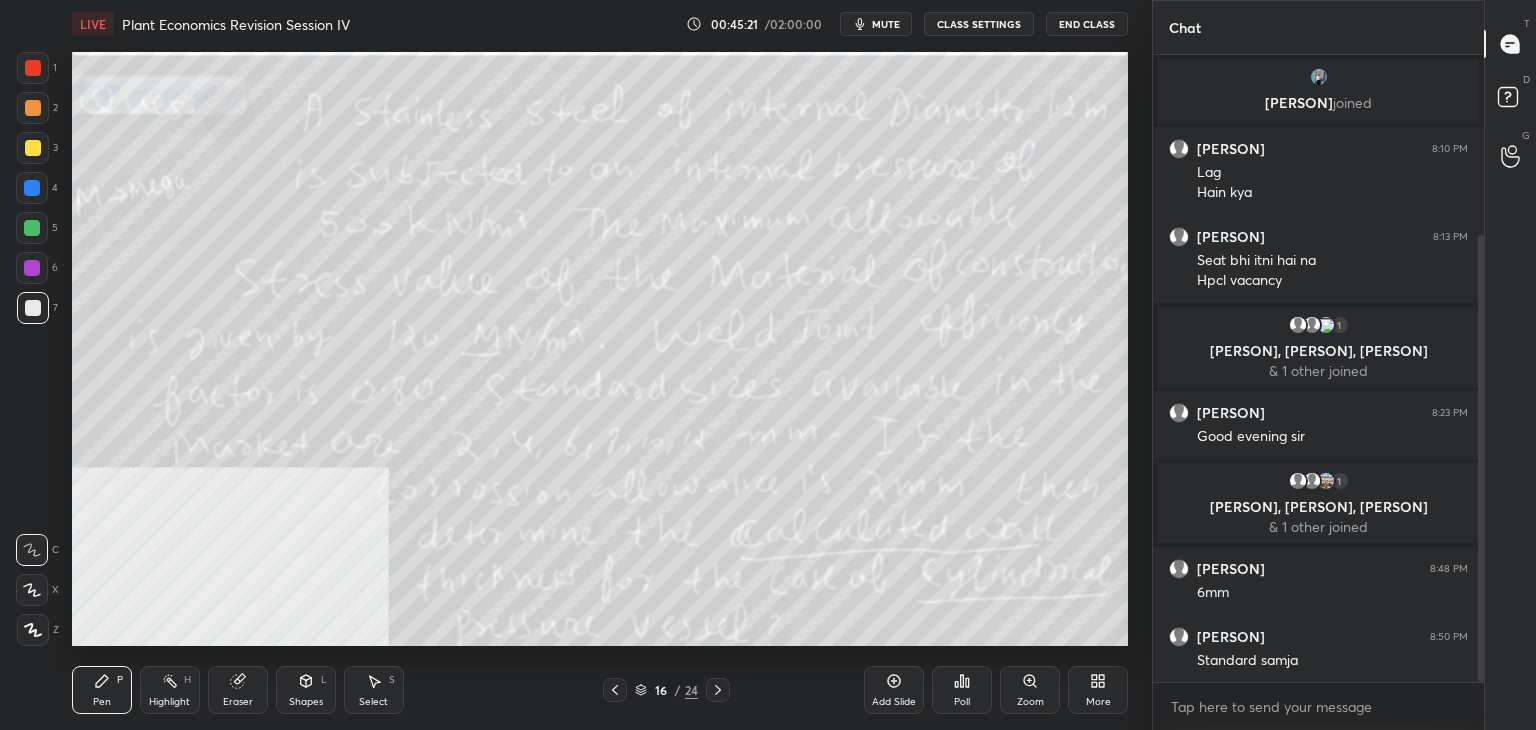 click on "mute" at bounding box center [886, 24] 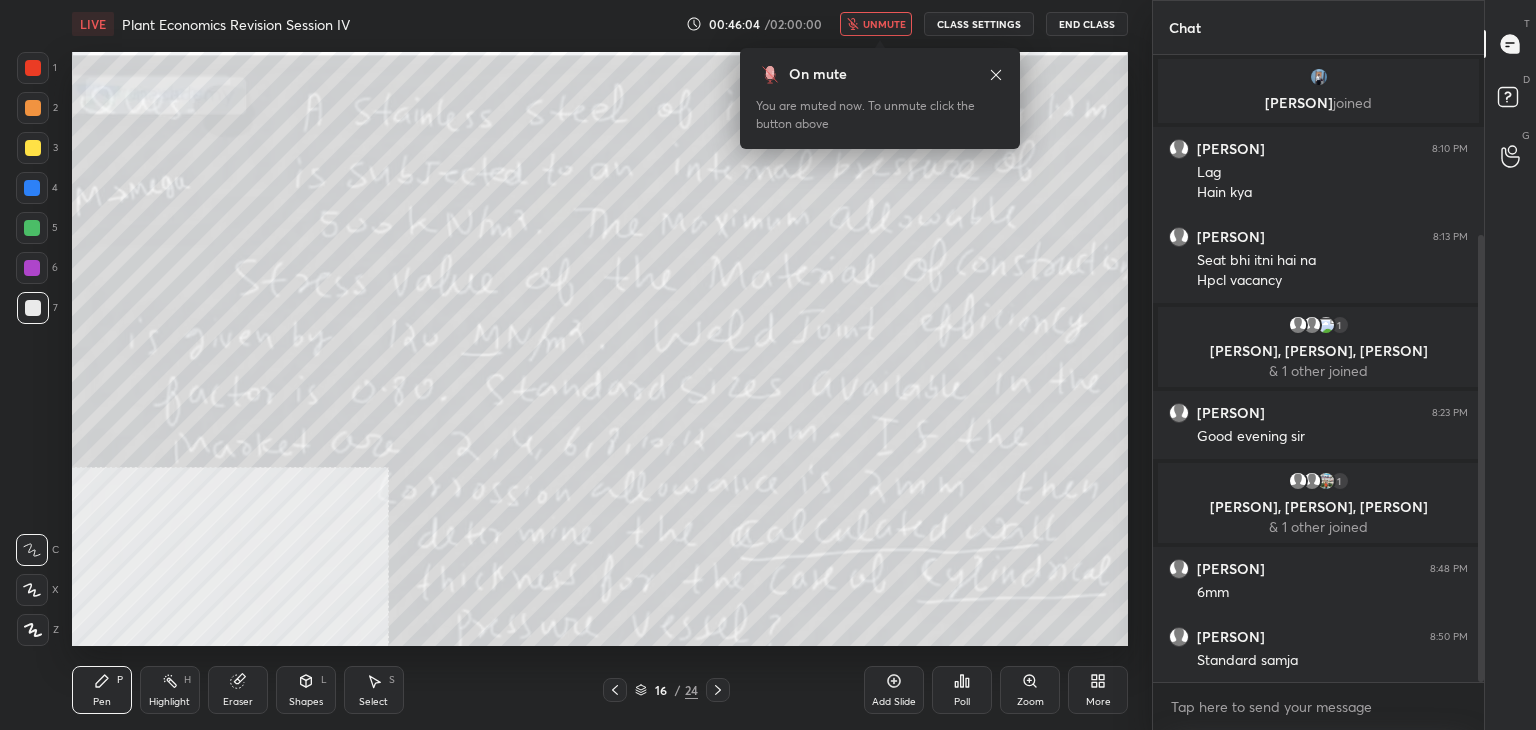 click on "unmute" at bounding box center (884, 24) 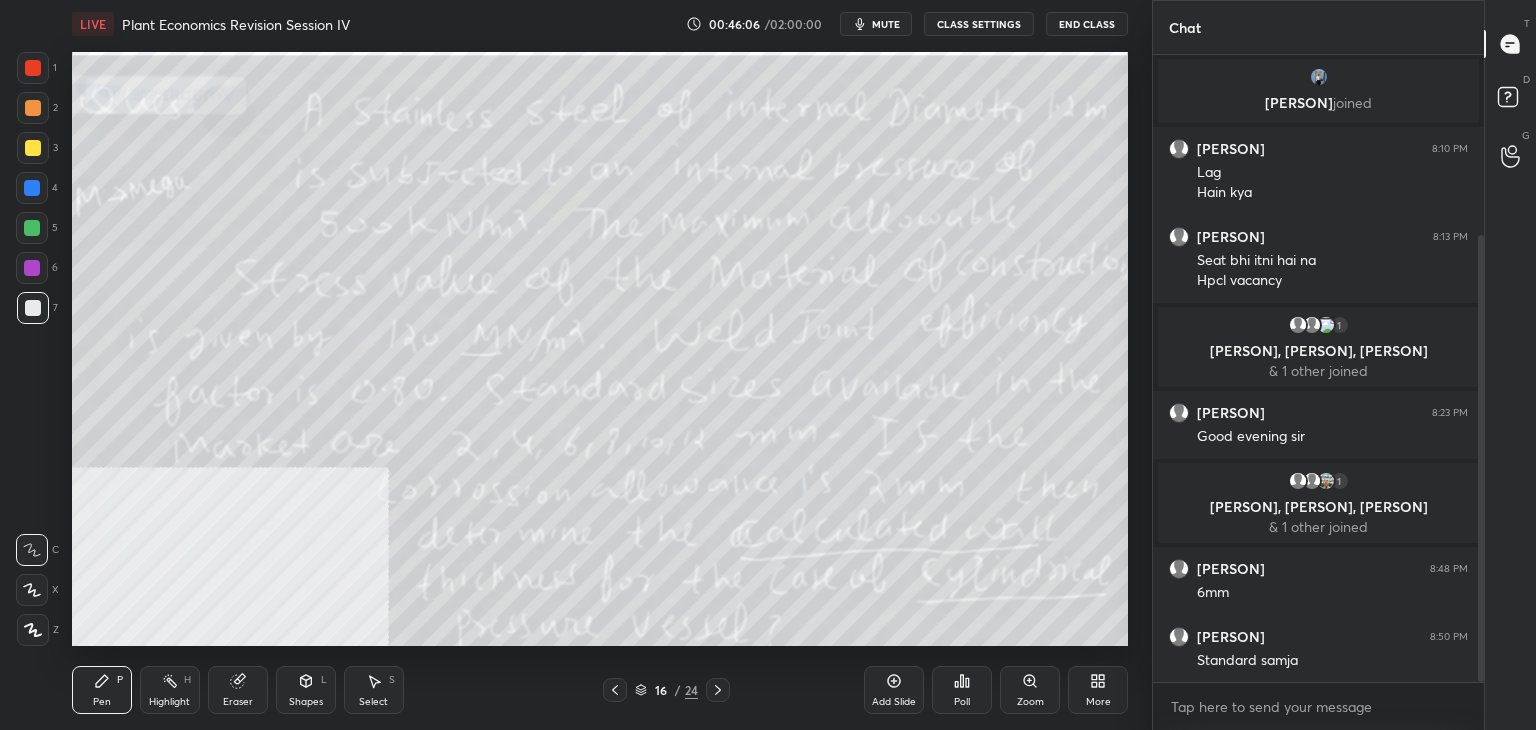 type 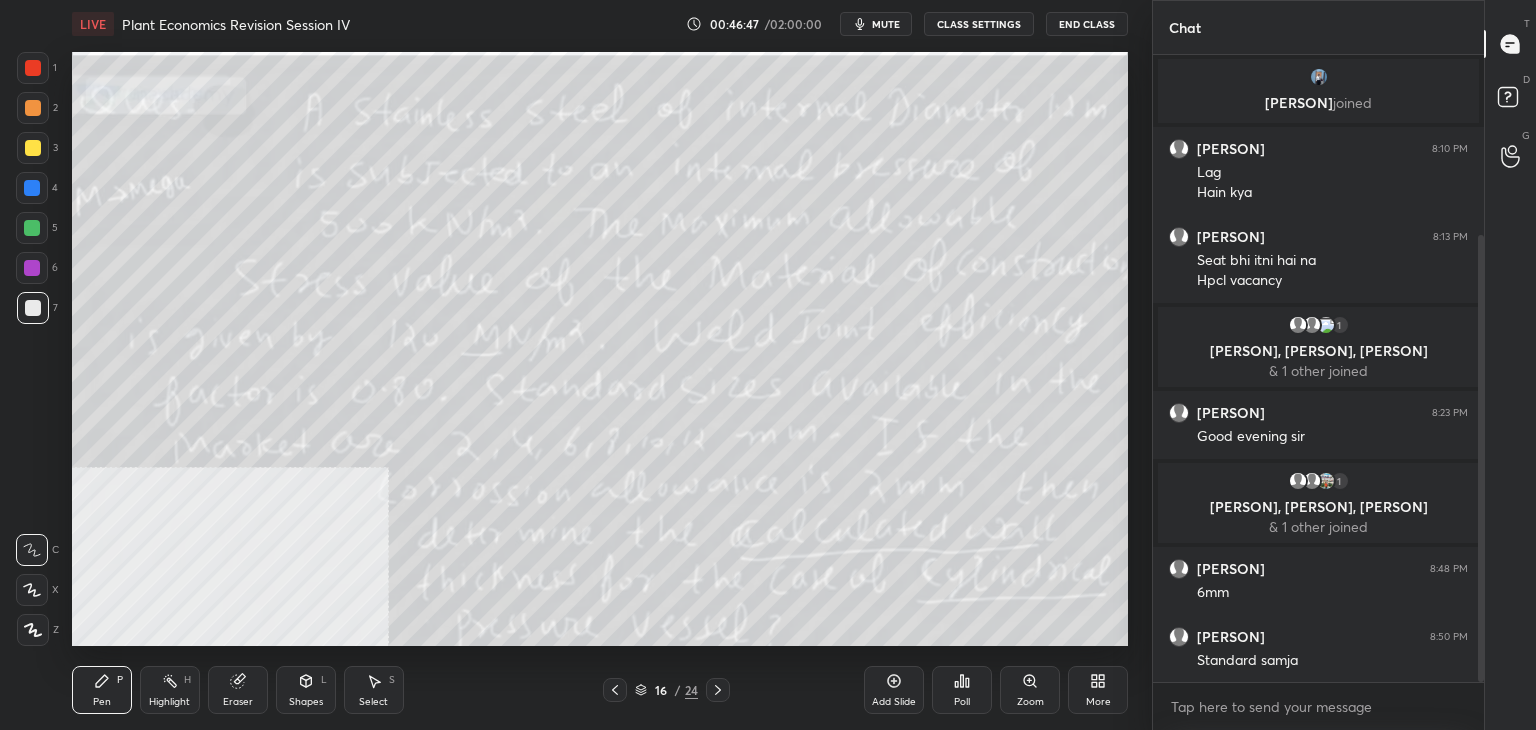click on "Poll" at bounding box center (962, 702) 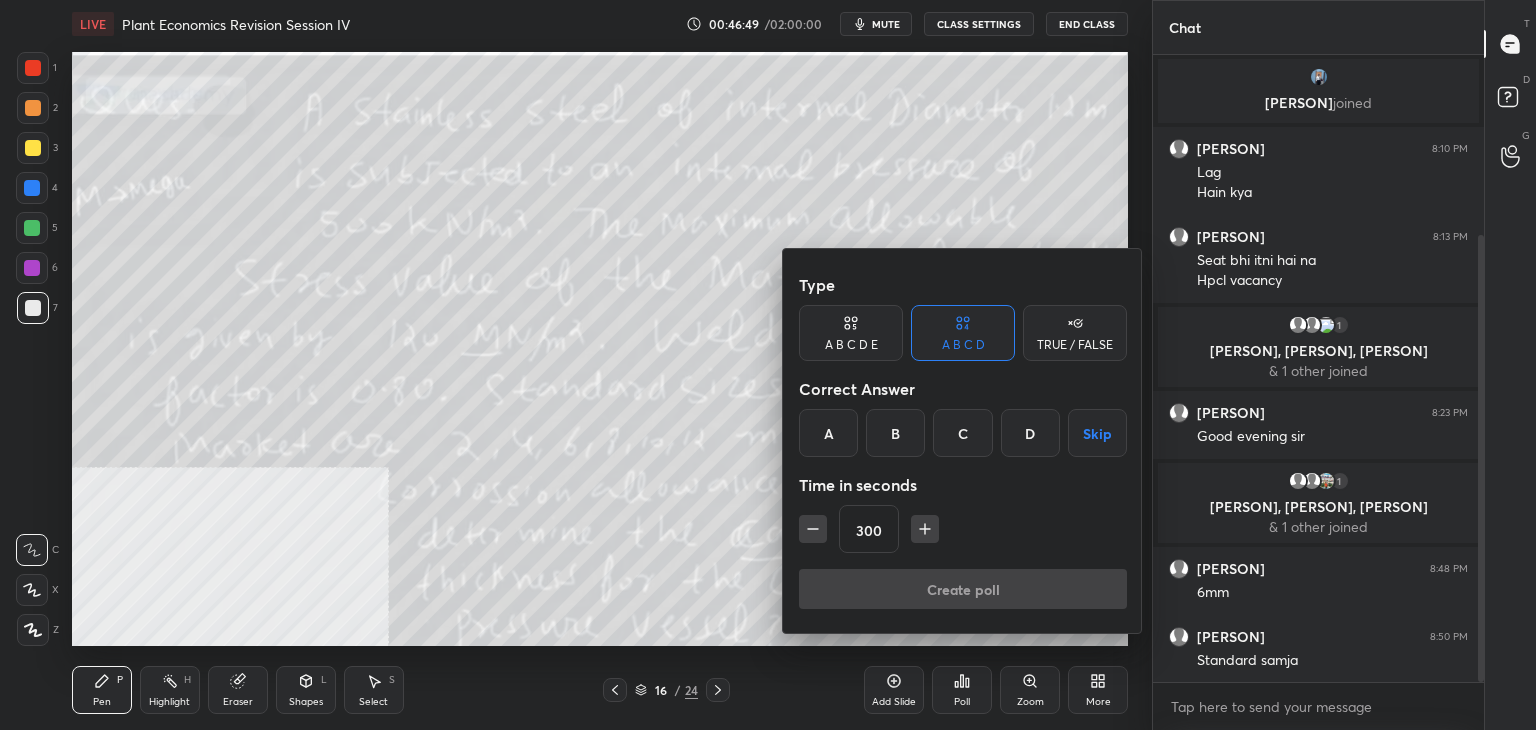 click on "Skip" at bounding box center (1097, 433) 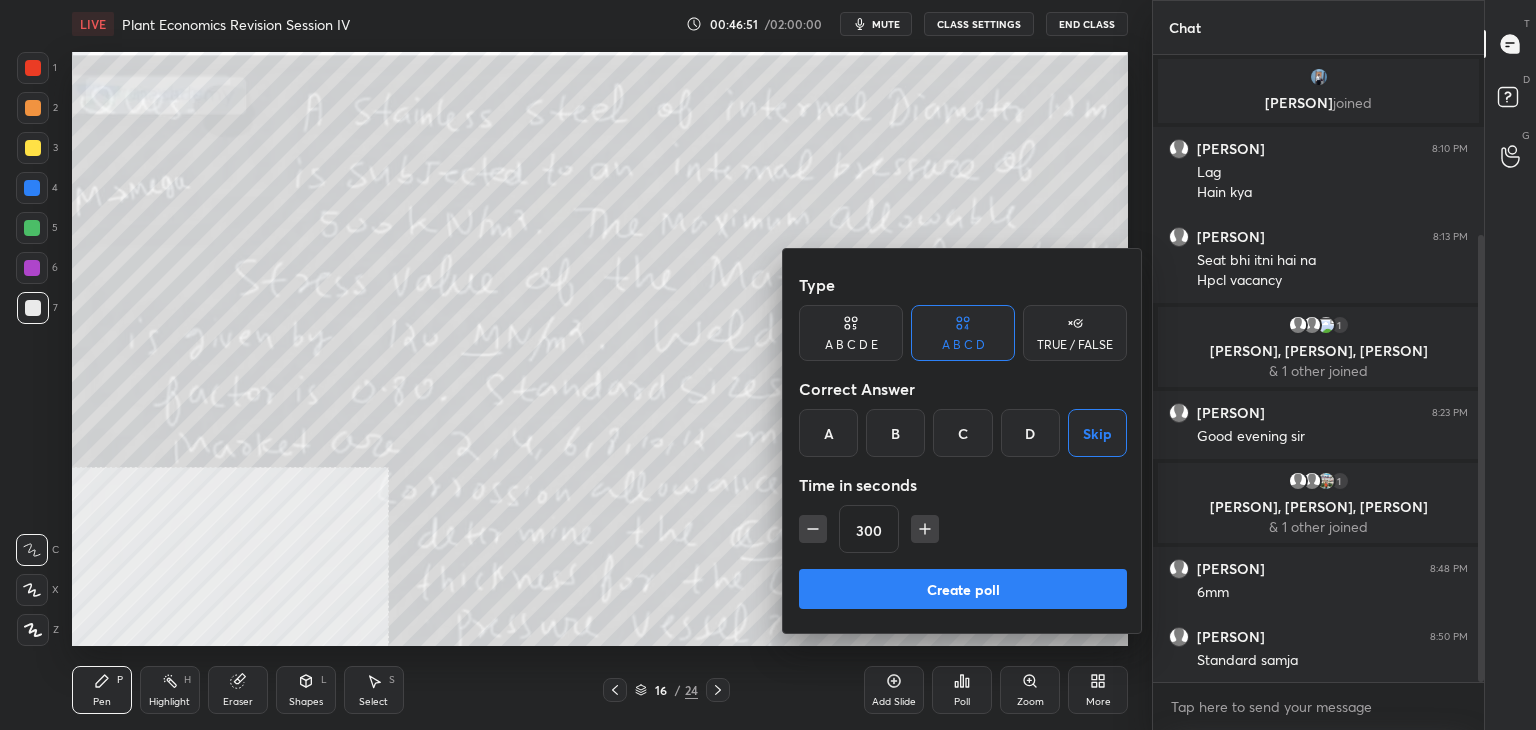 click on "Create poll" at bounding box center [963, 589] 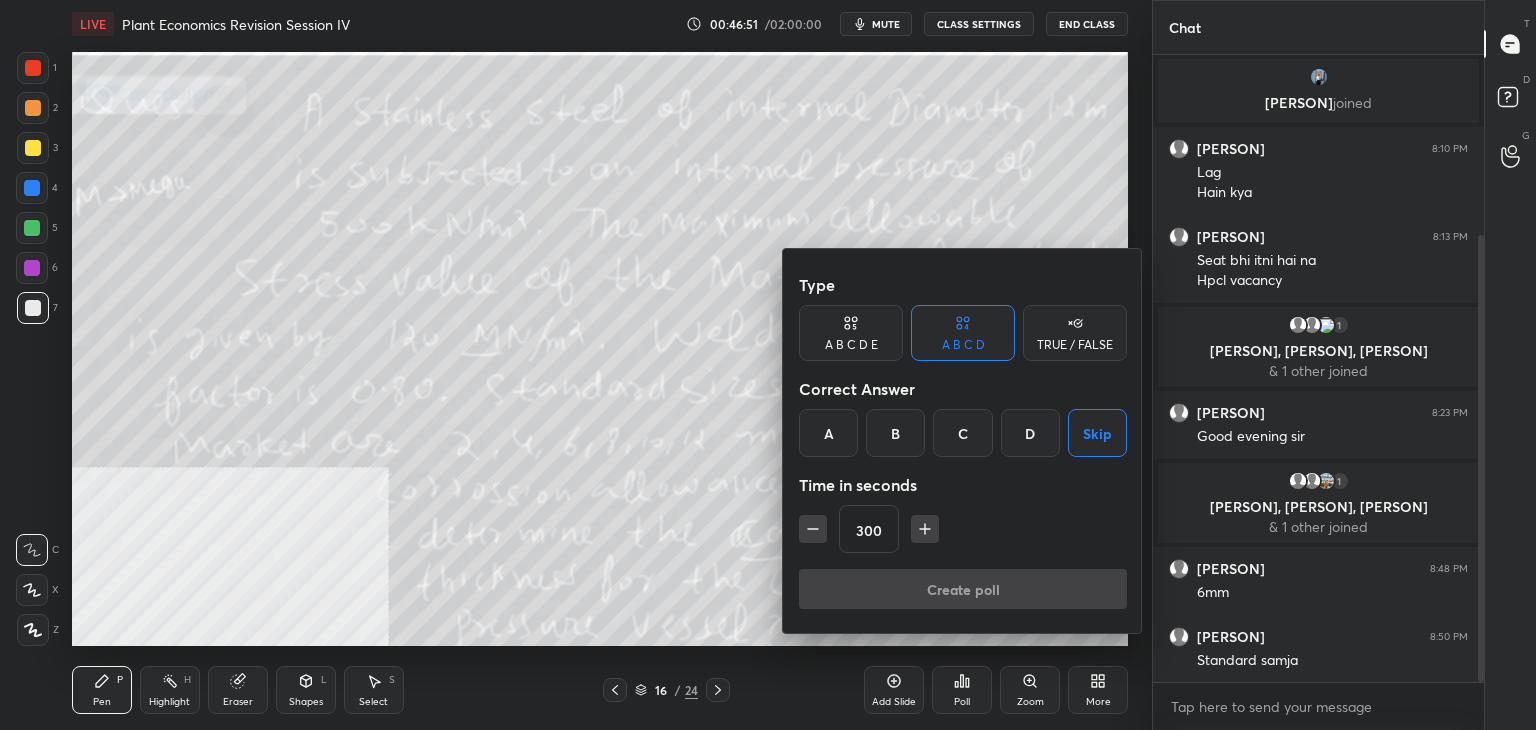 scroll, scrollTop: 435, scrollLeft: 325, axis: both 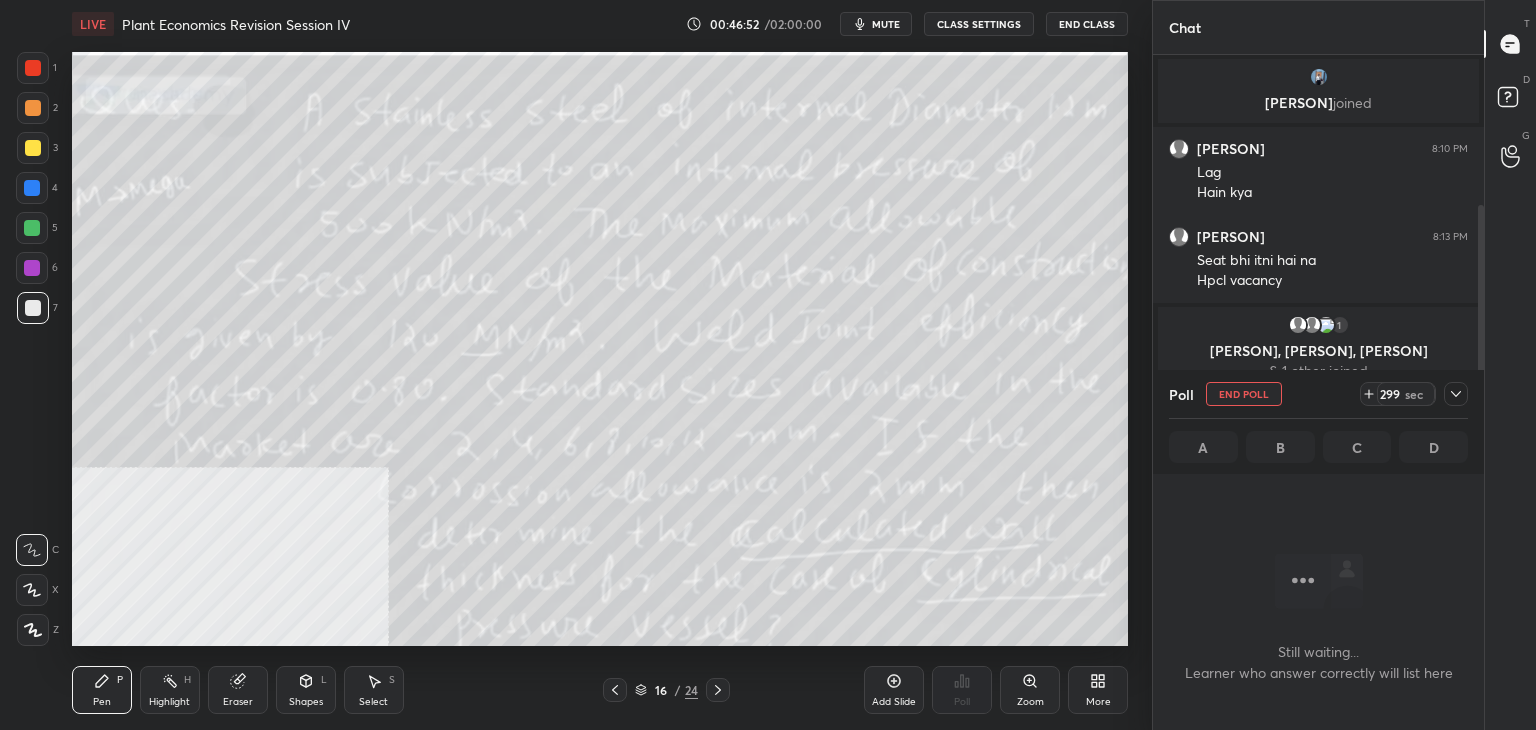 click 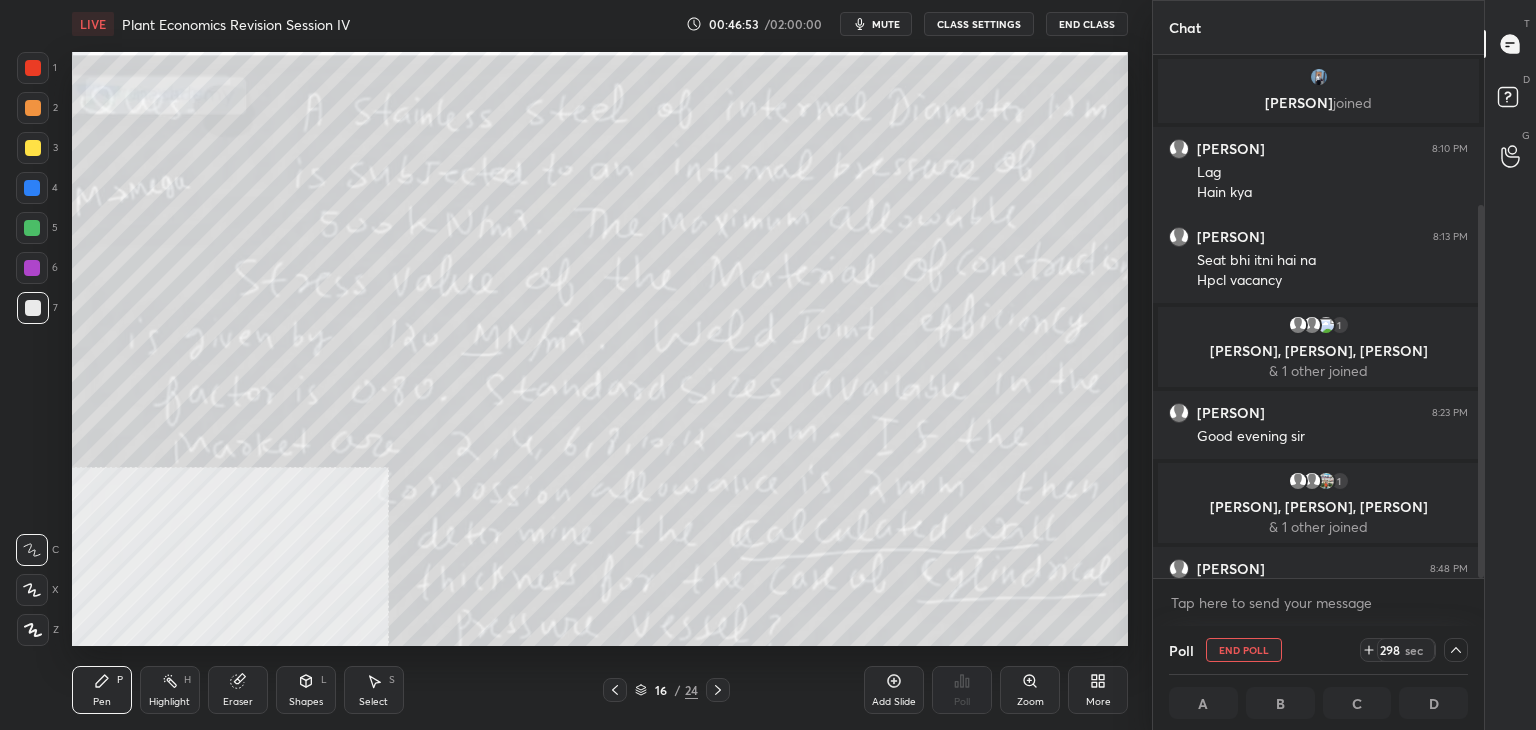 scroll, scrollTop: 356, scrollLeft: 0, axis: vertical 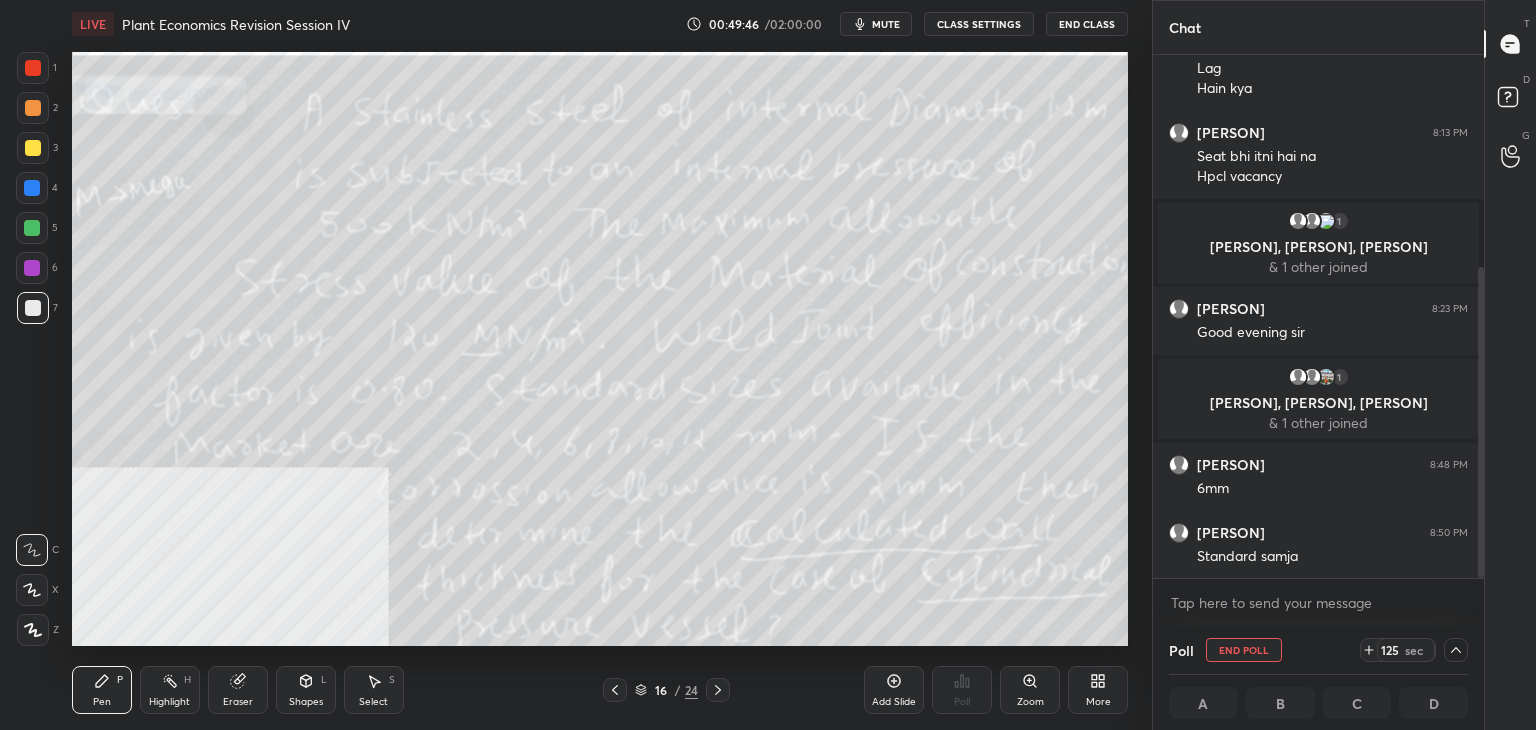 click on "mute" at bounding box center (876, 24) 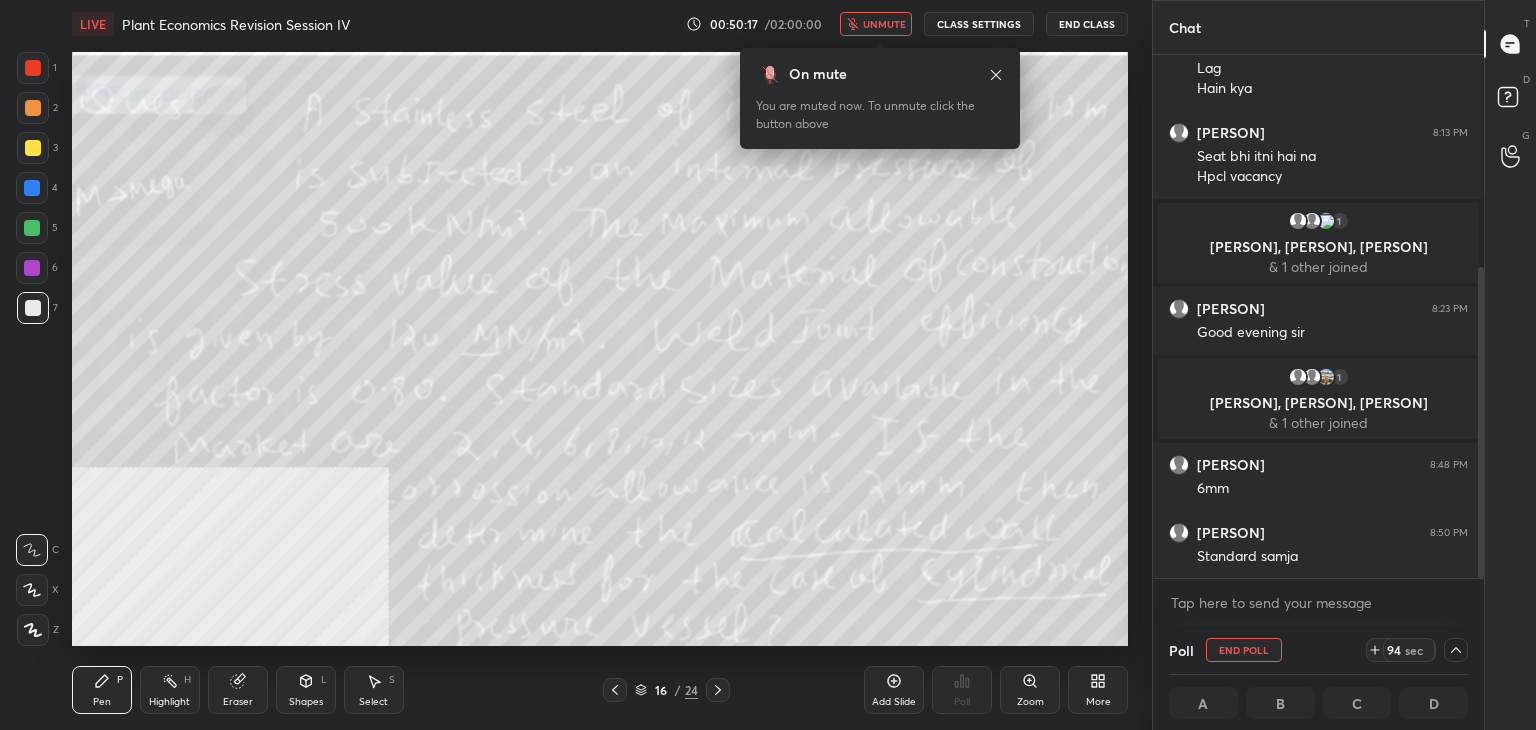 scroll, scrollTop: 424, scrollLeft: 0, axis: vertical 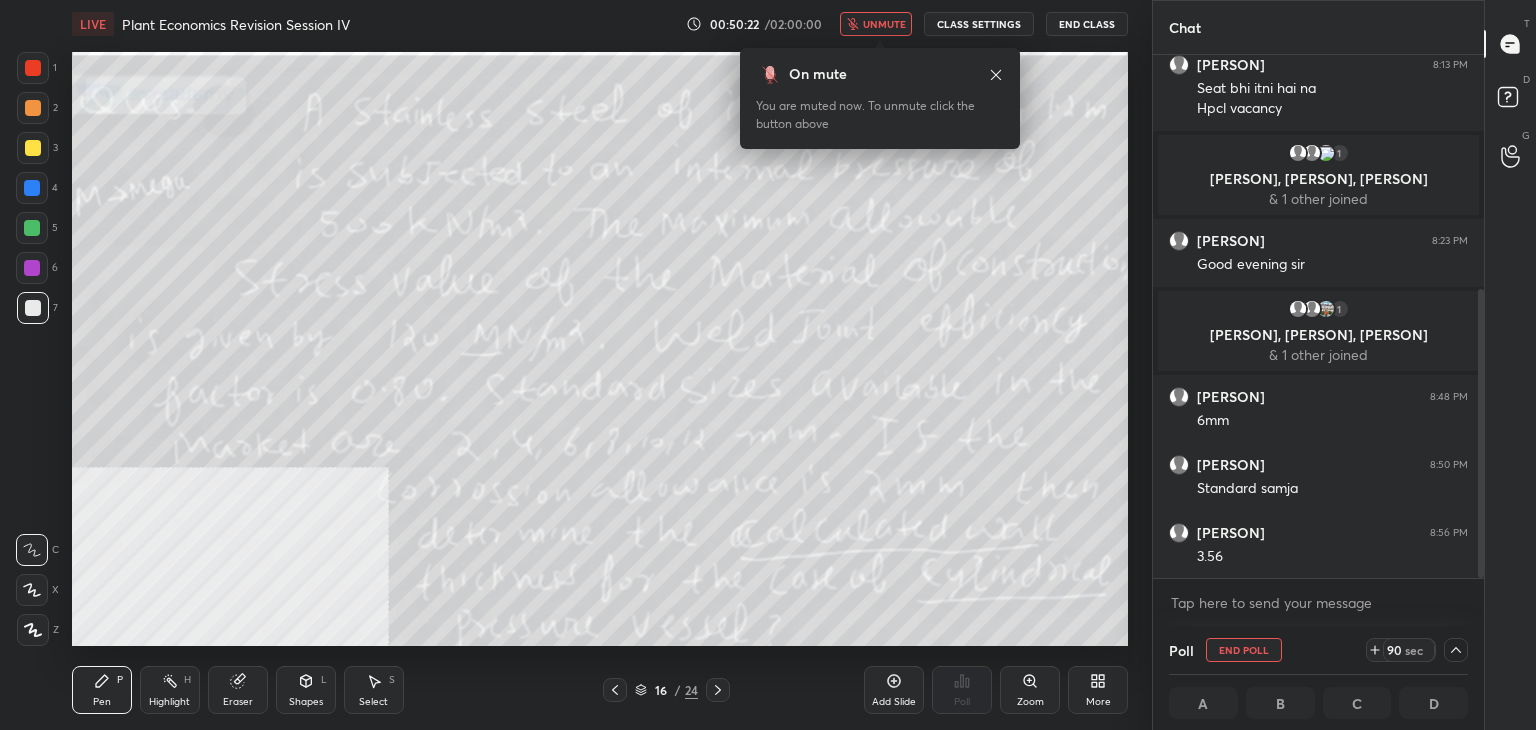 click on "unmute" at bounding box center [876, 24] 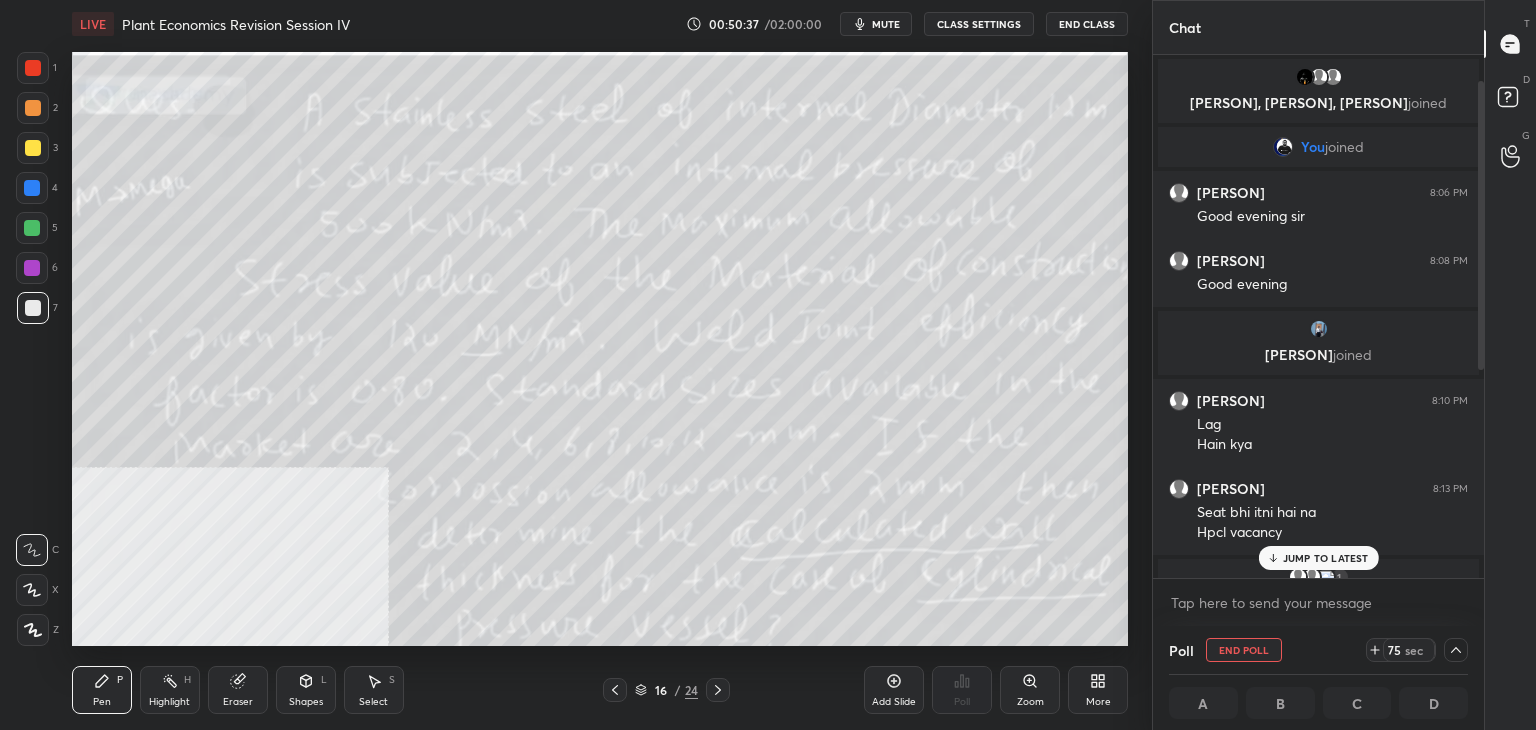scroll, scrollTop: 424, scrollLeft: 0, axis: vertical 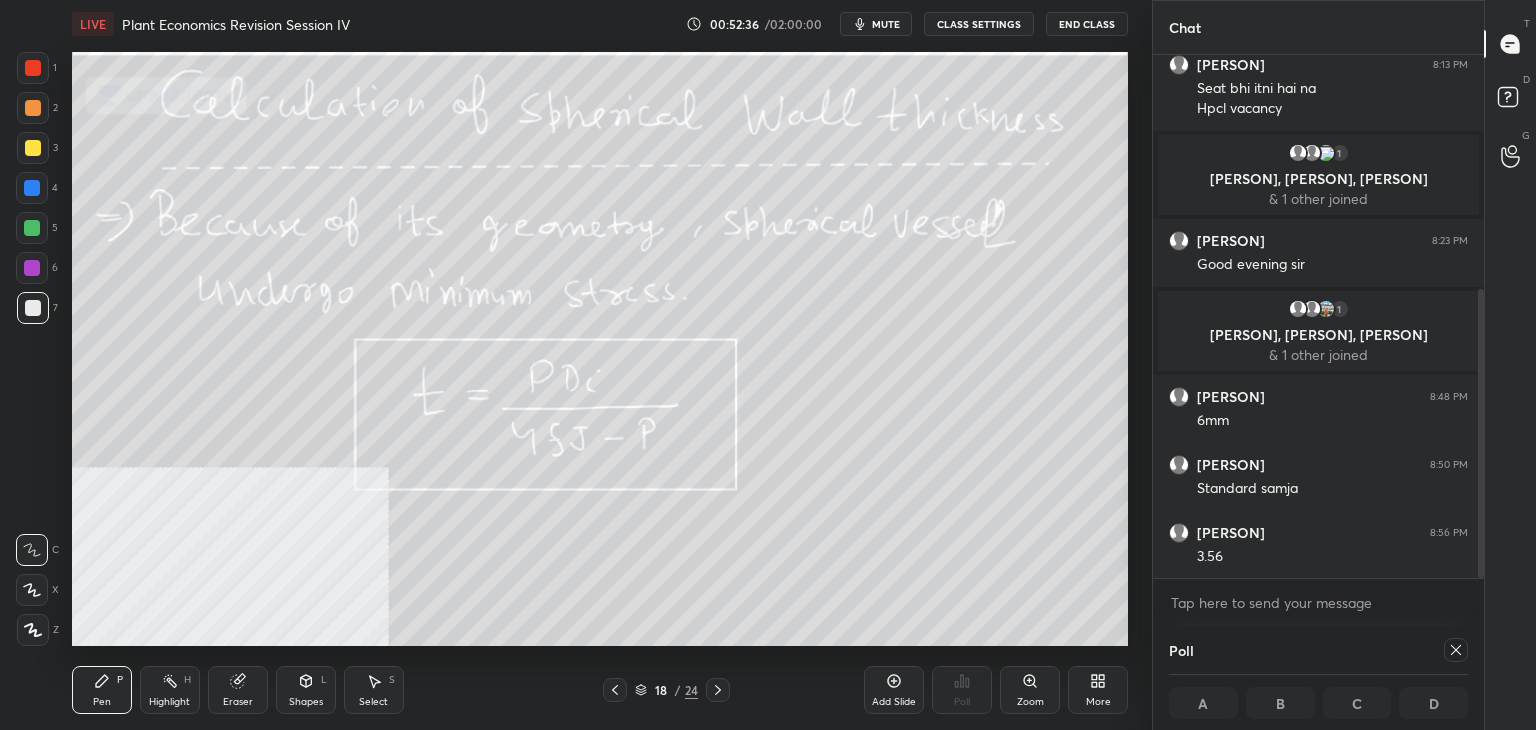 click 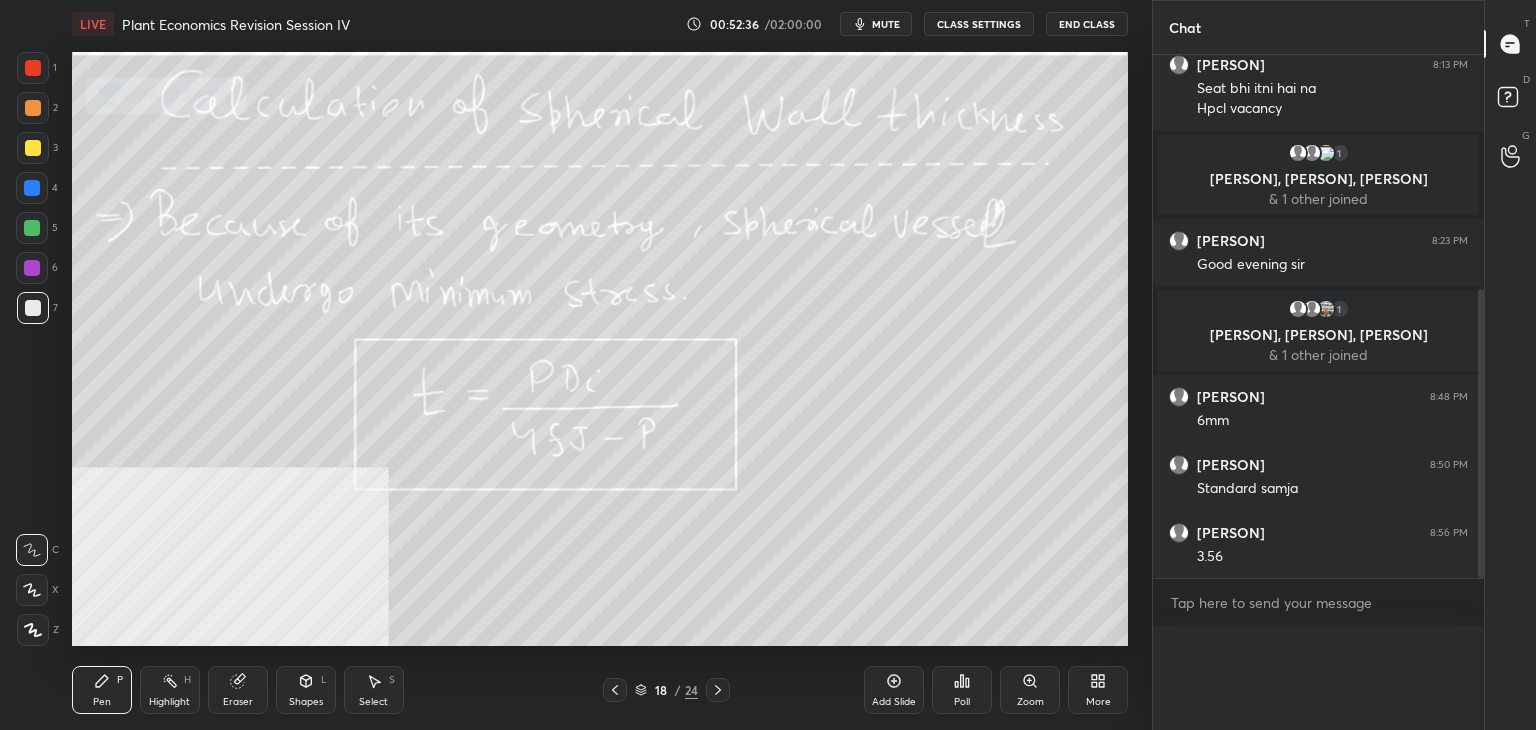scroll, scrollTop: 6, scrollLeft: 6, axis: both 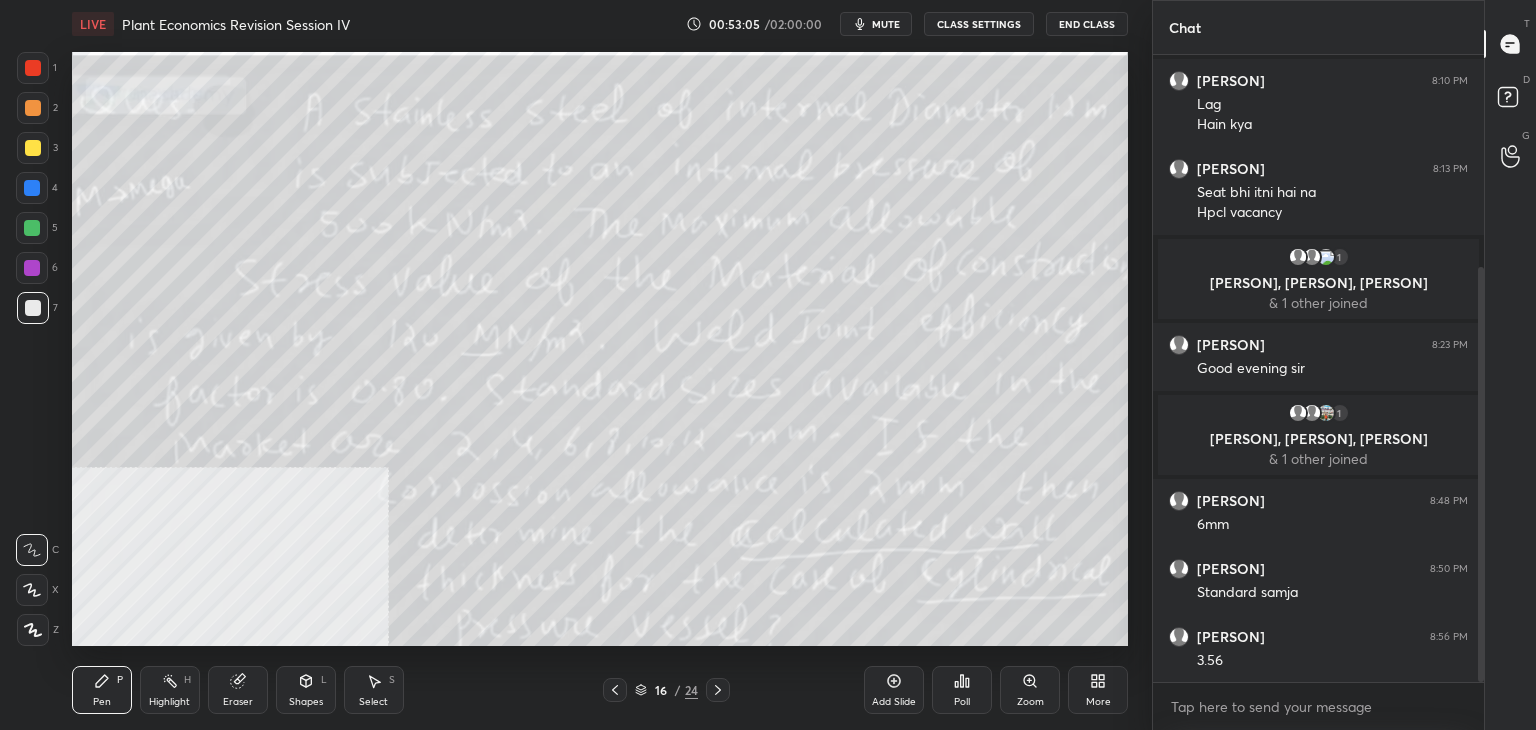 click on "Poll" at bounding box center (962, 690) 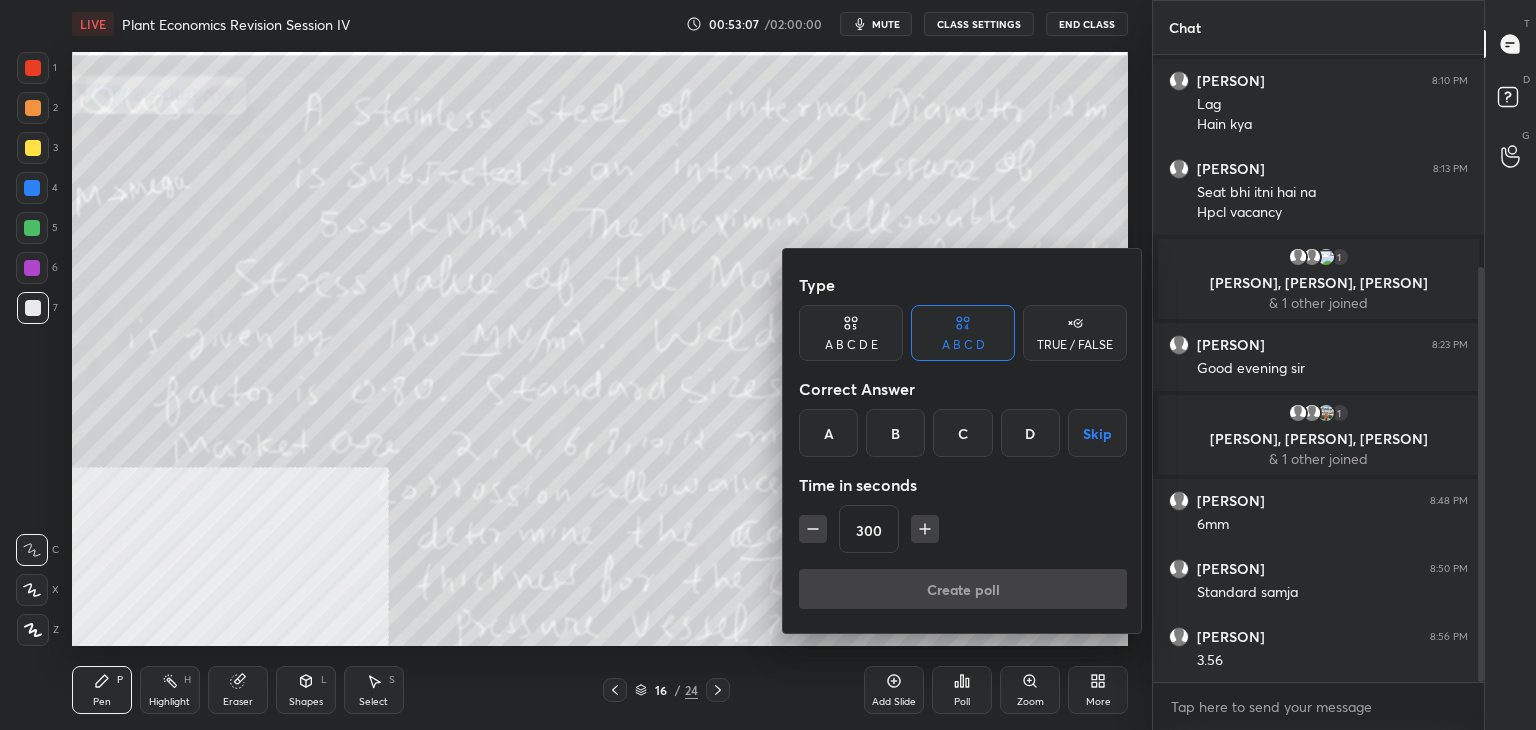 click 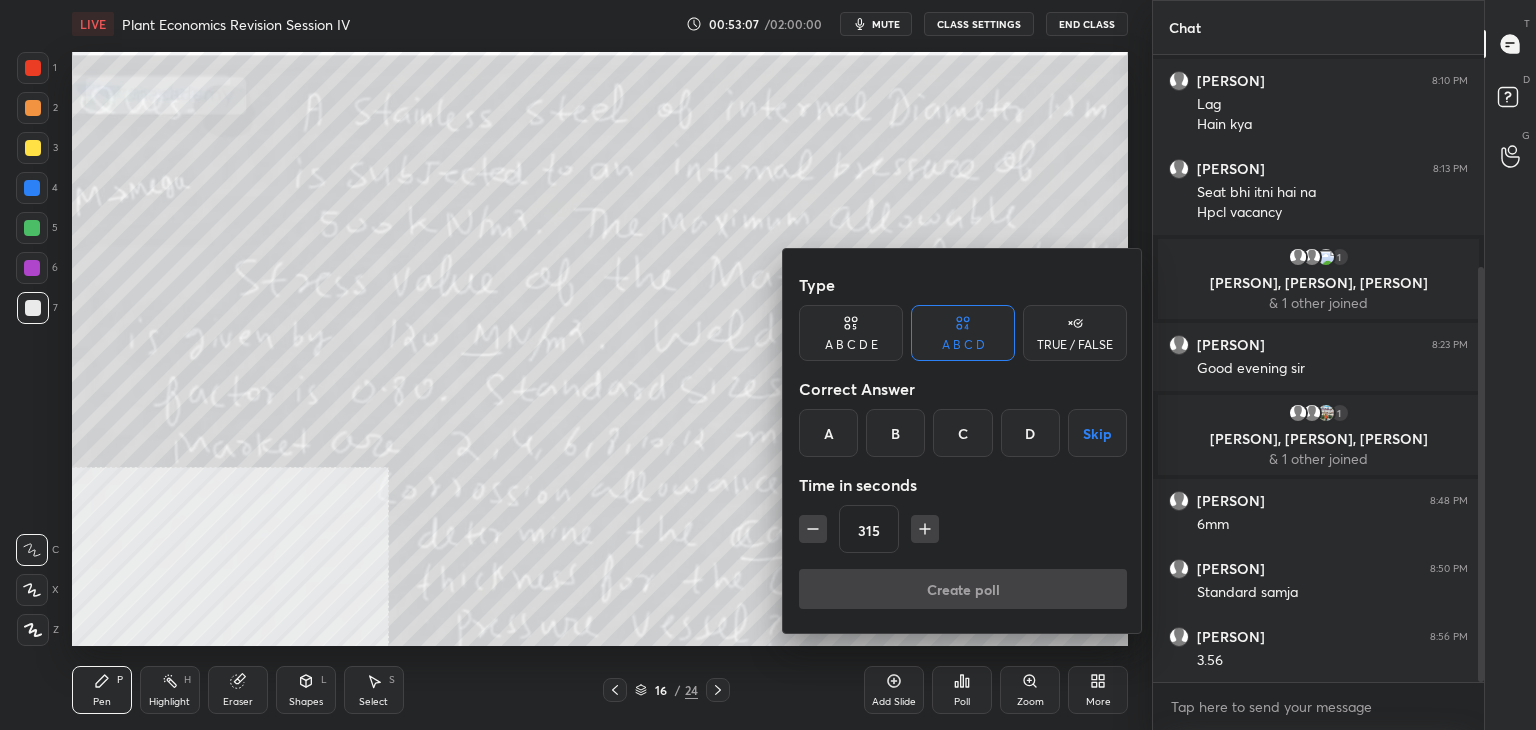 click 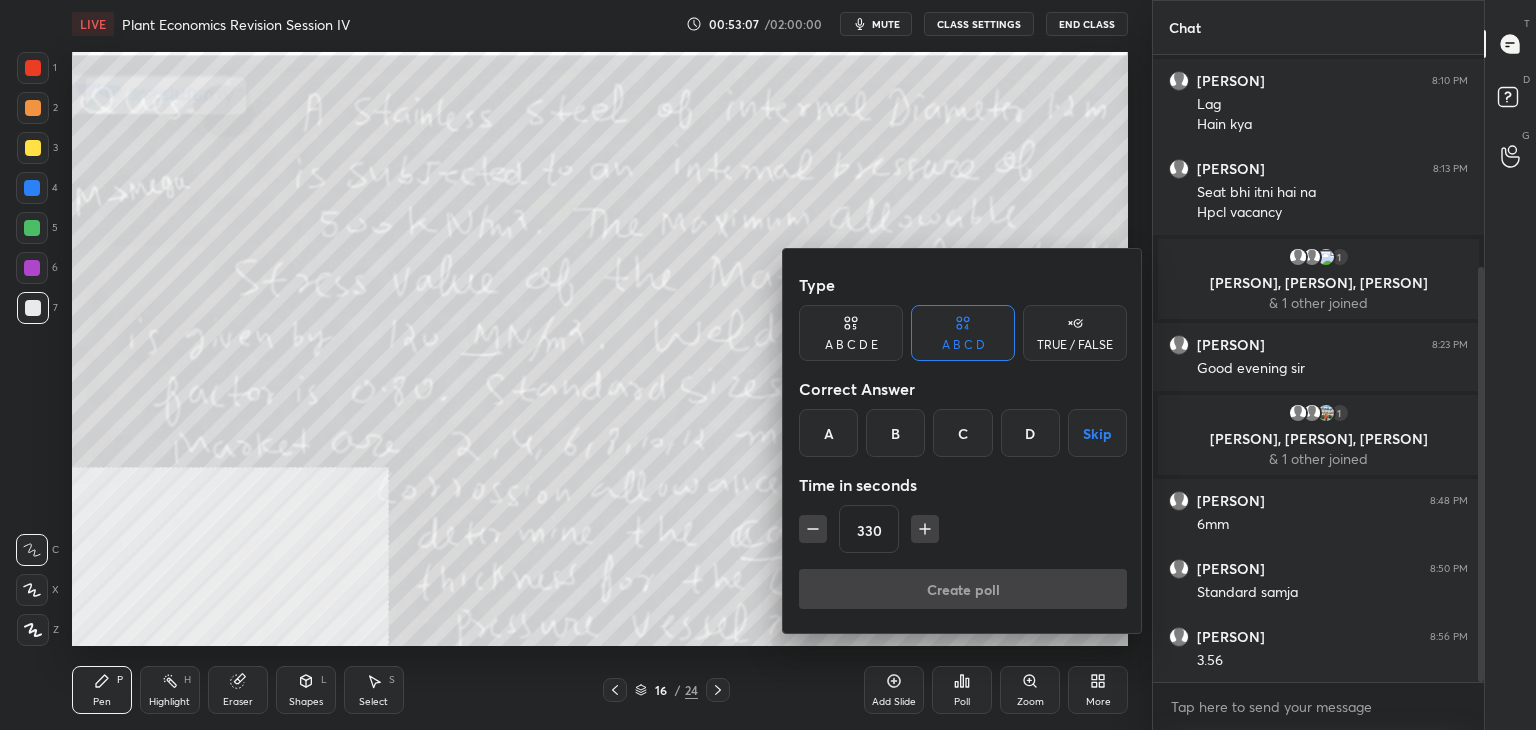 click 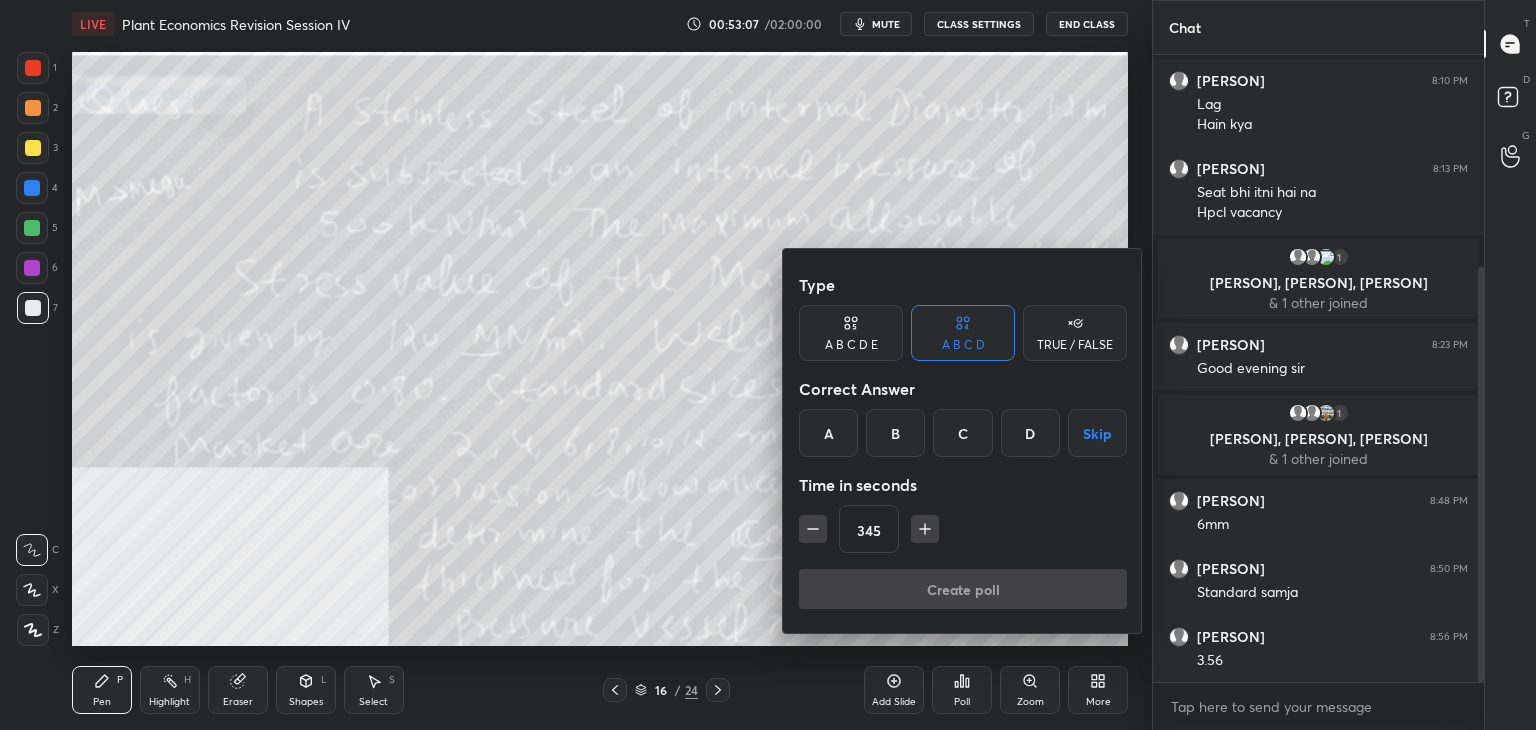 click 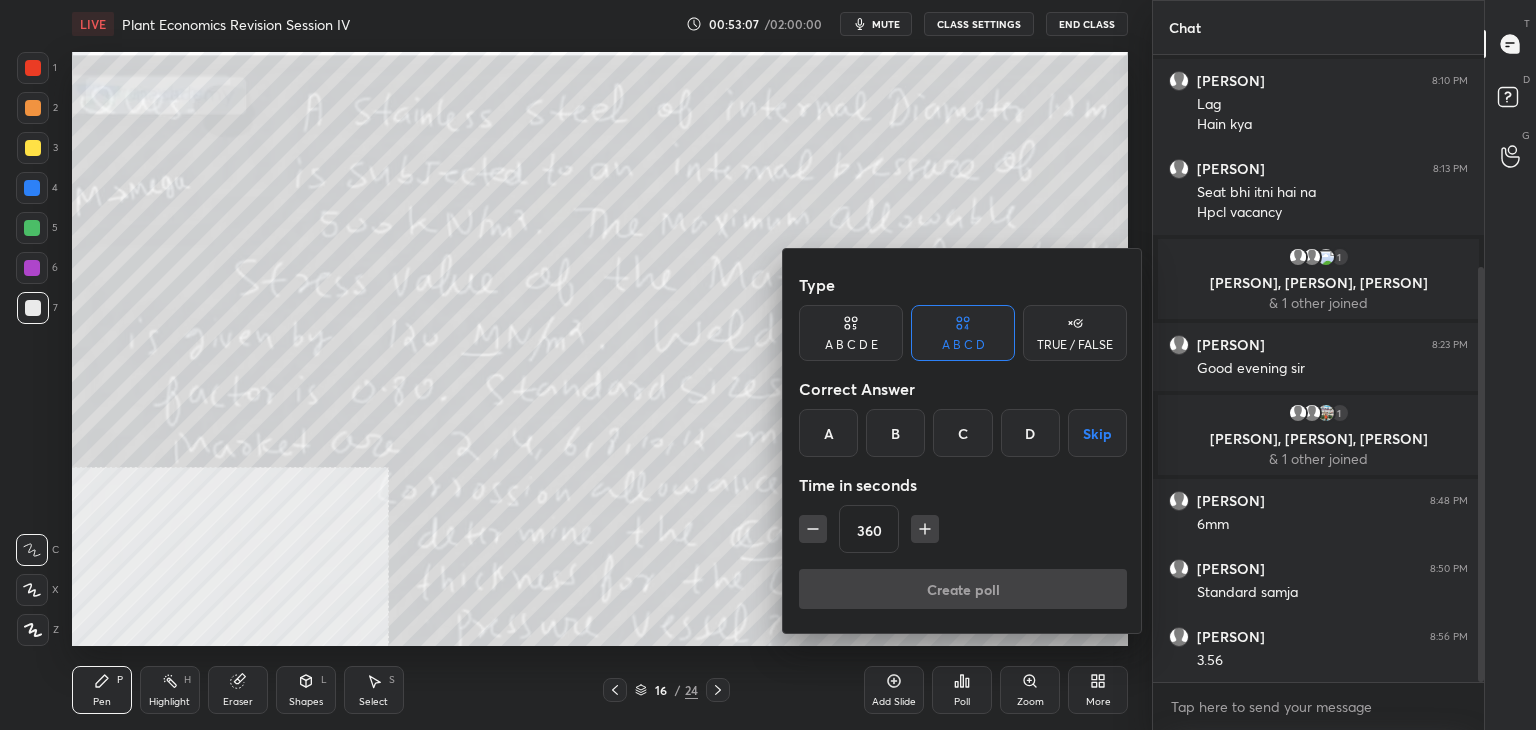 click 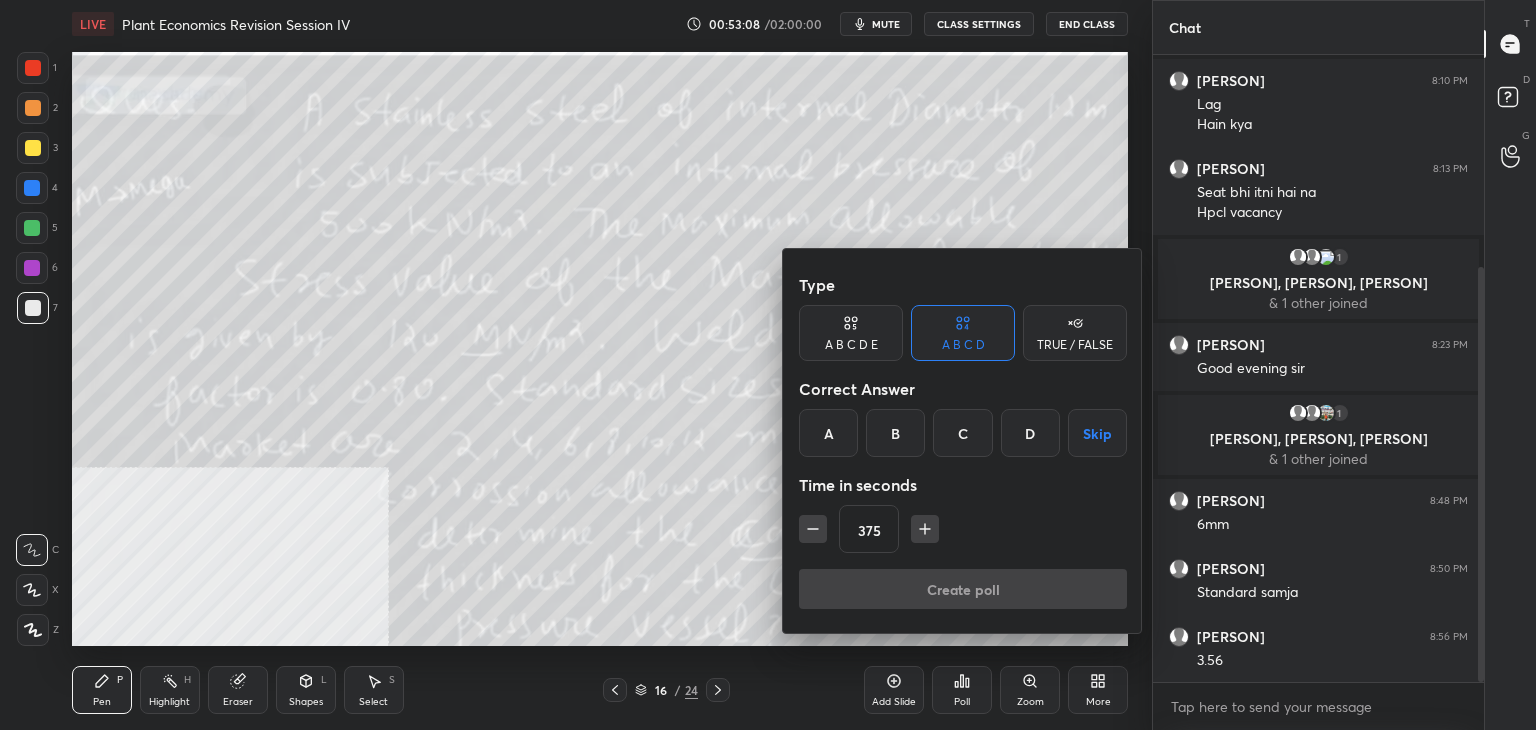 click 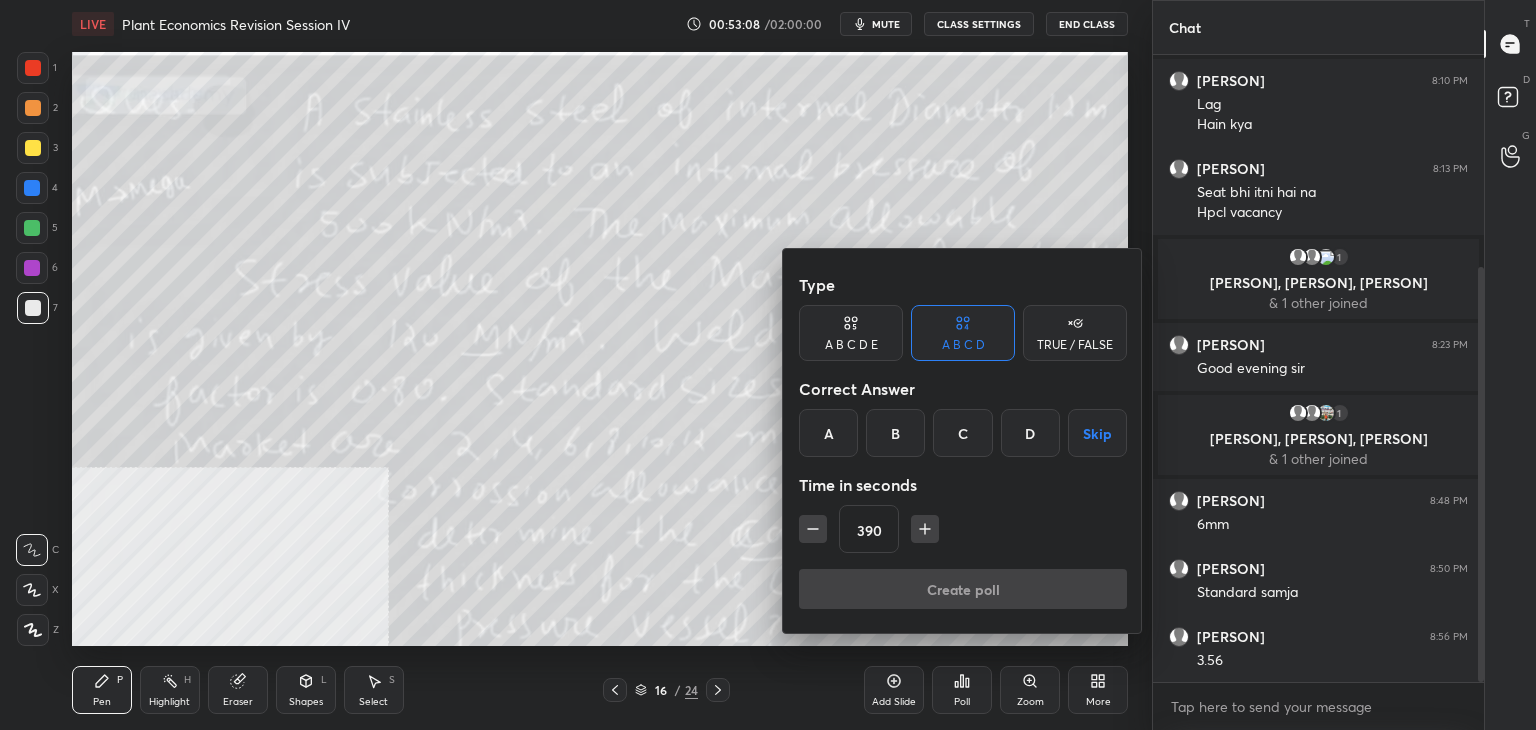 click 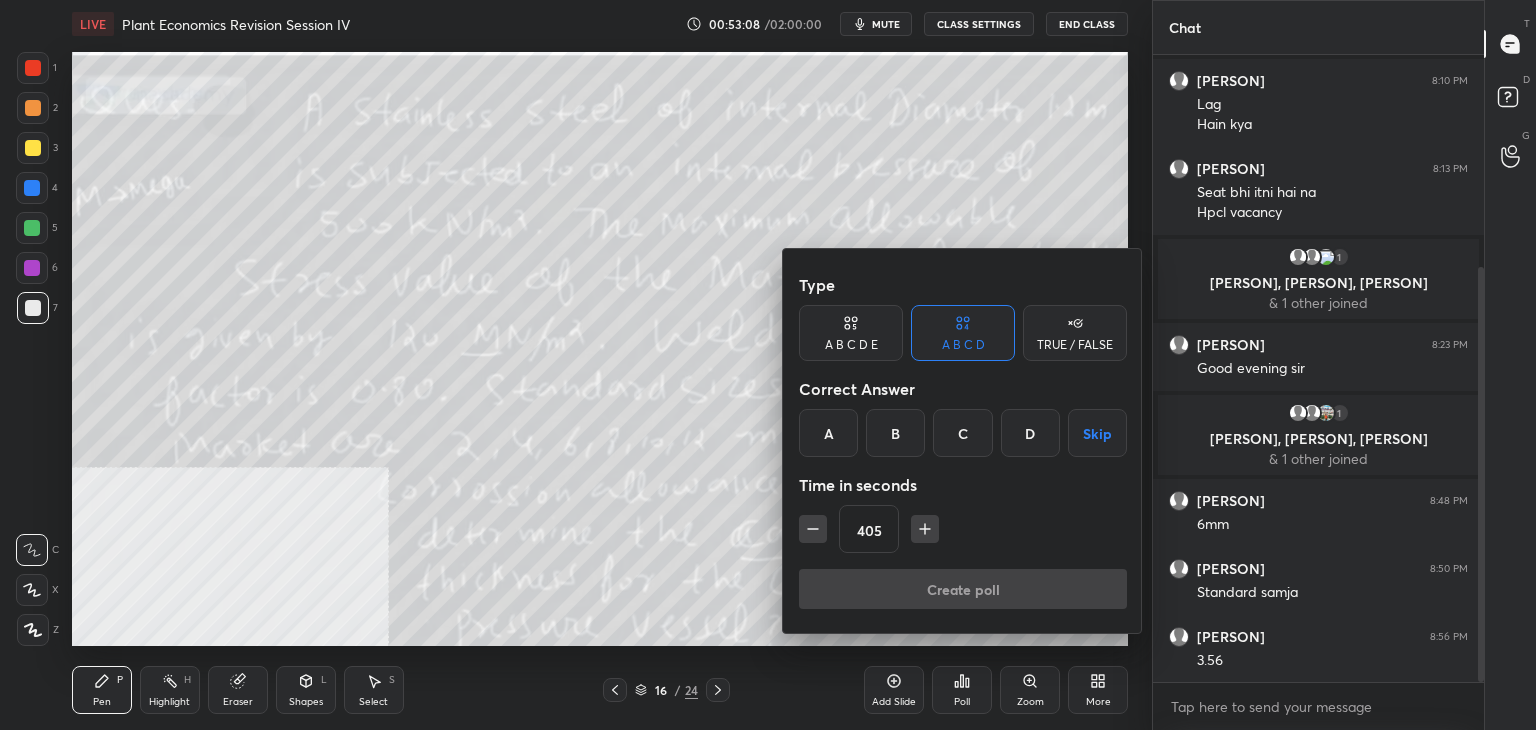 click 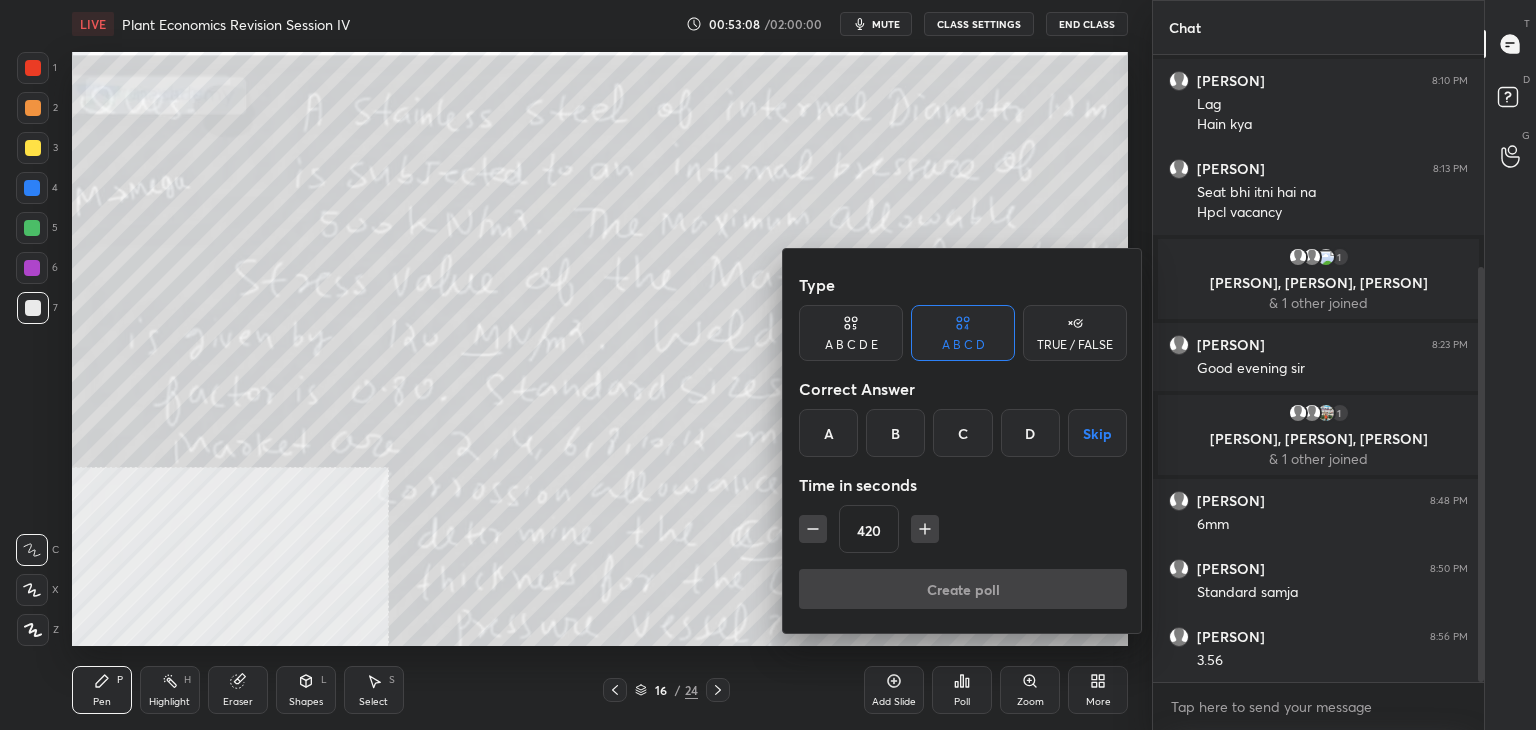 click 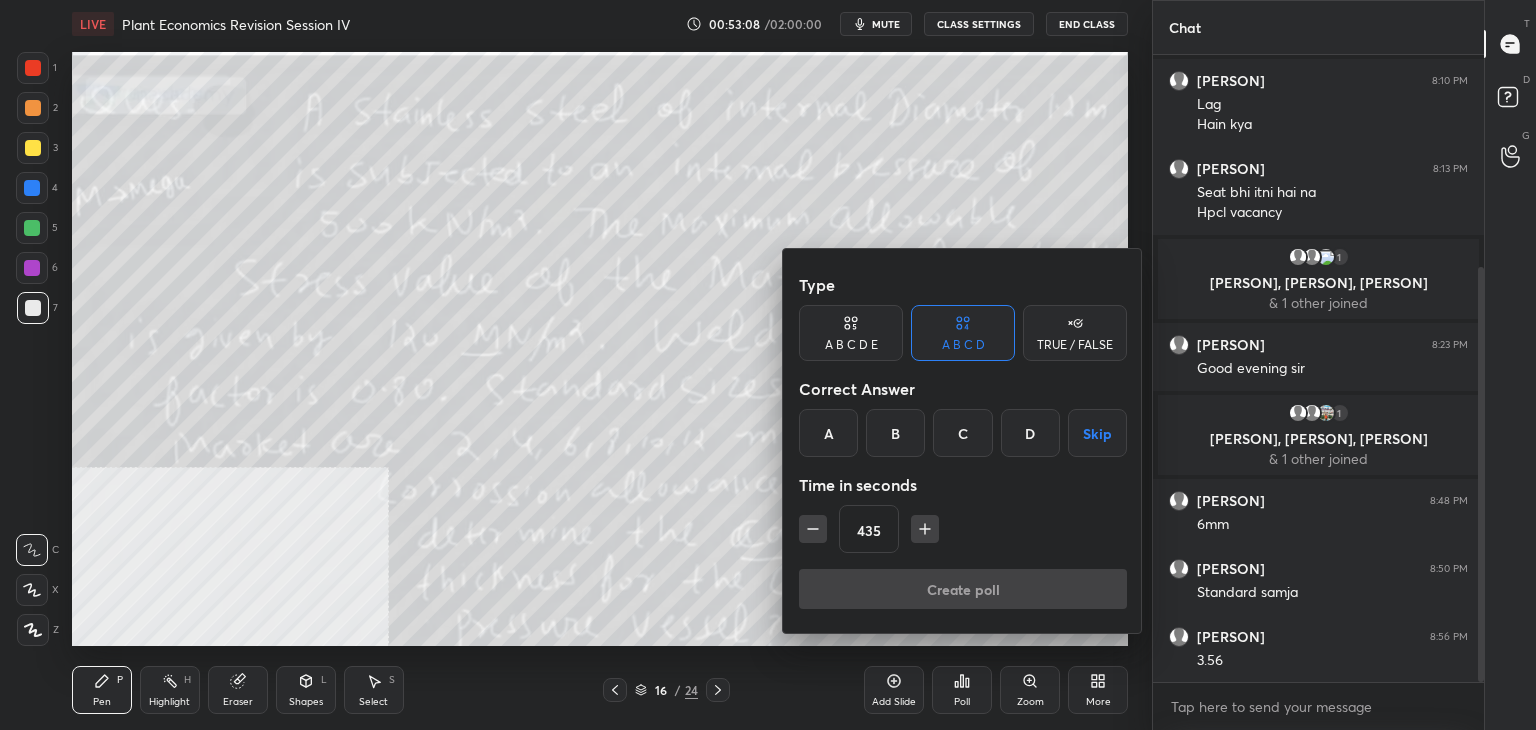 click 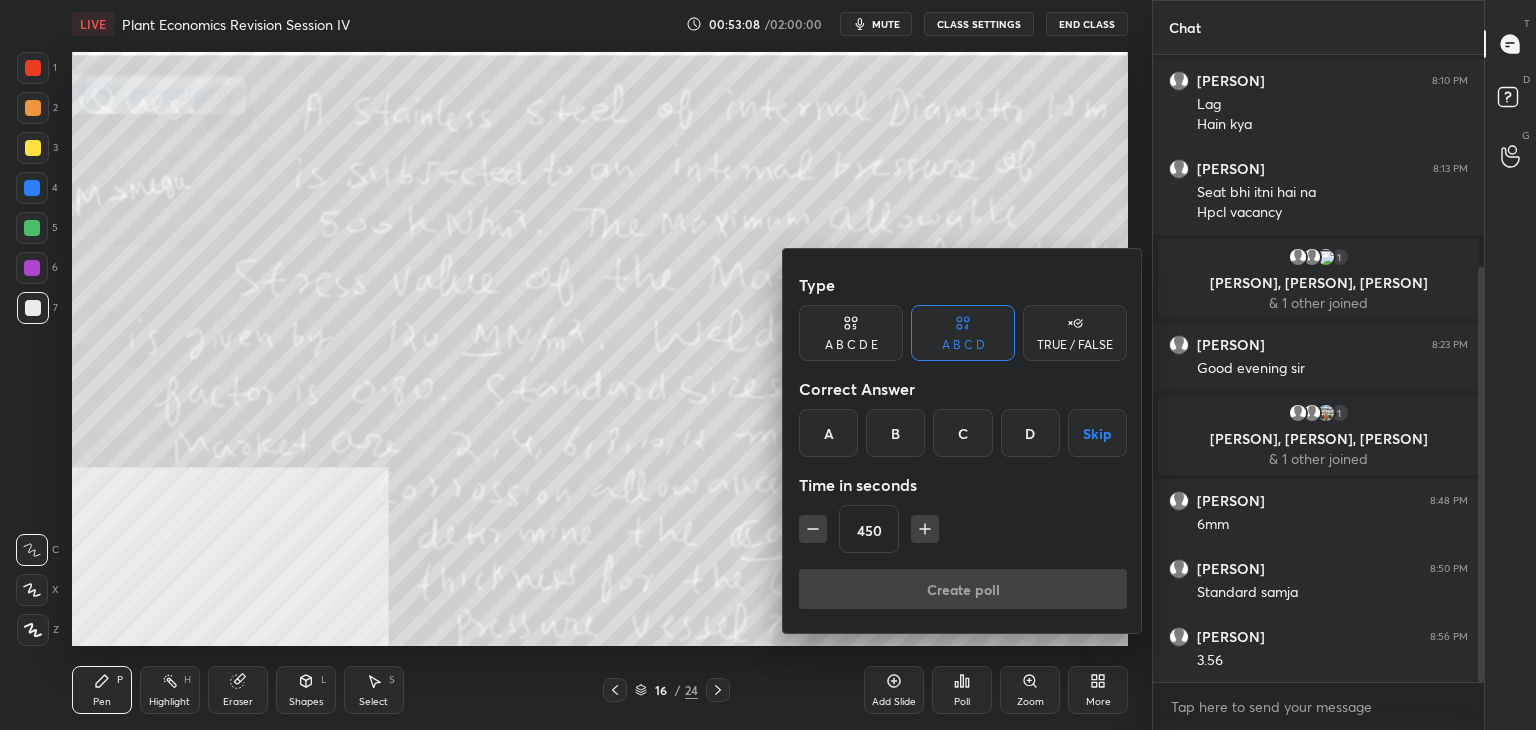 click 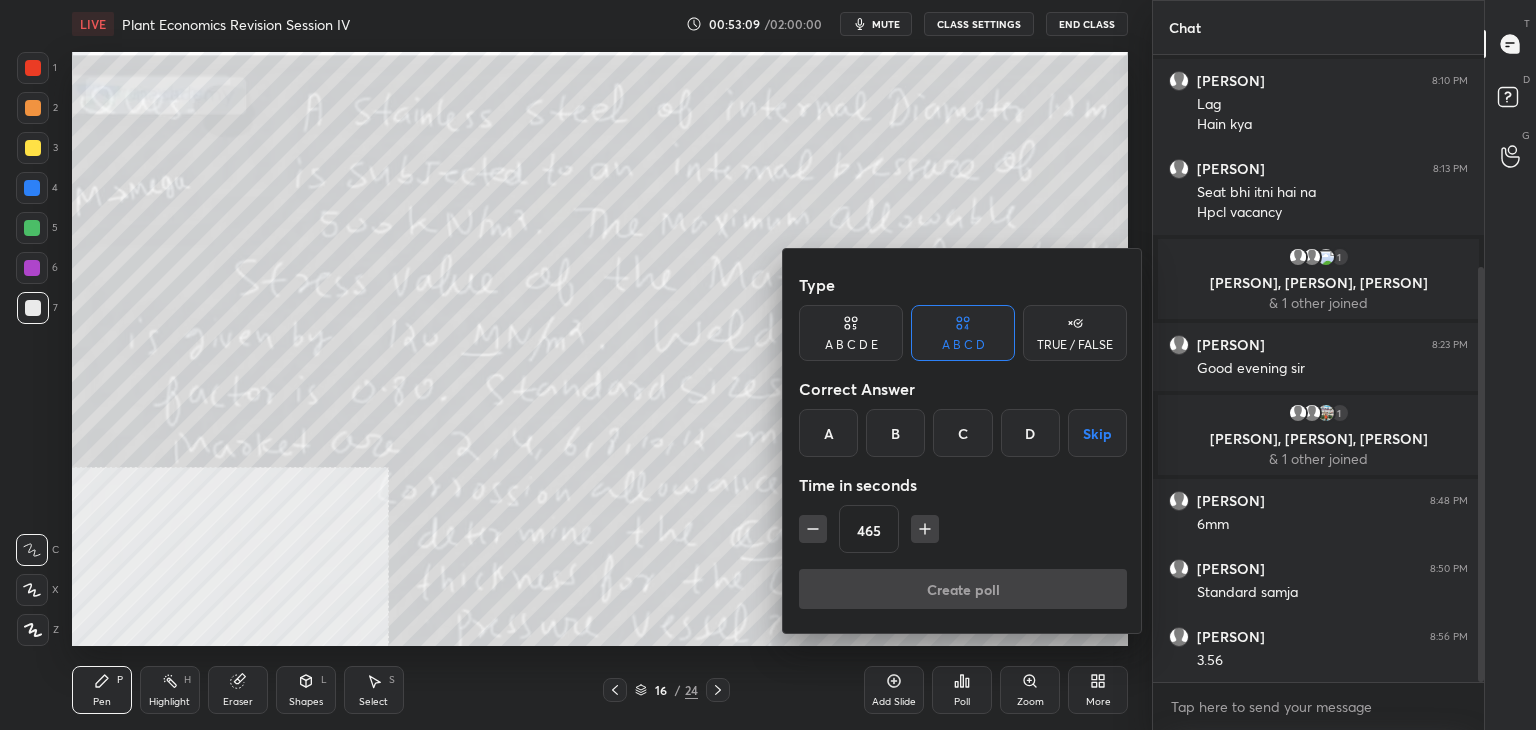 click 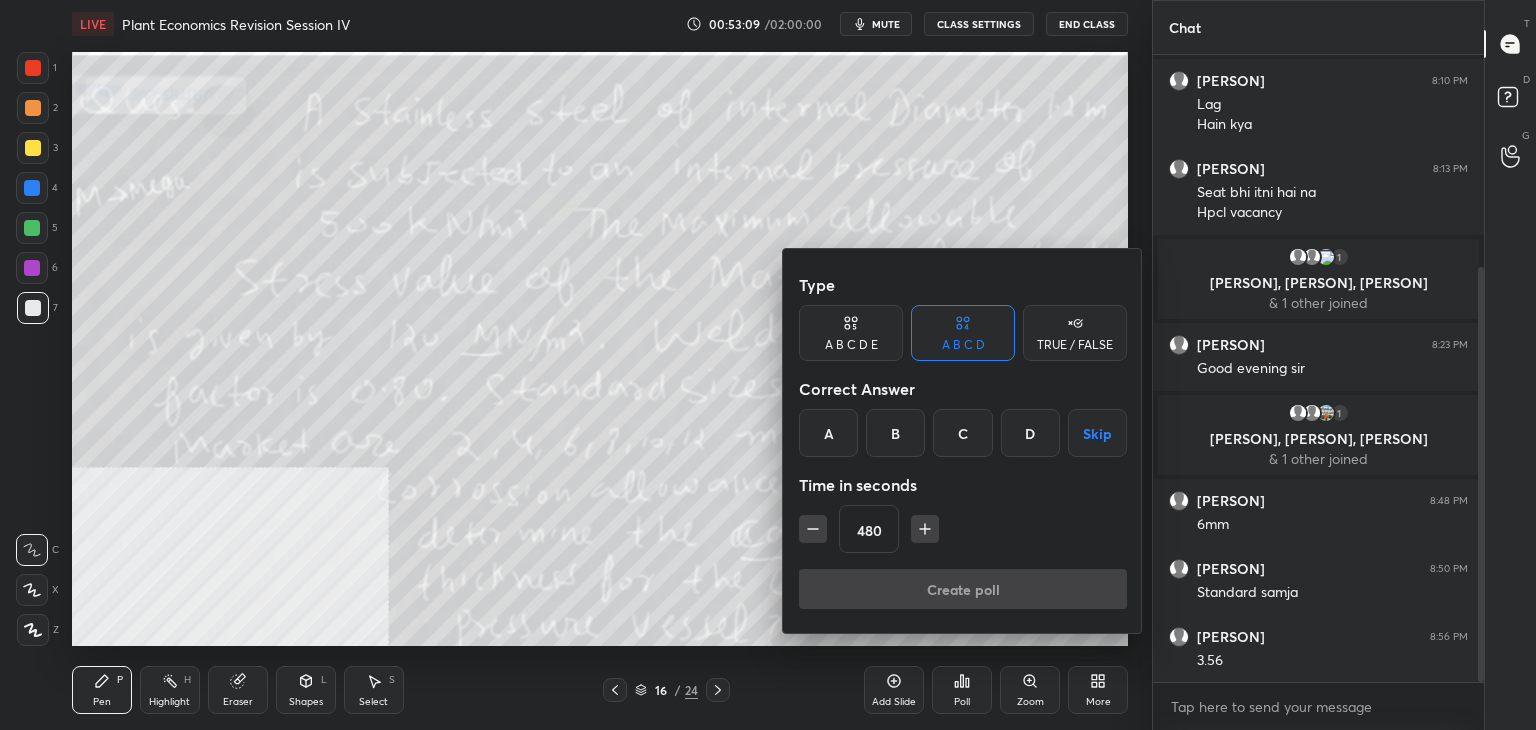 click 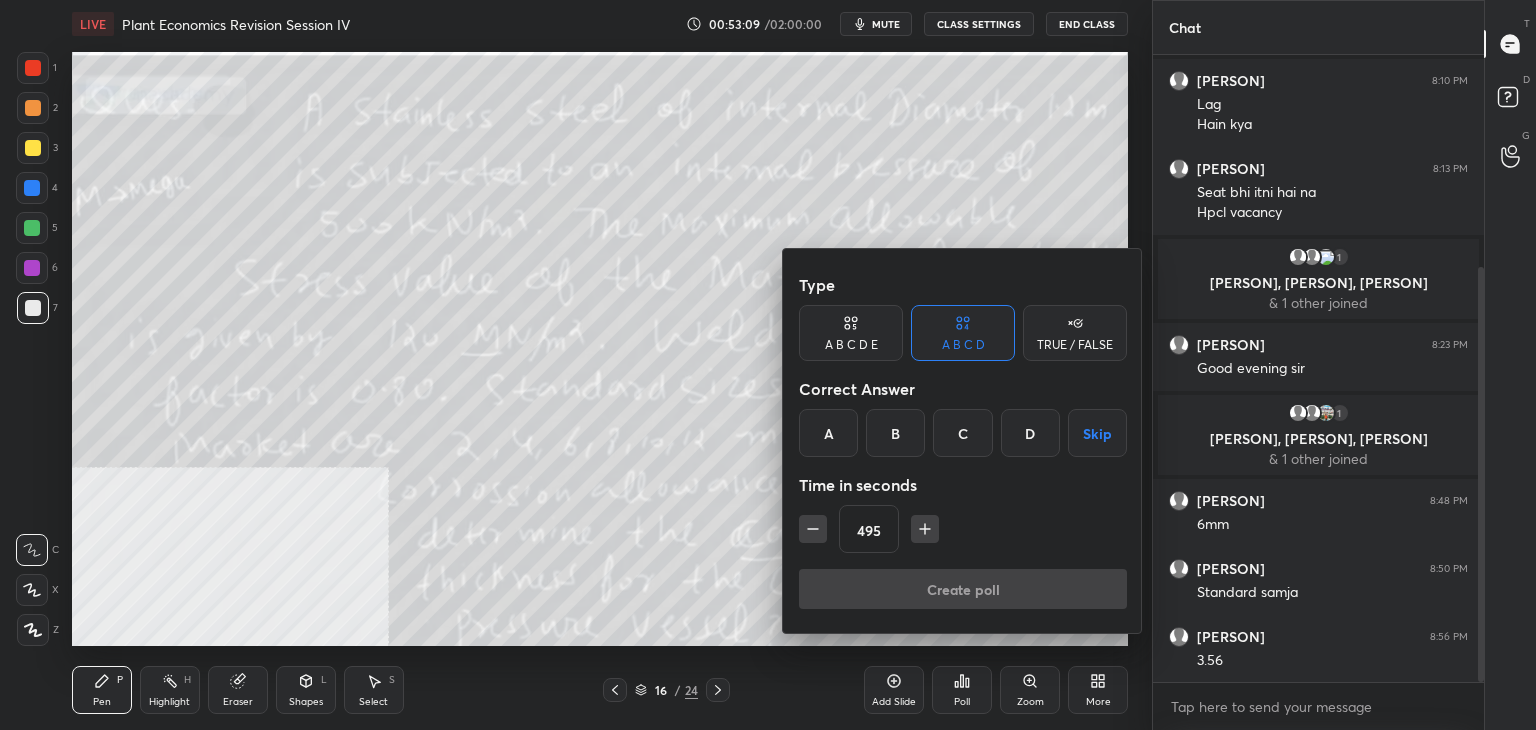 click 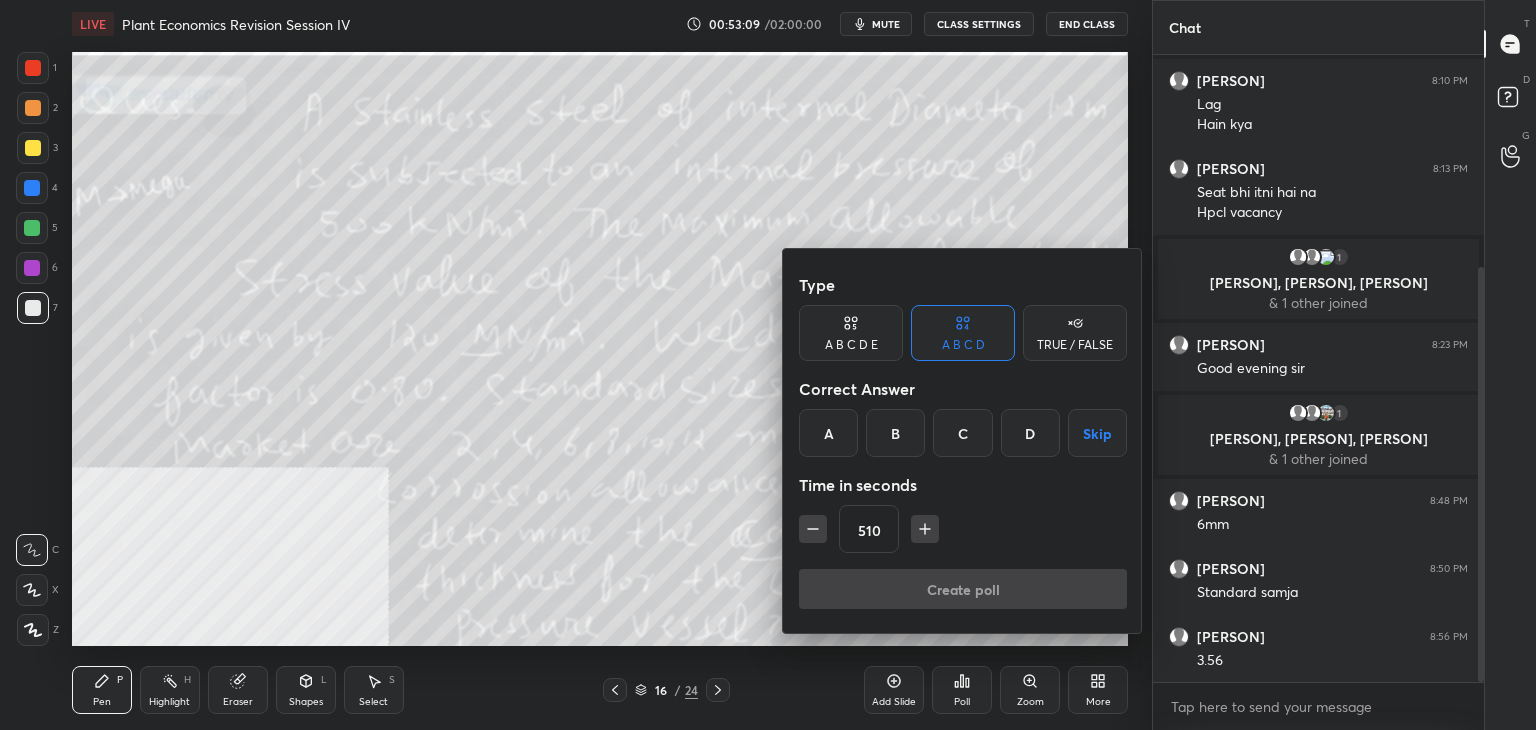click 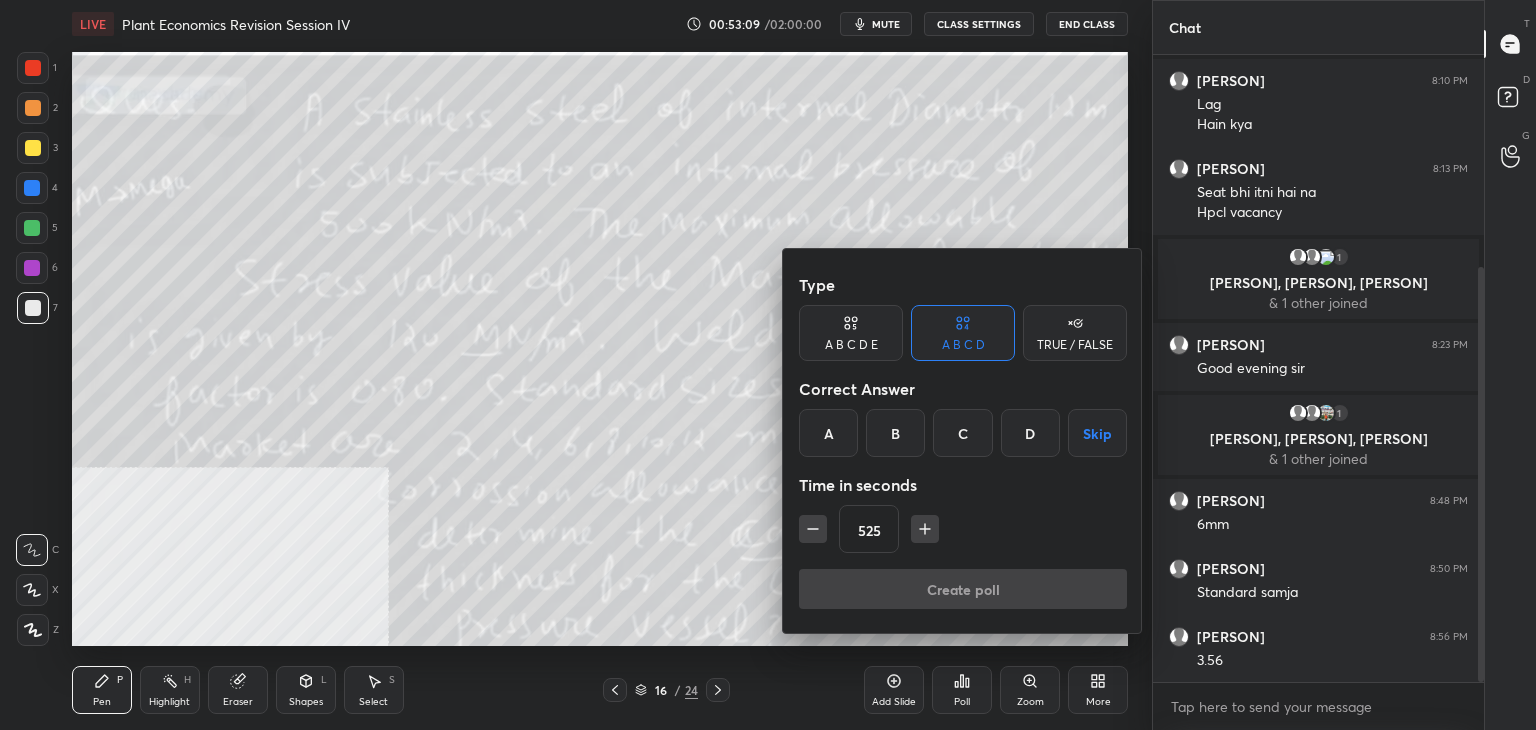 click 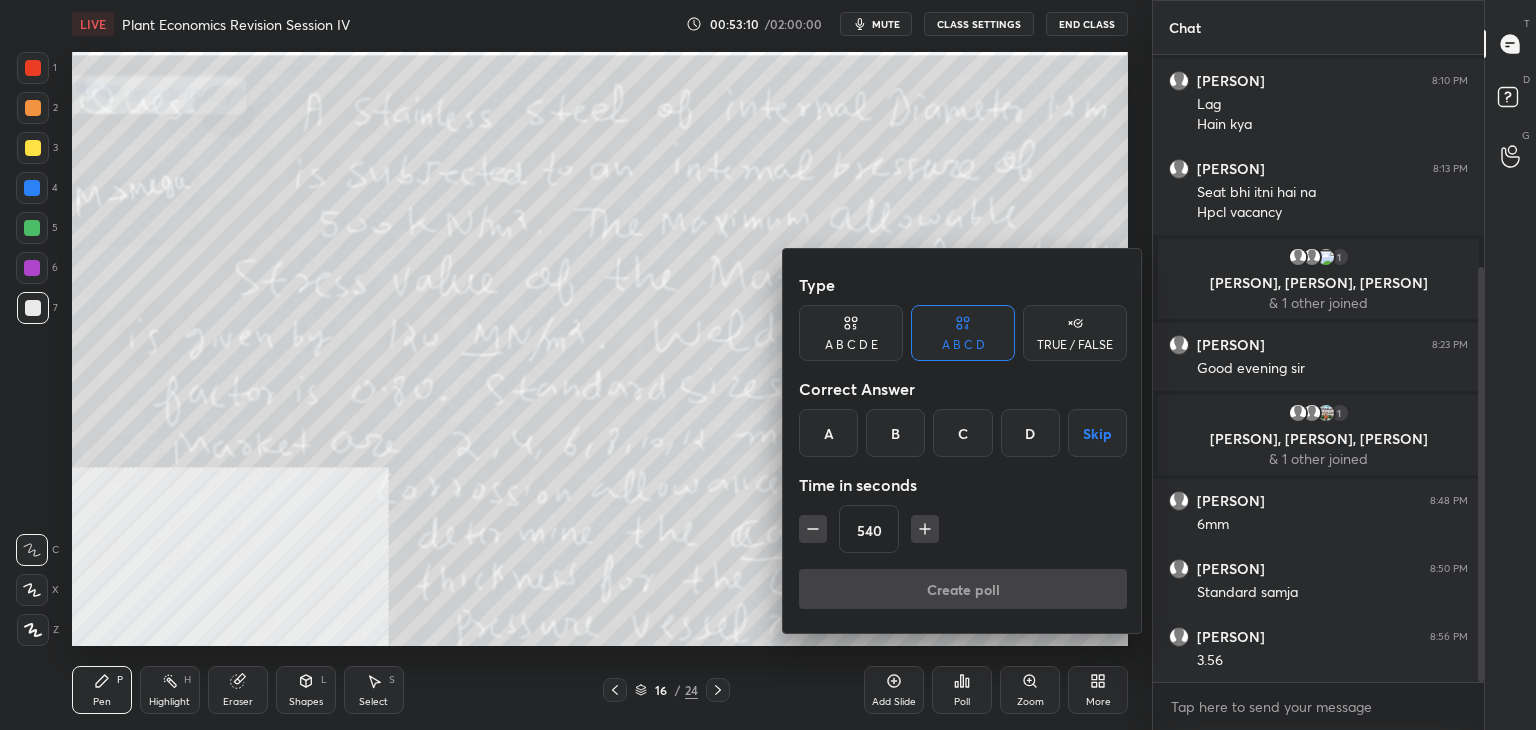 click 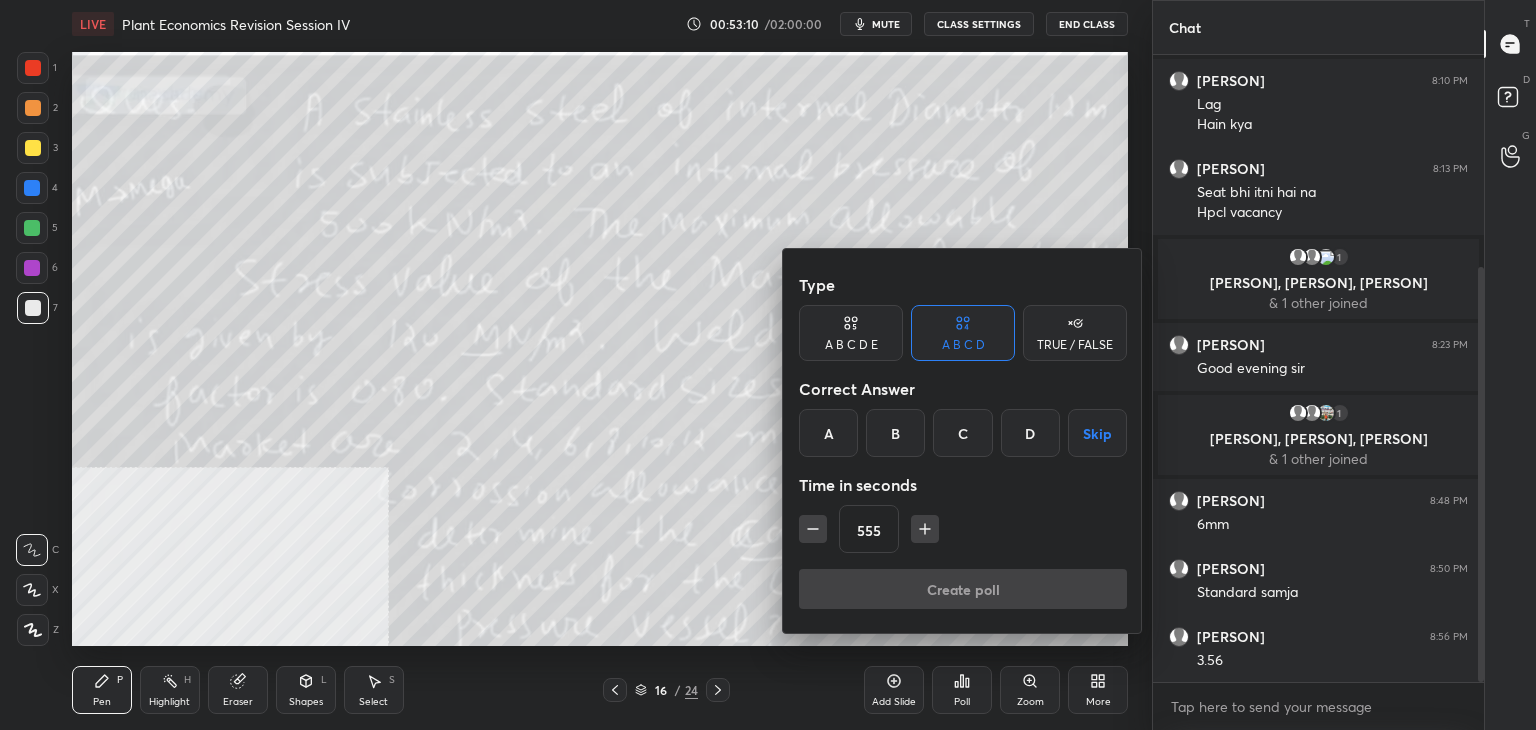 click 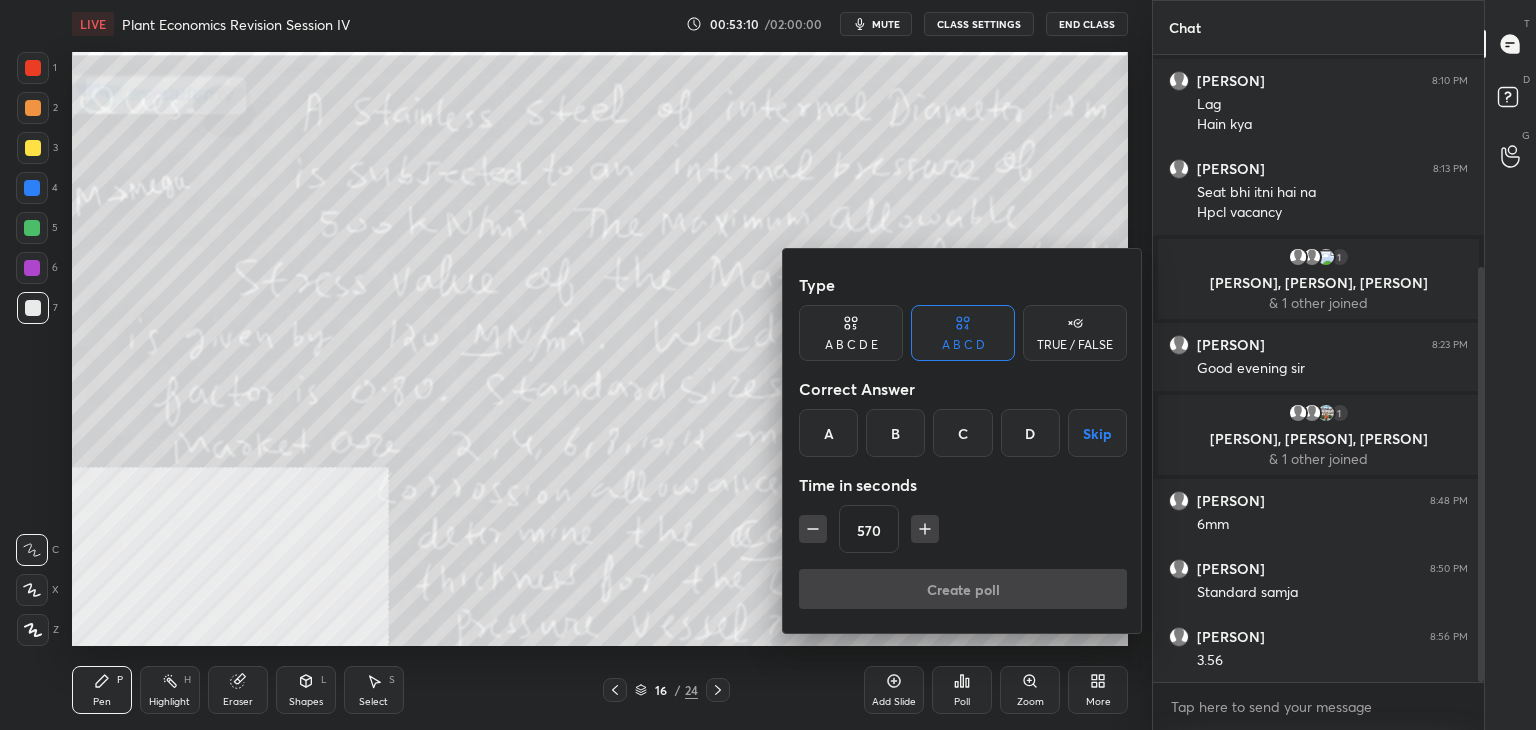 click 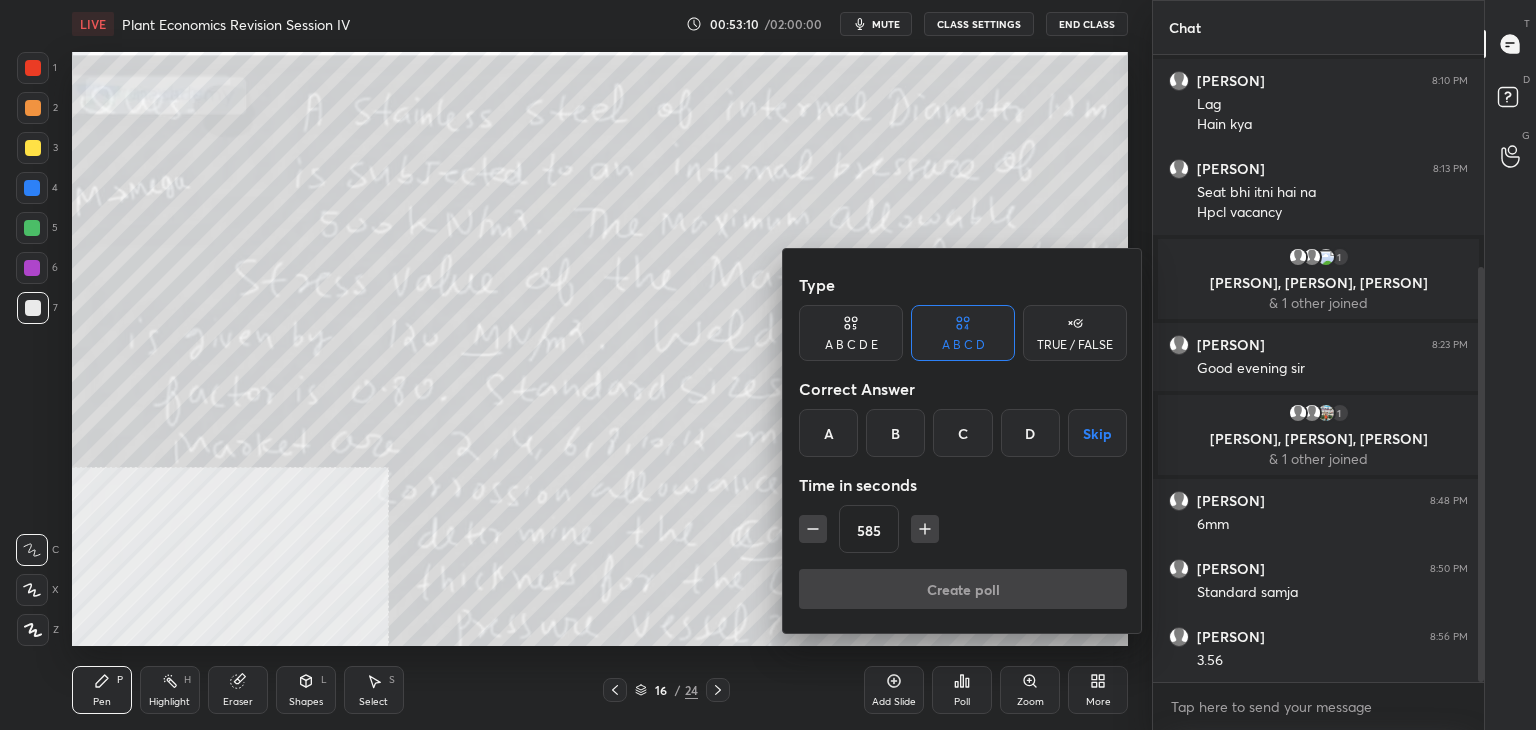 click 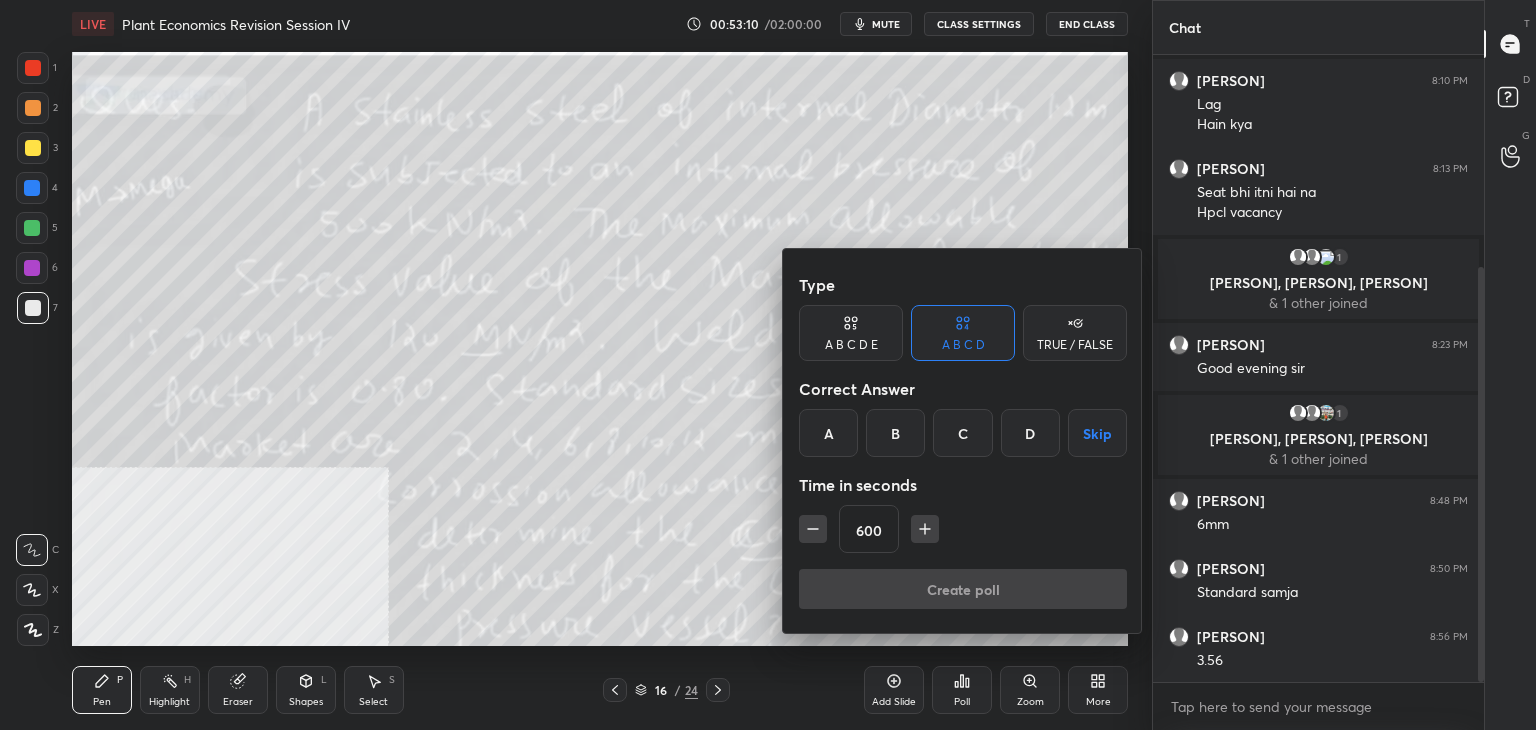 click 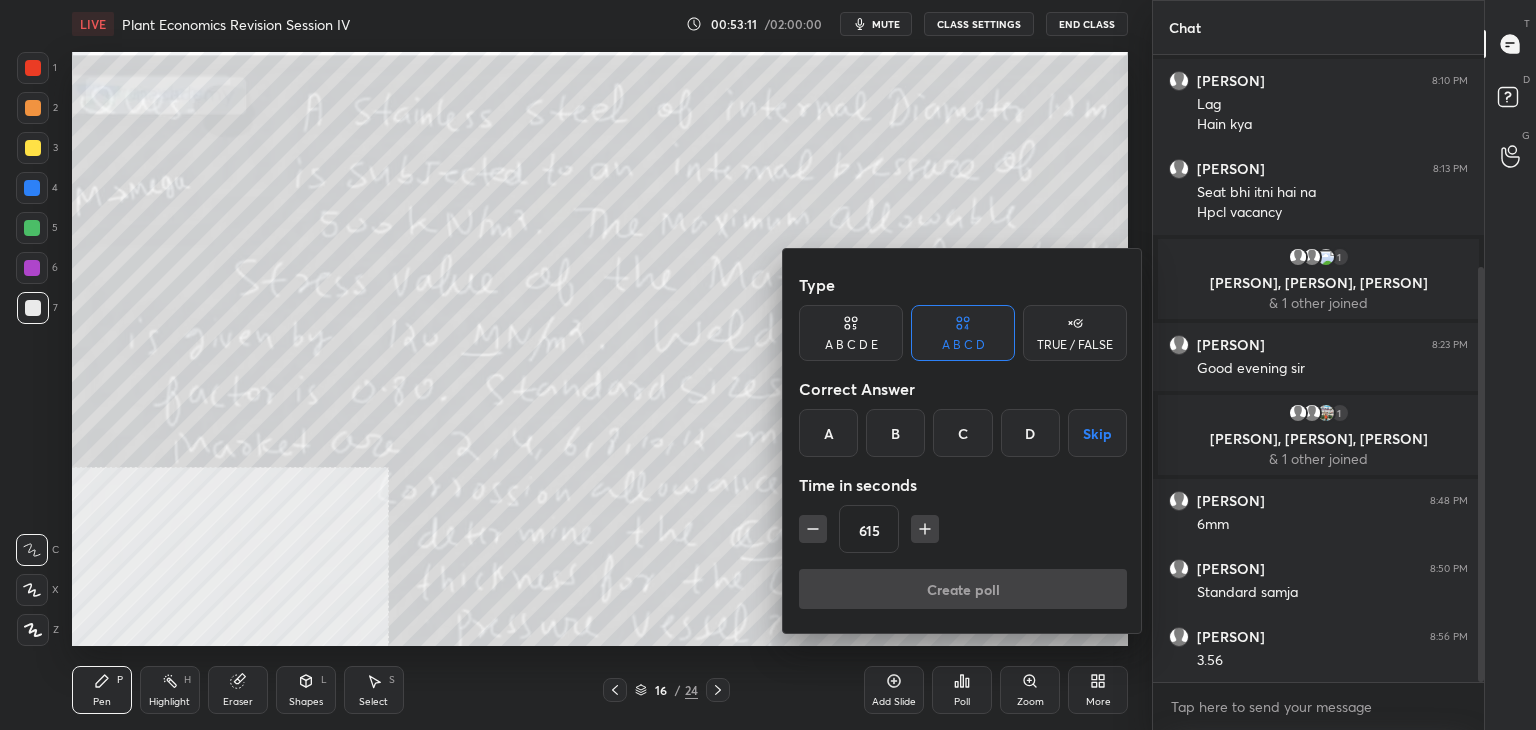 click 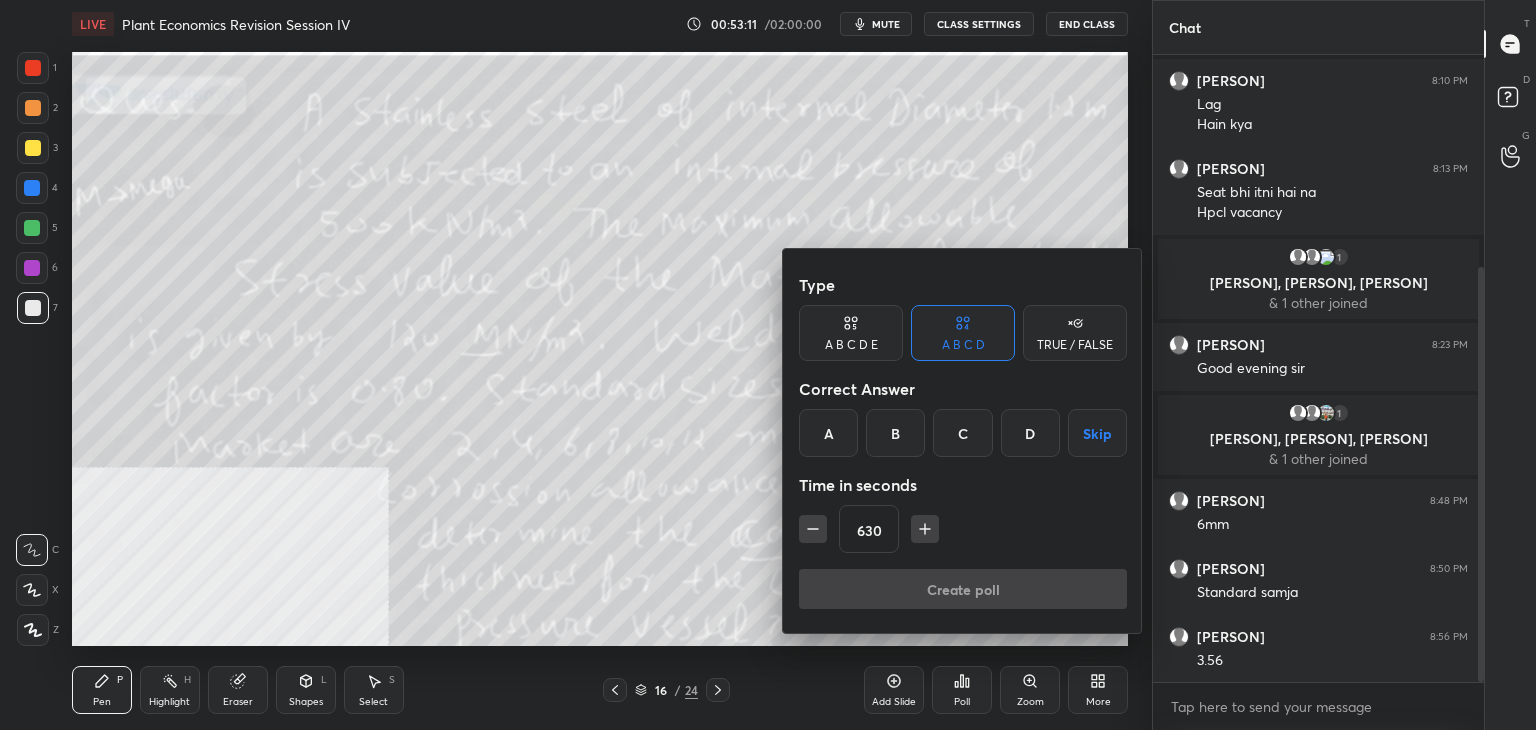 click 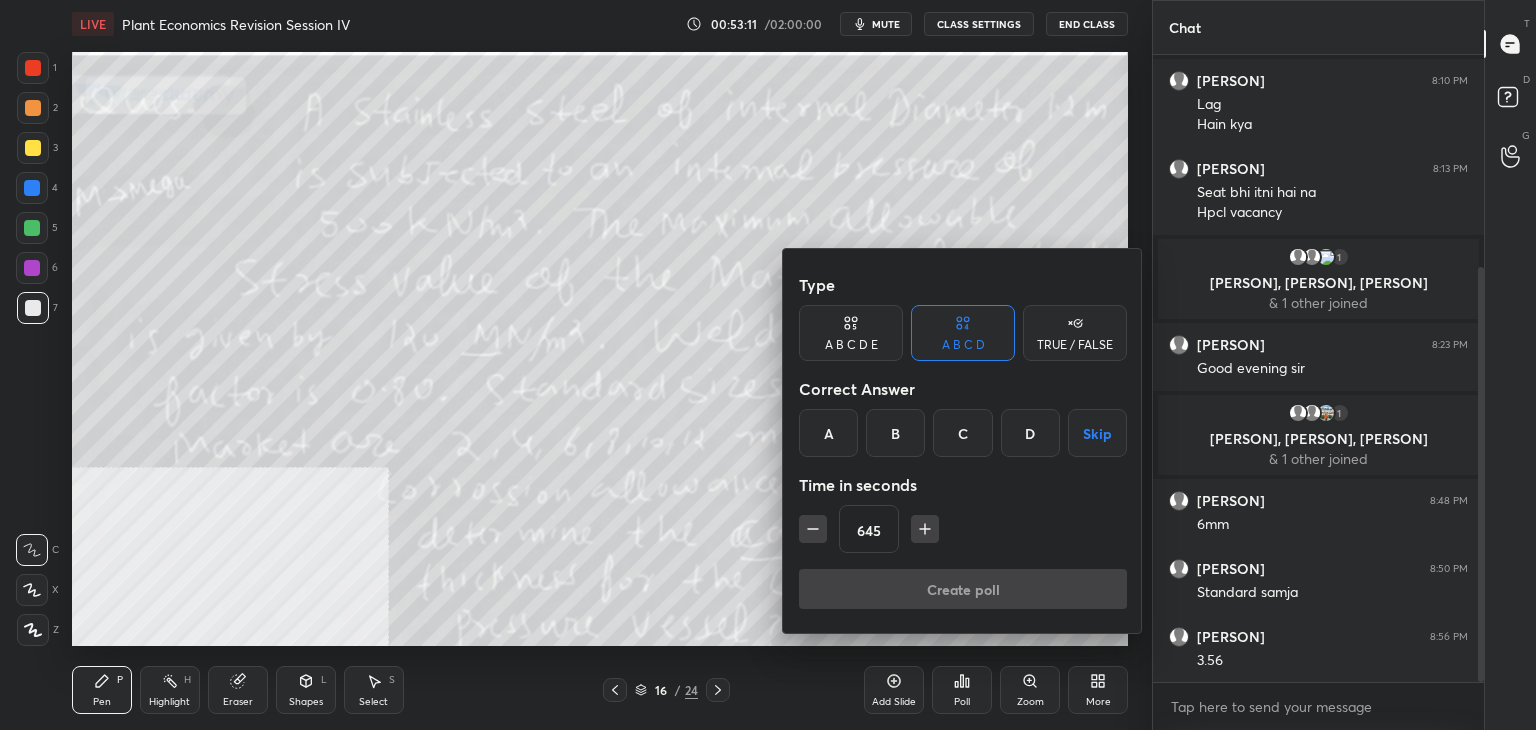 click 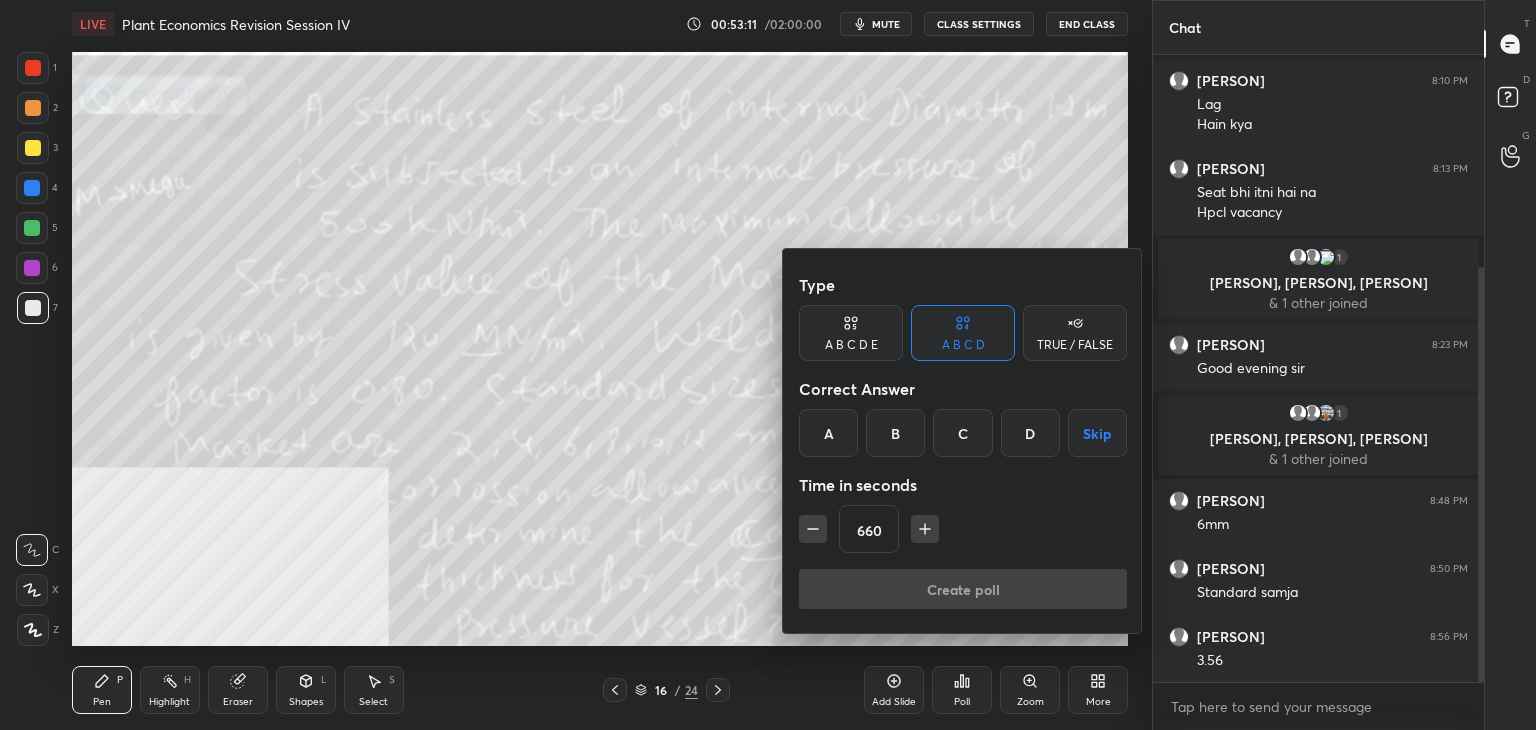 click 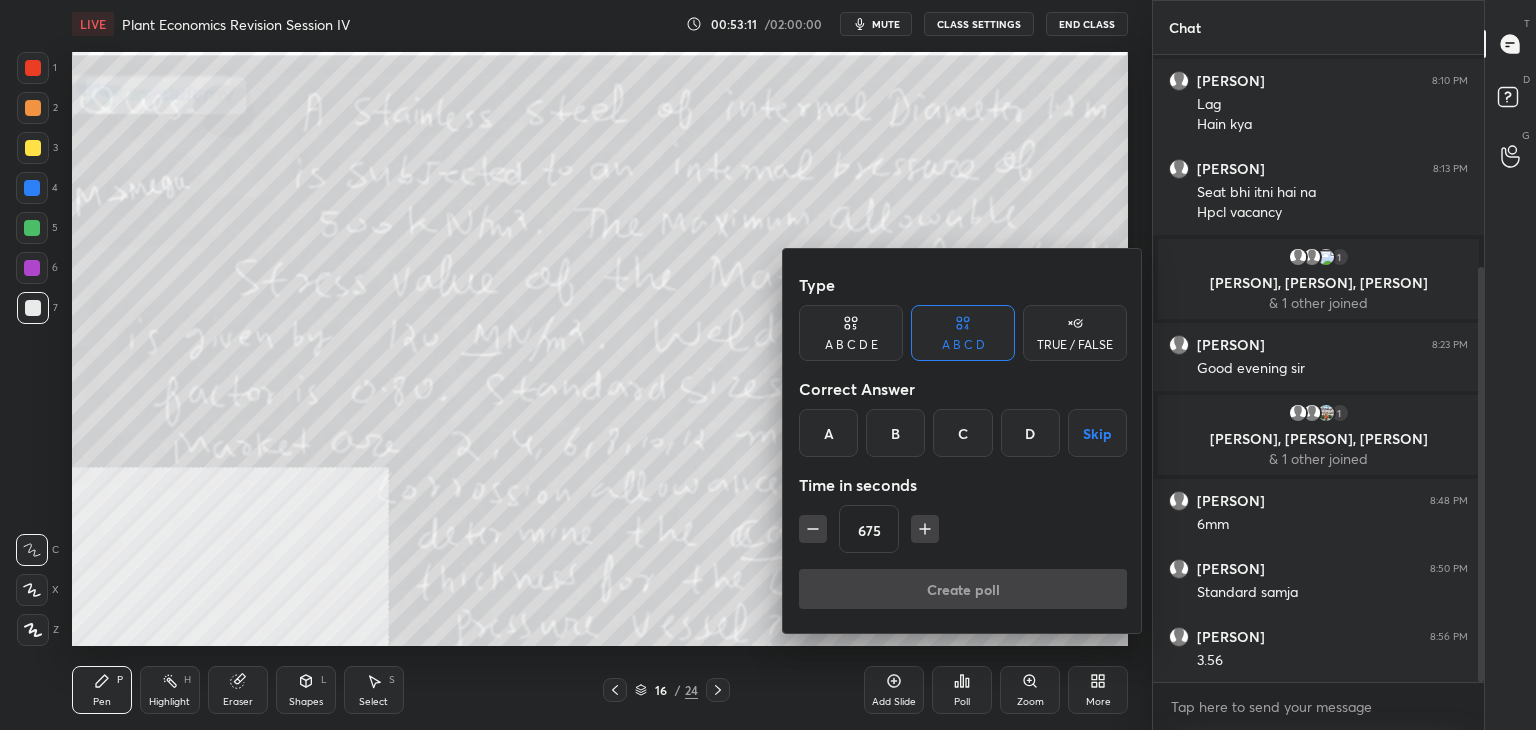 click 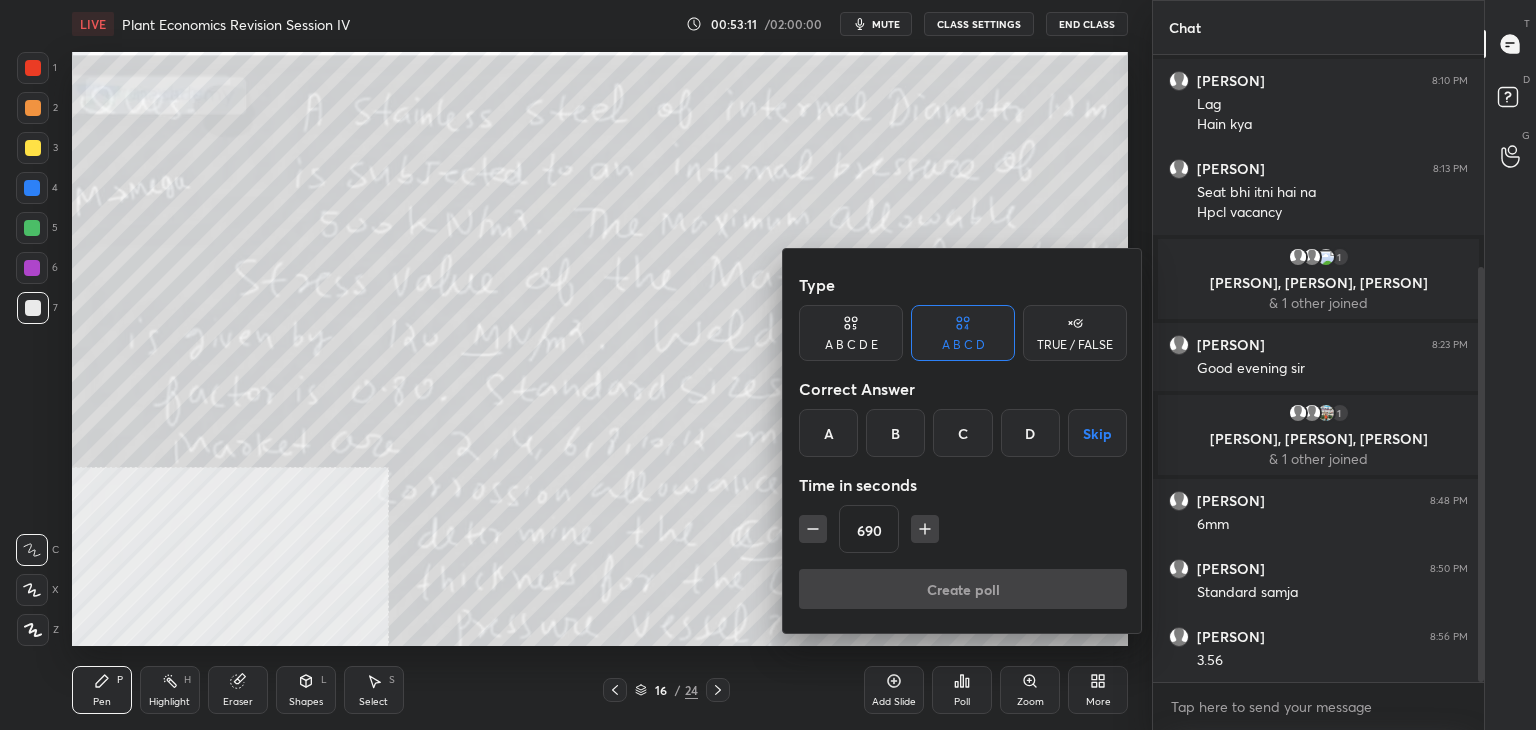 click 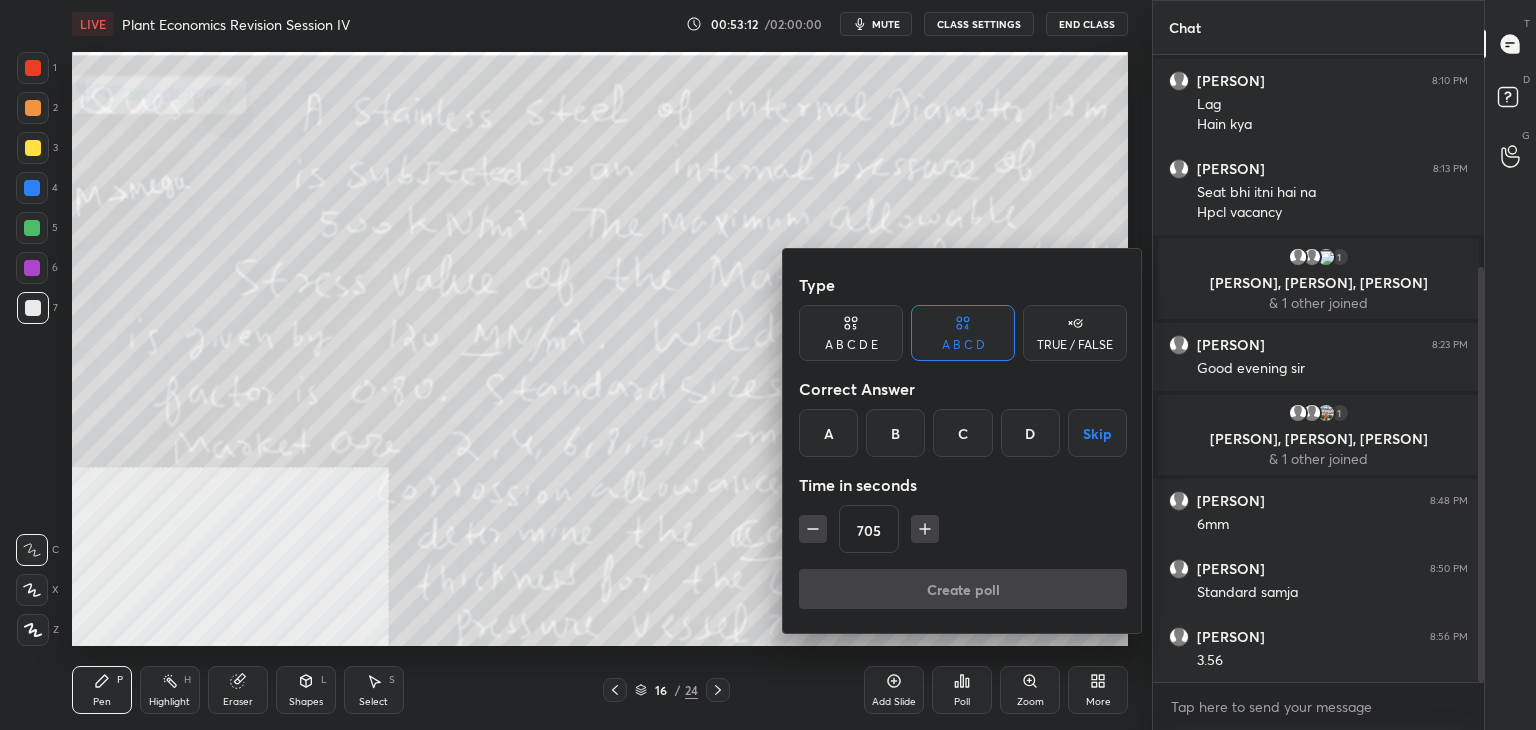 click 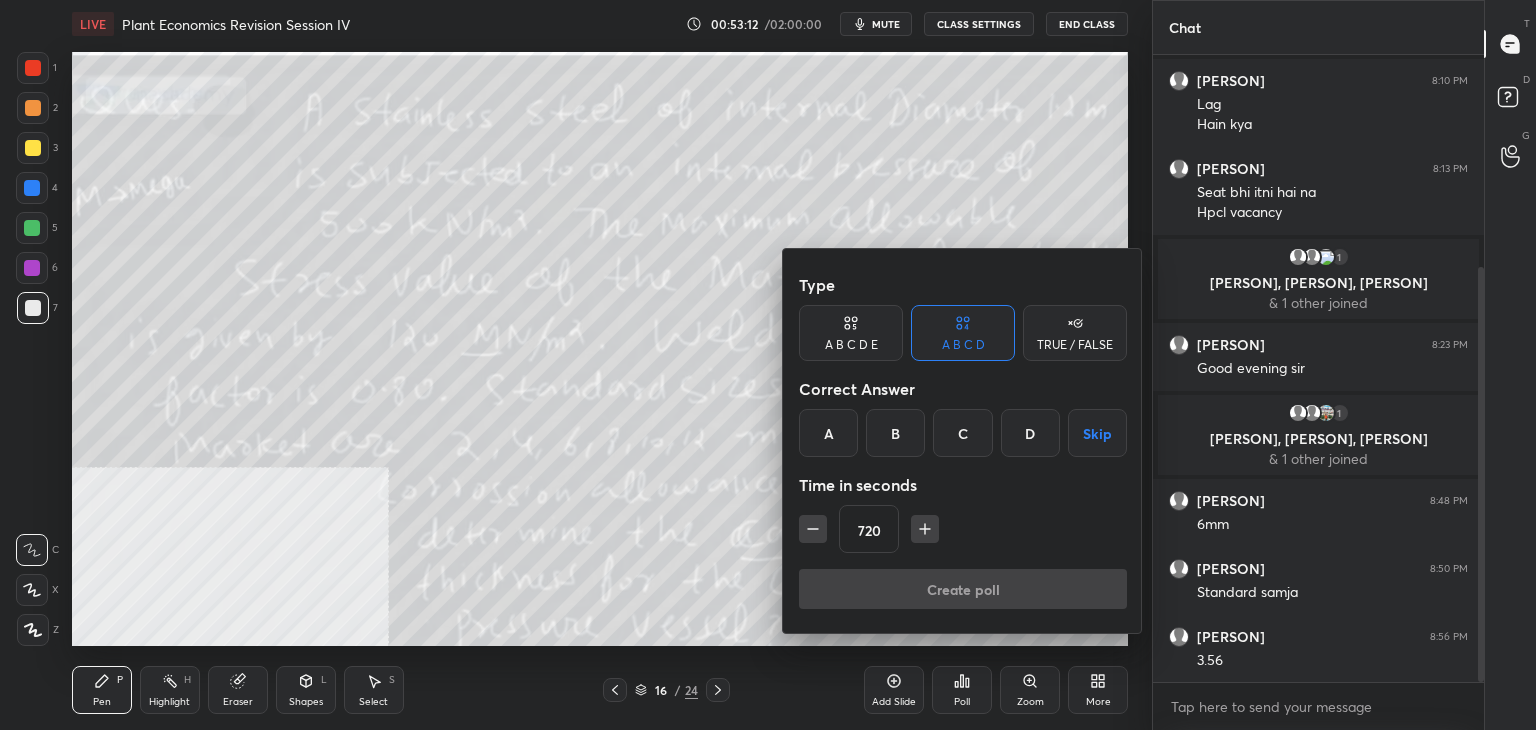 click 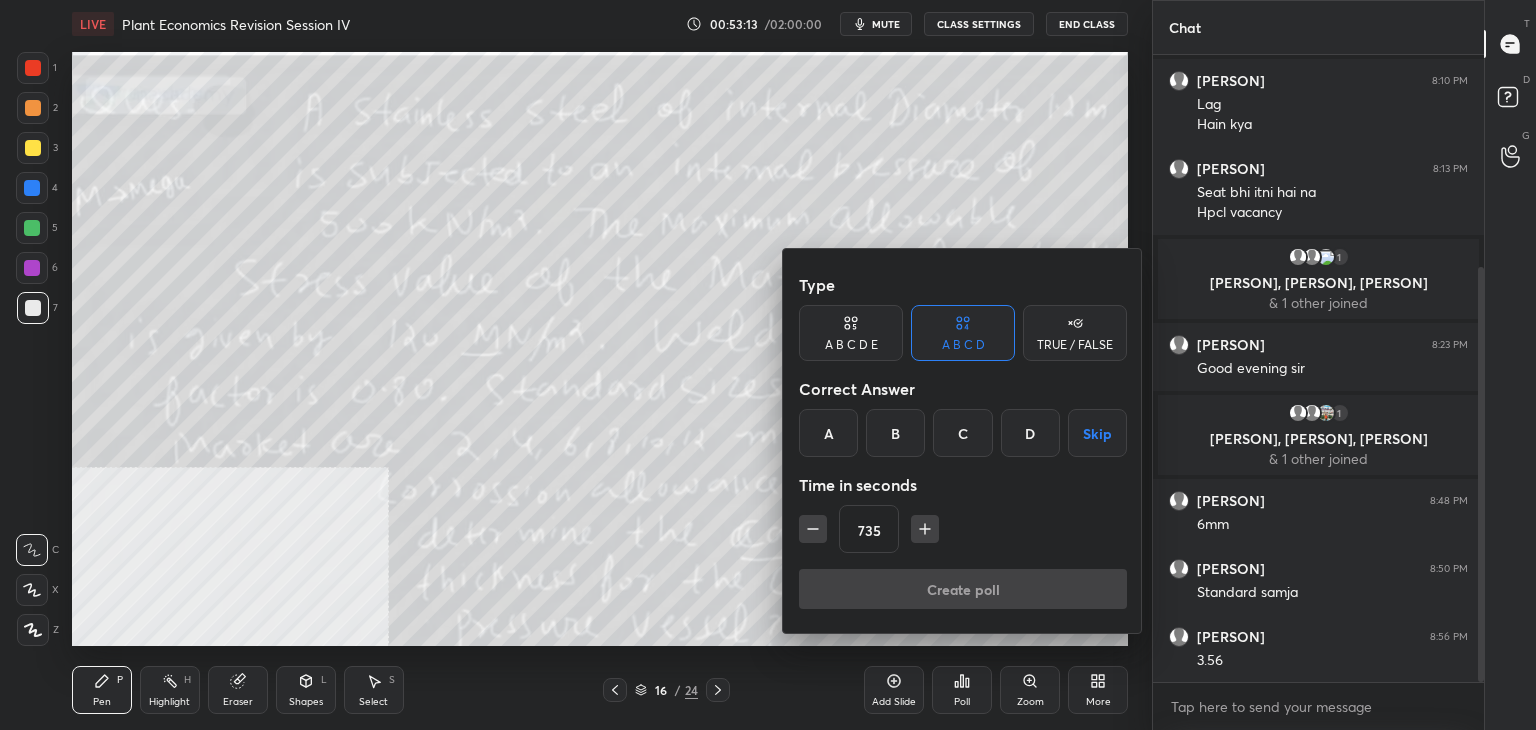 click on "Skip" at bounding box center [1097, 433] 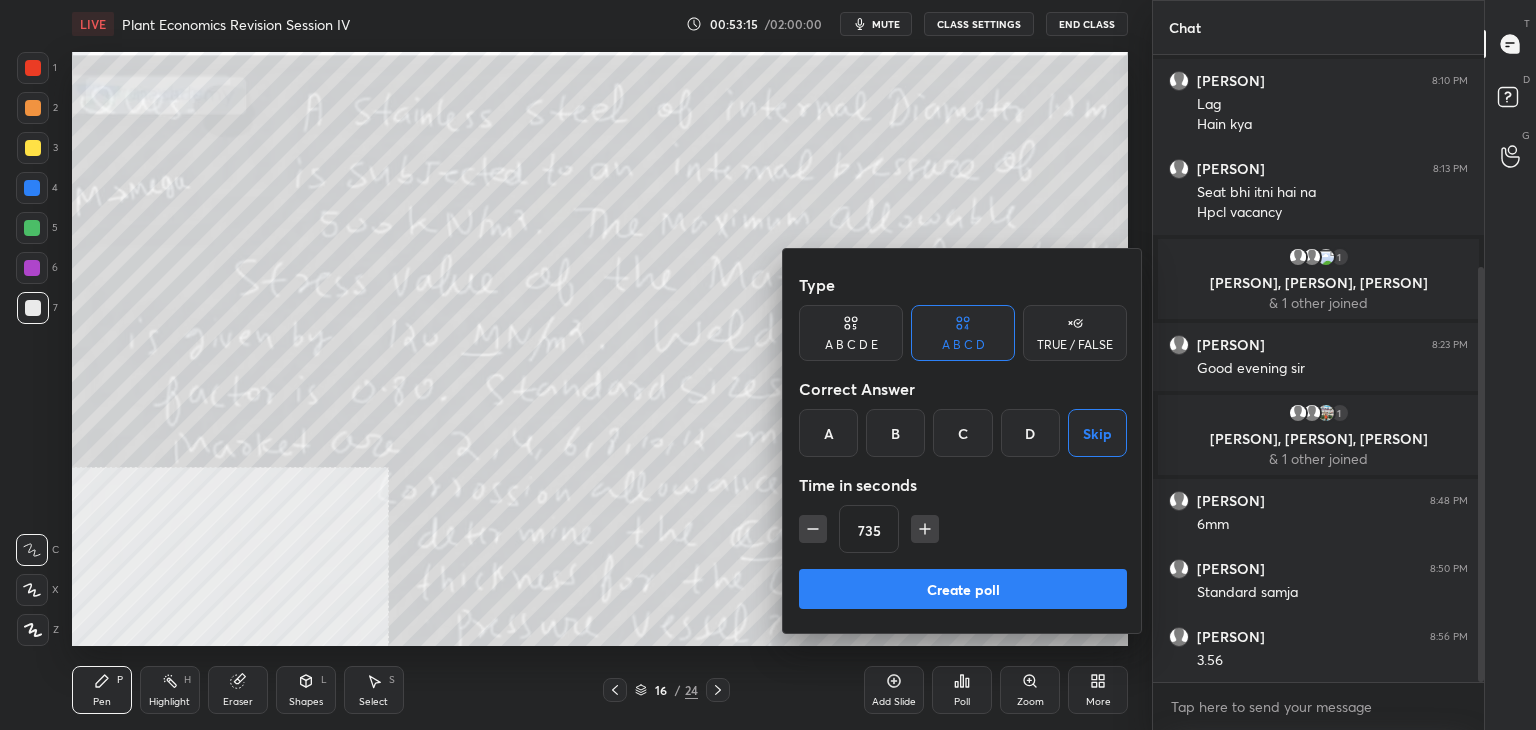 click on "Create poll" at bounding box center [963, 589] 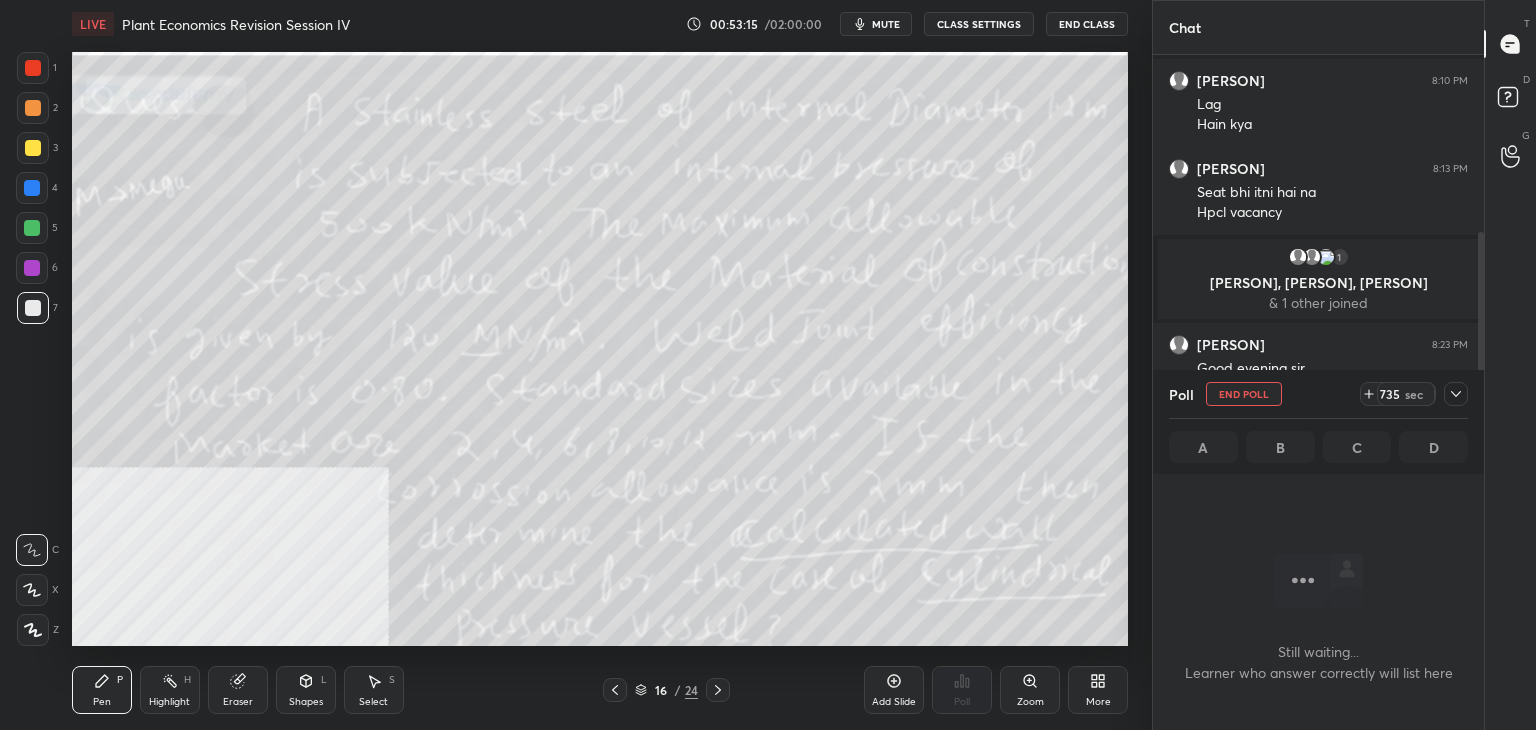 scroll, scrollTop: 428, scrollLeft: 325, axis: both 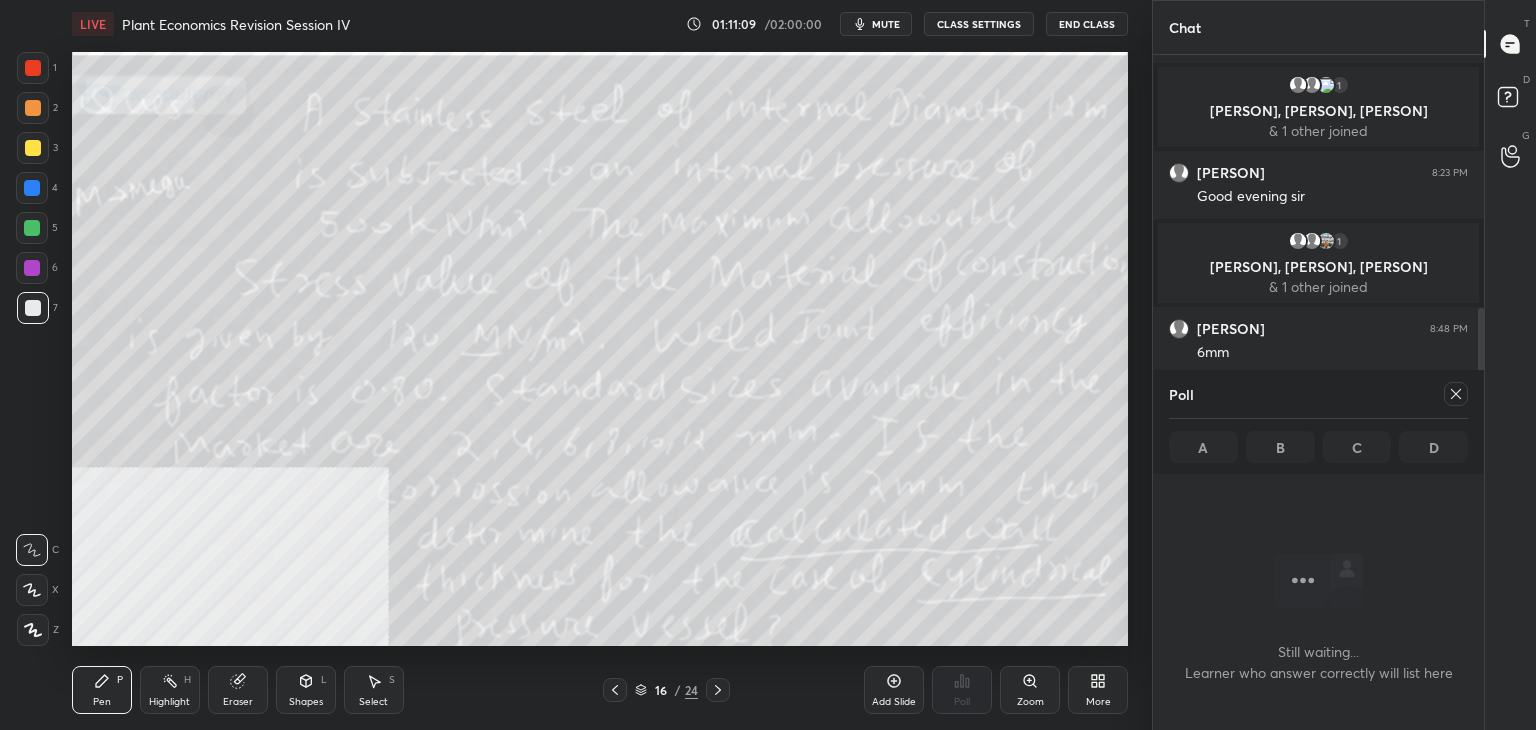 click 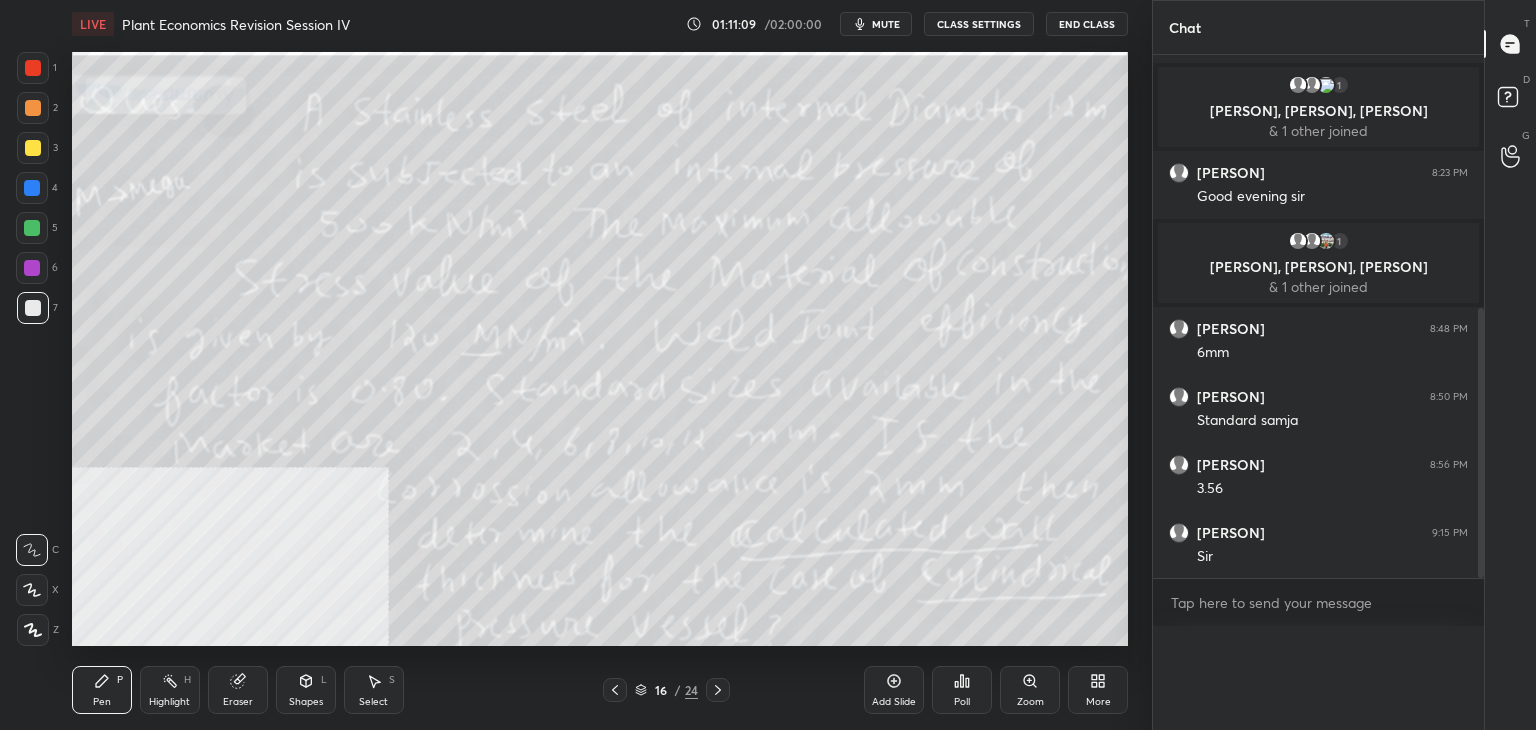 scroll, scrollTop: 544, scrollLeft: 325, axis: both 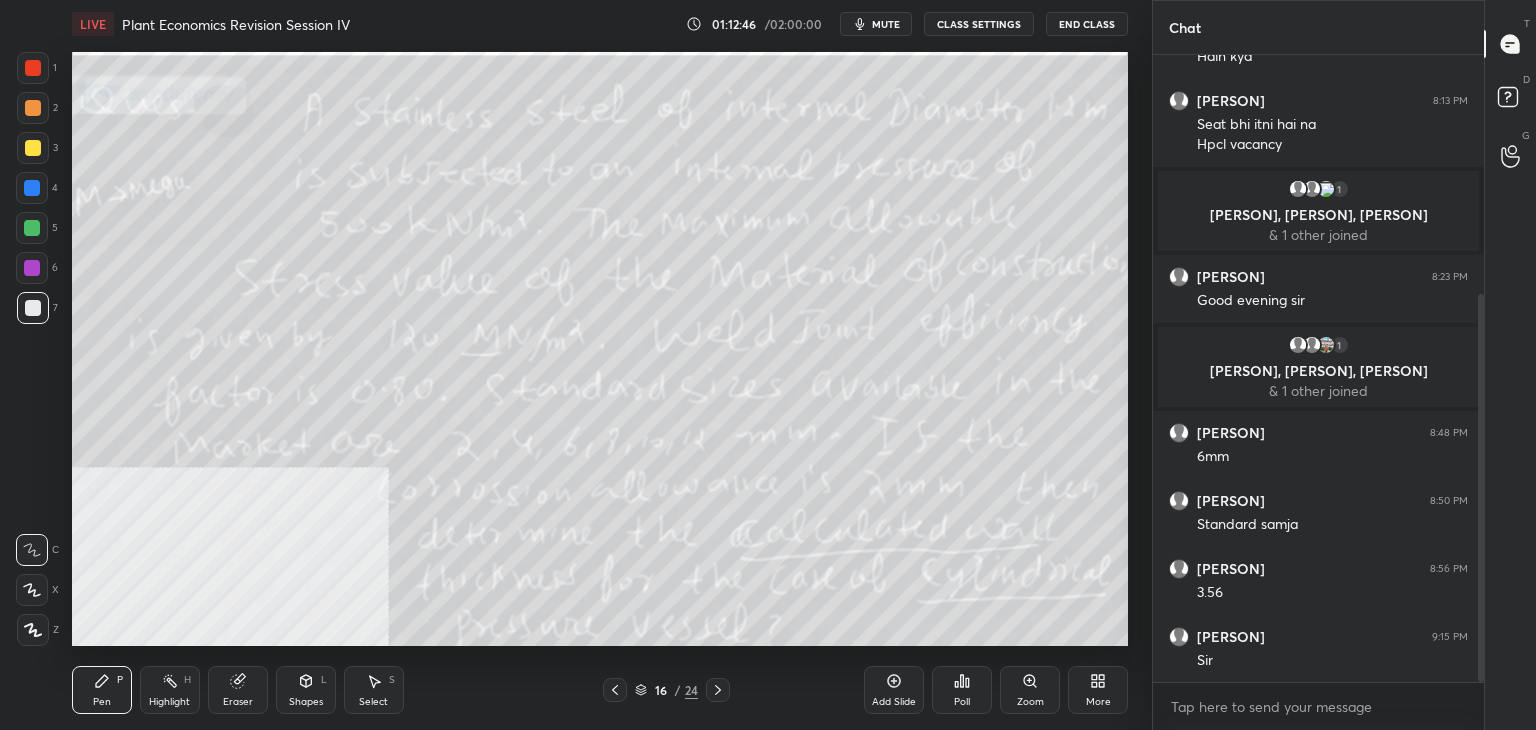 click 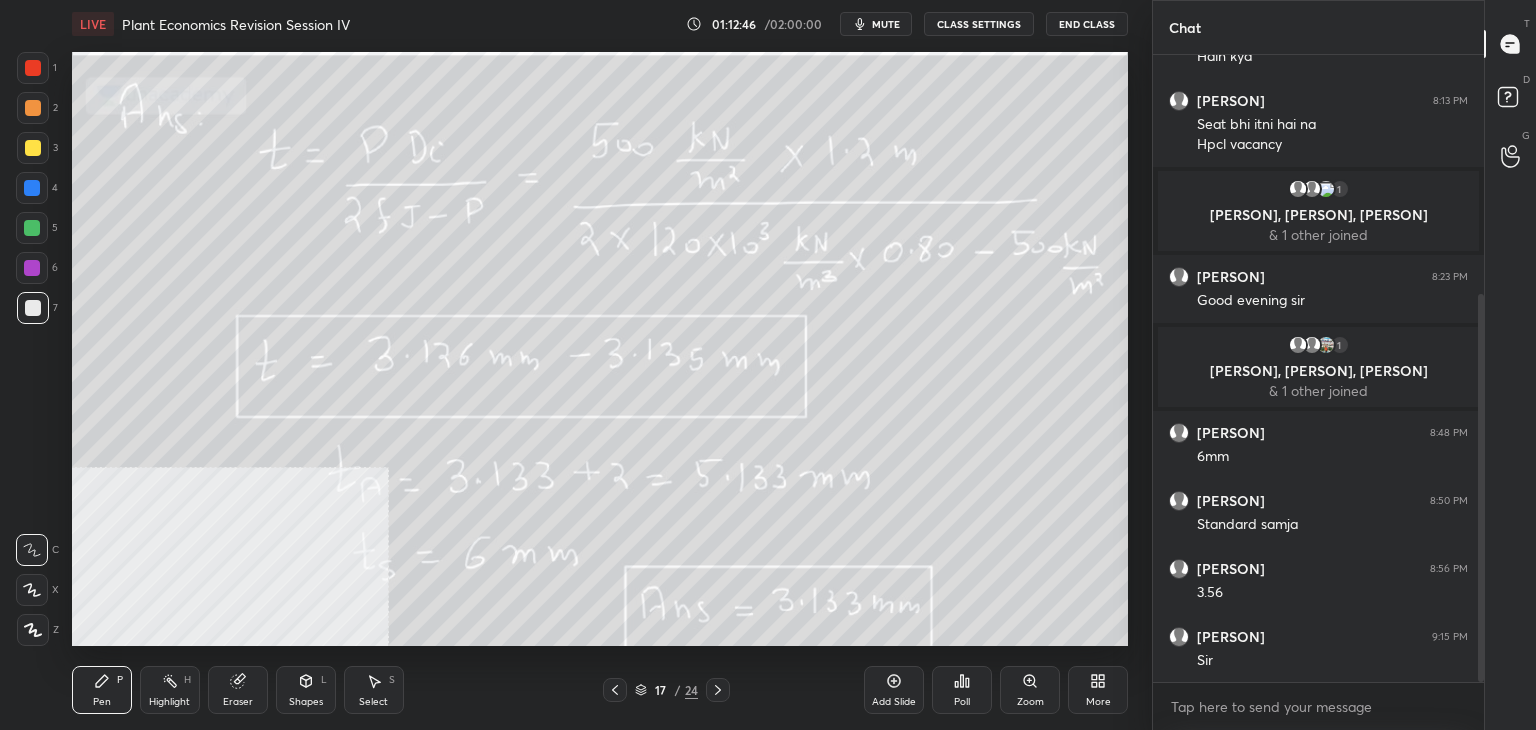 click 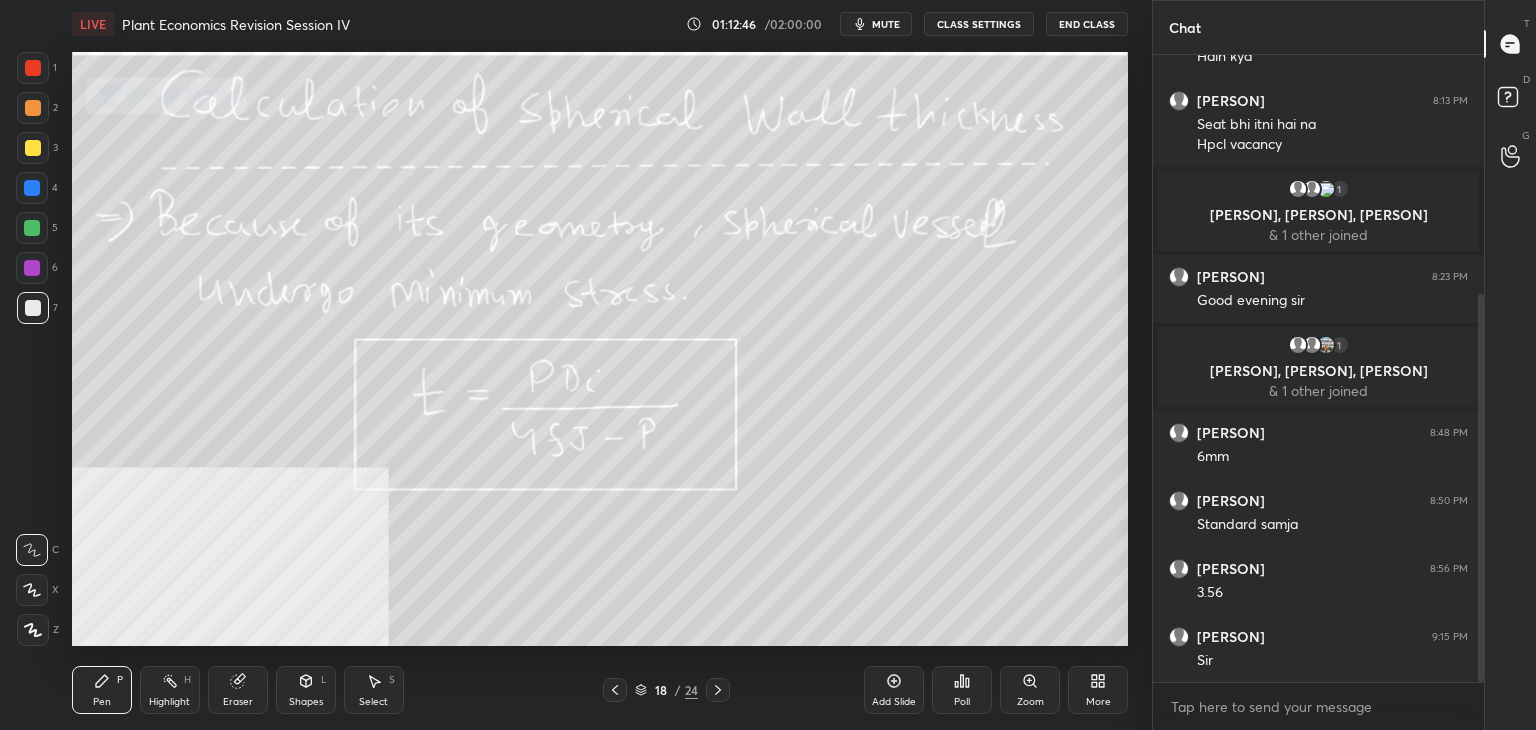 click 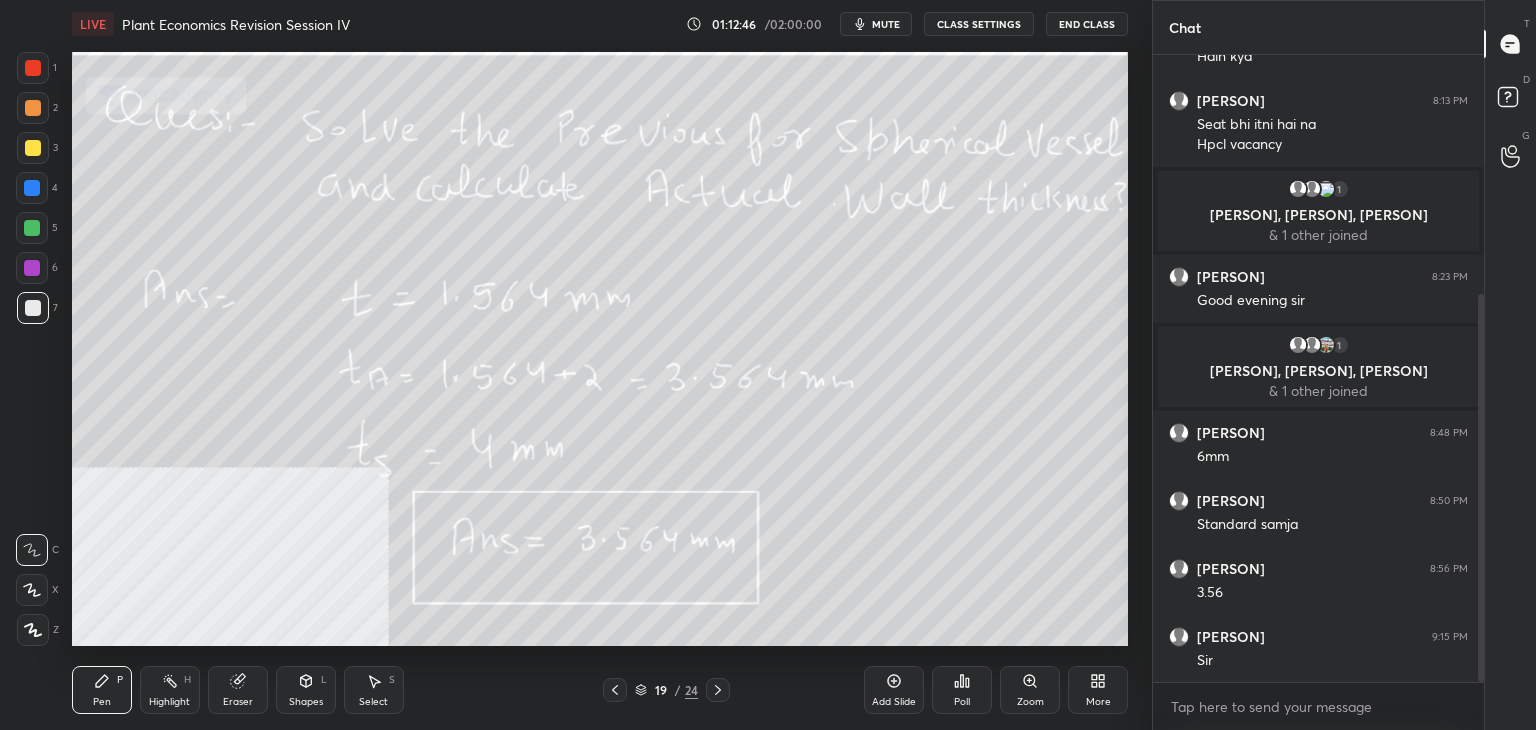 click 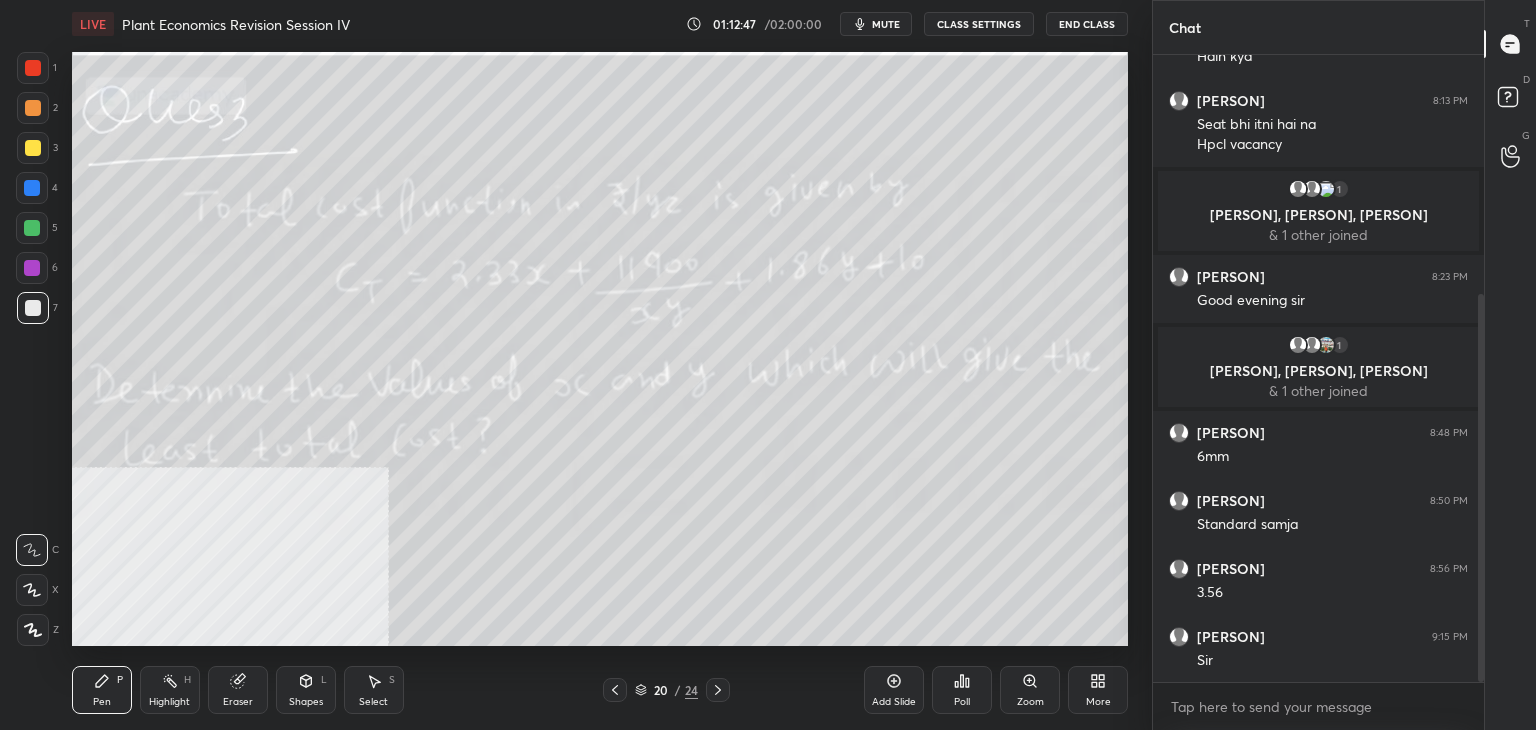 click 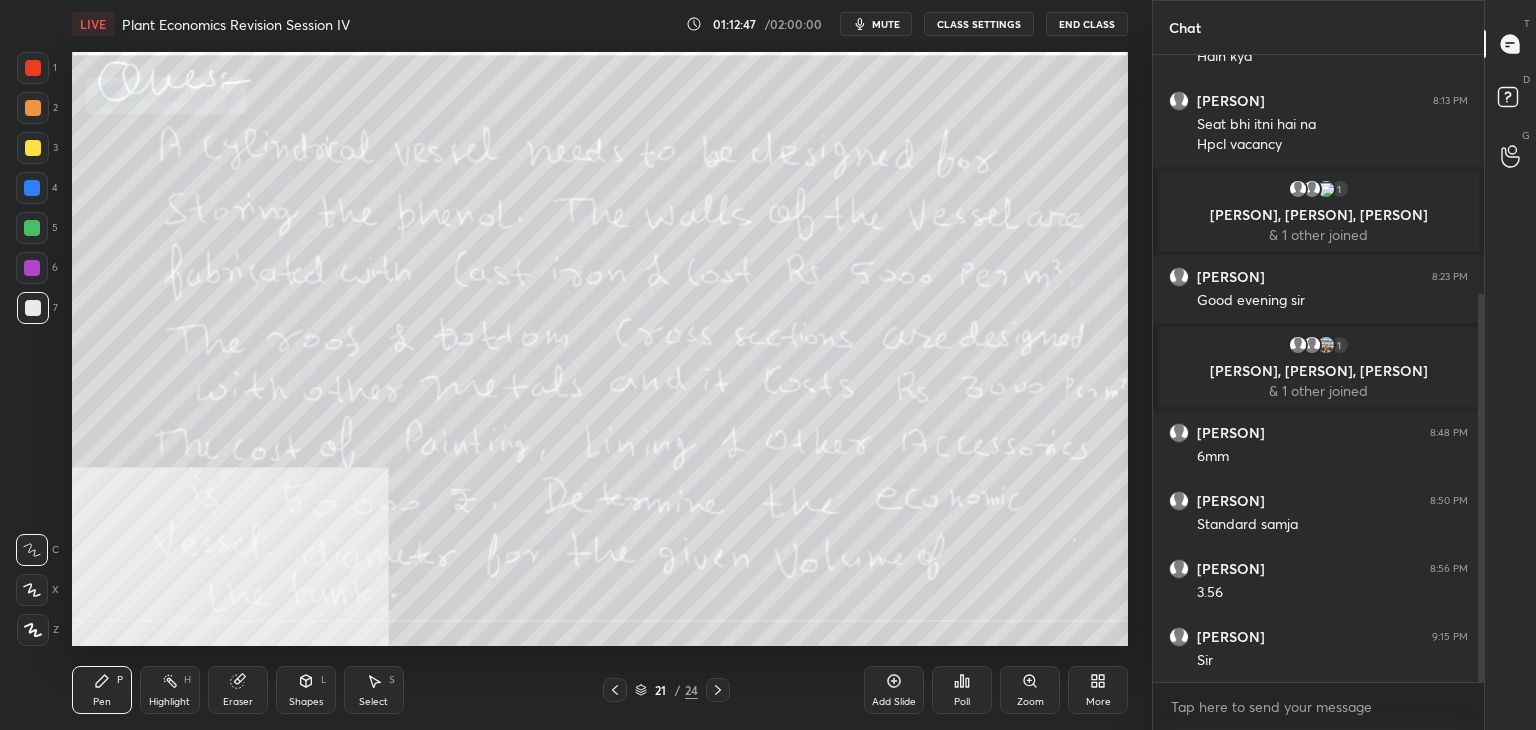 click 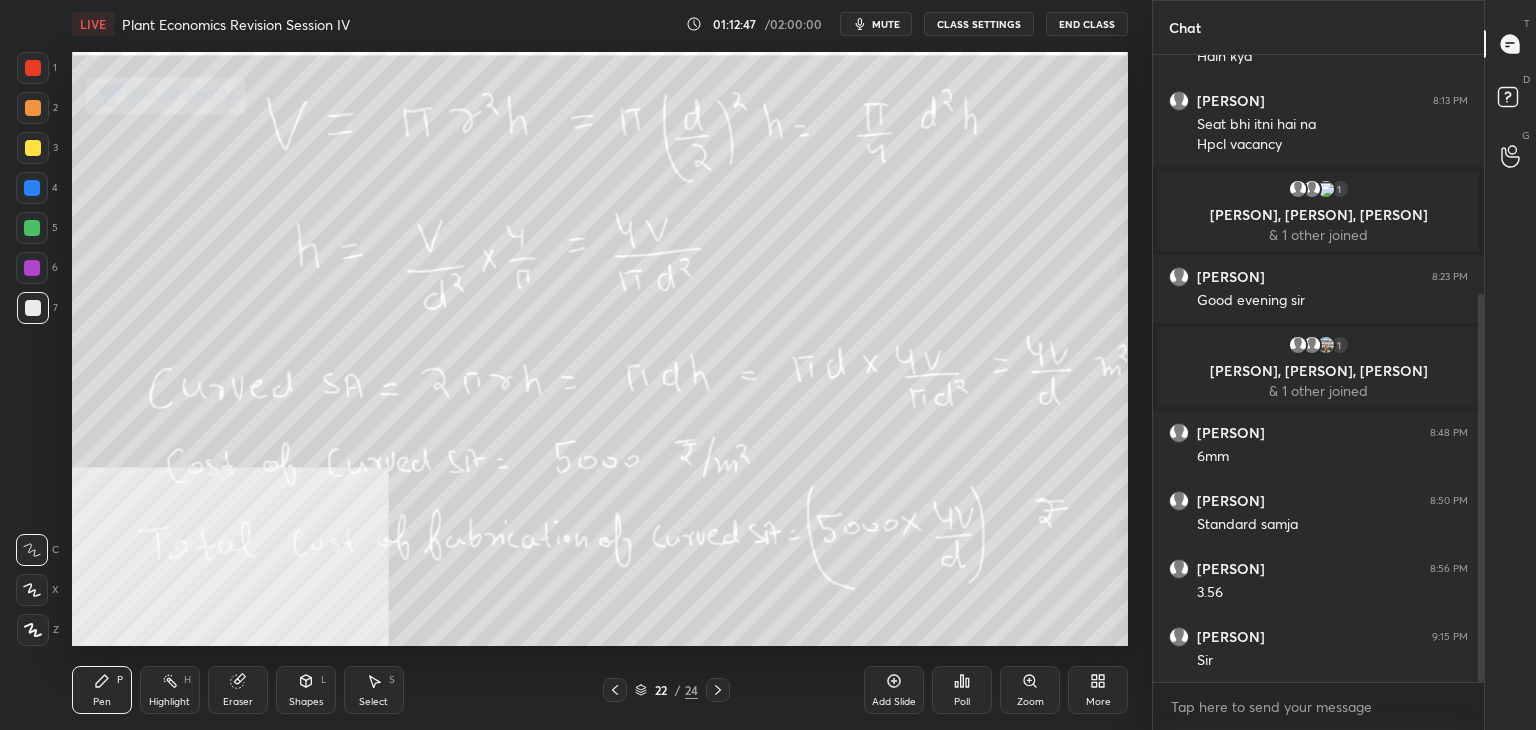 click 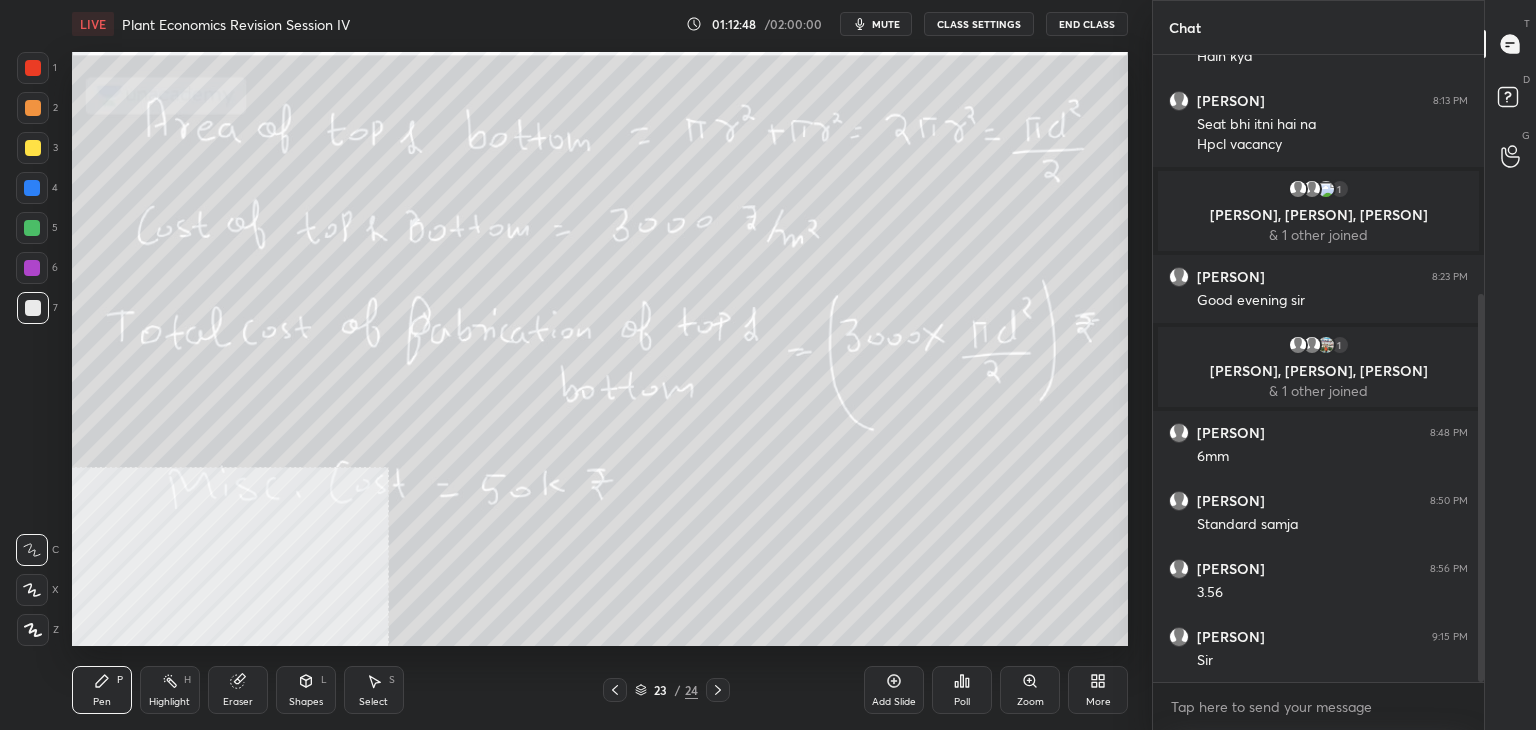 click 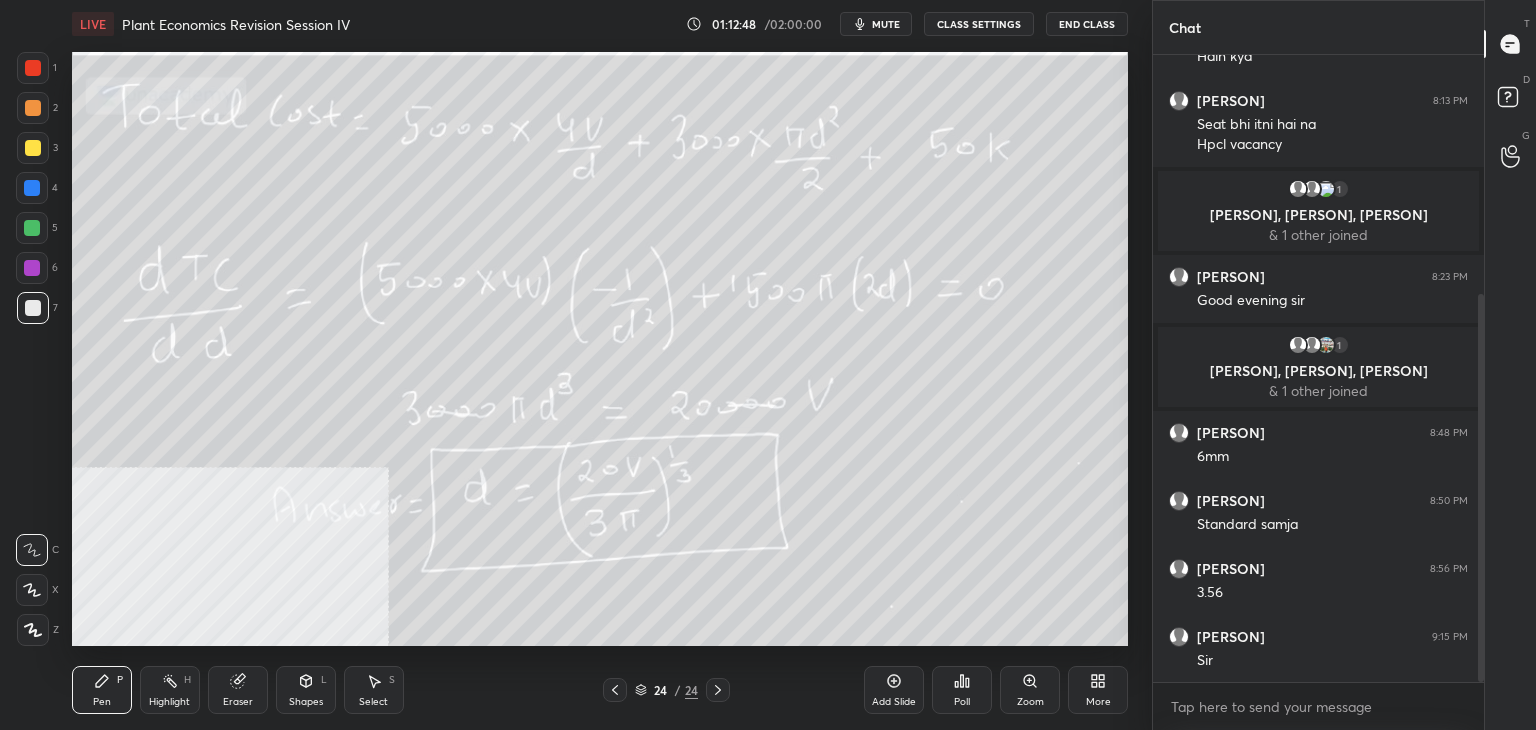 click 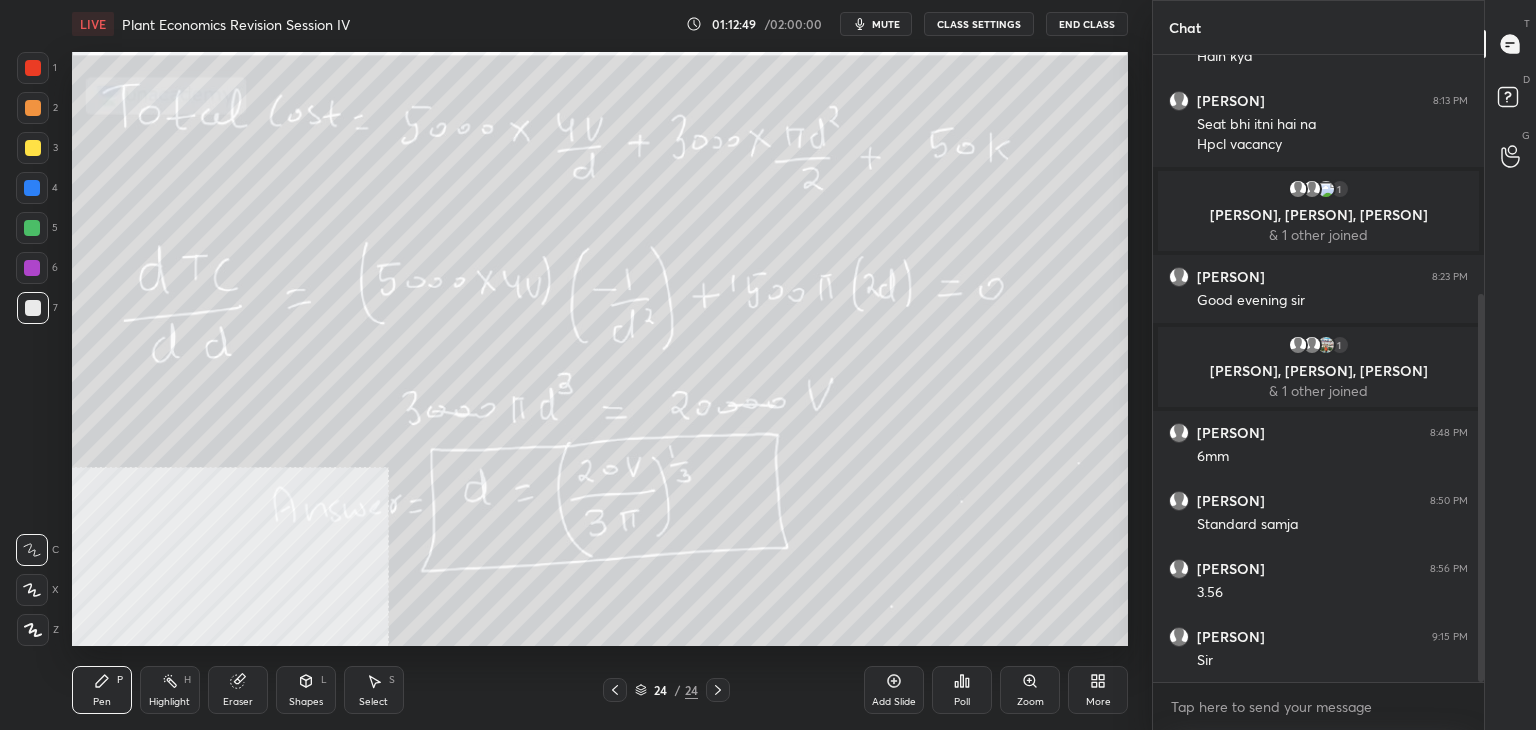 click 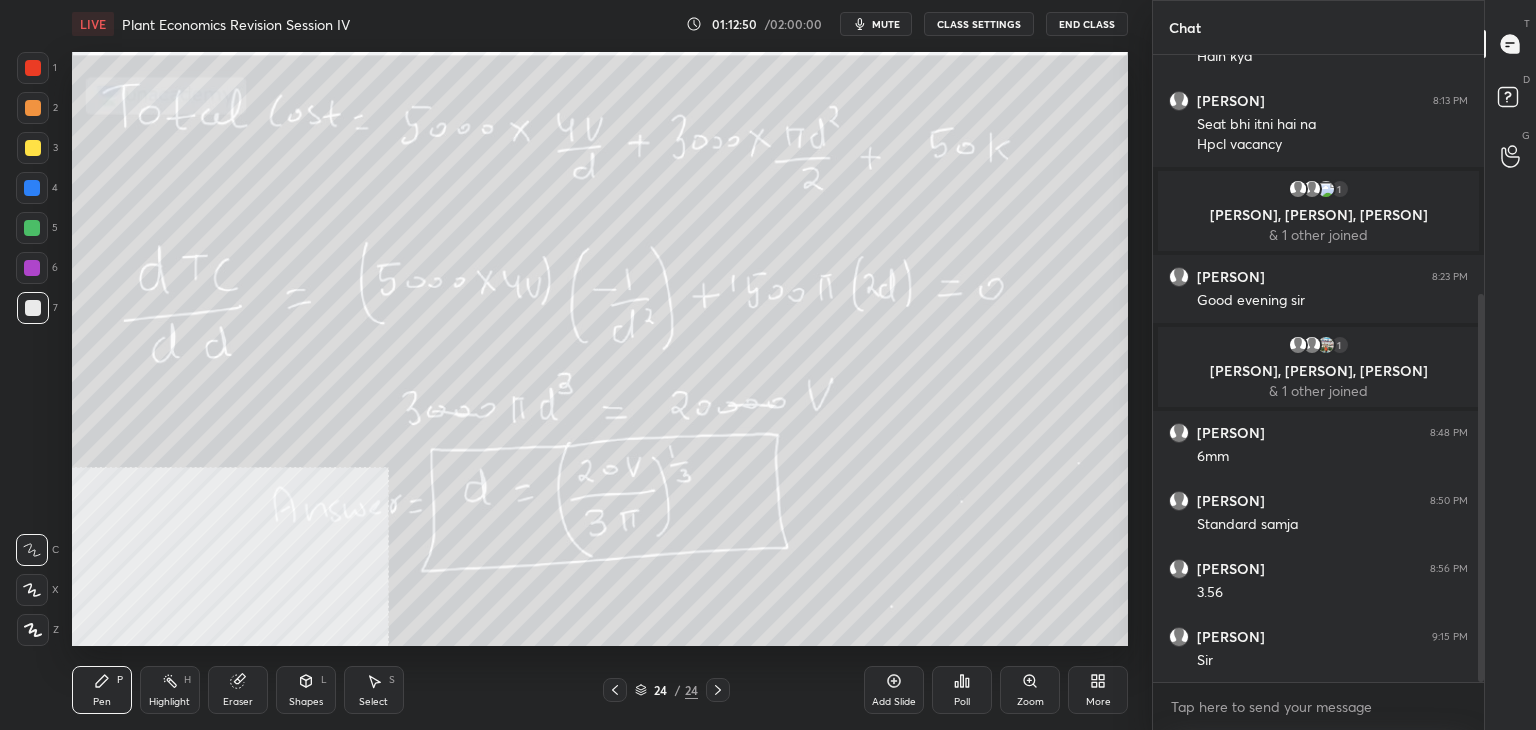 click on "More" at bounding box center [1098, 690] 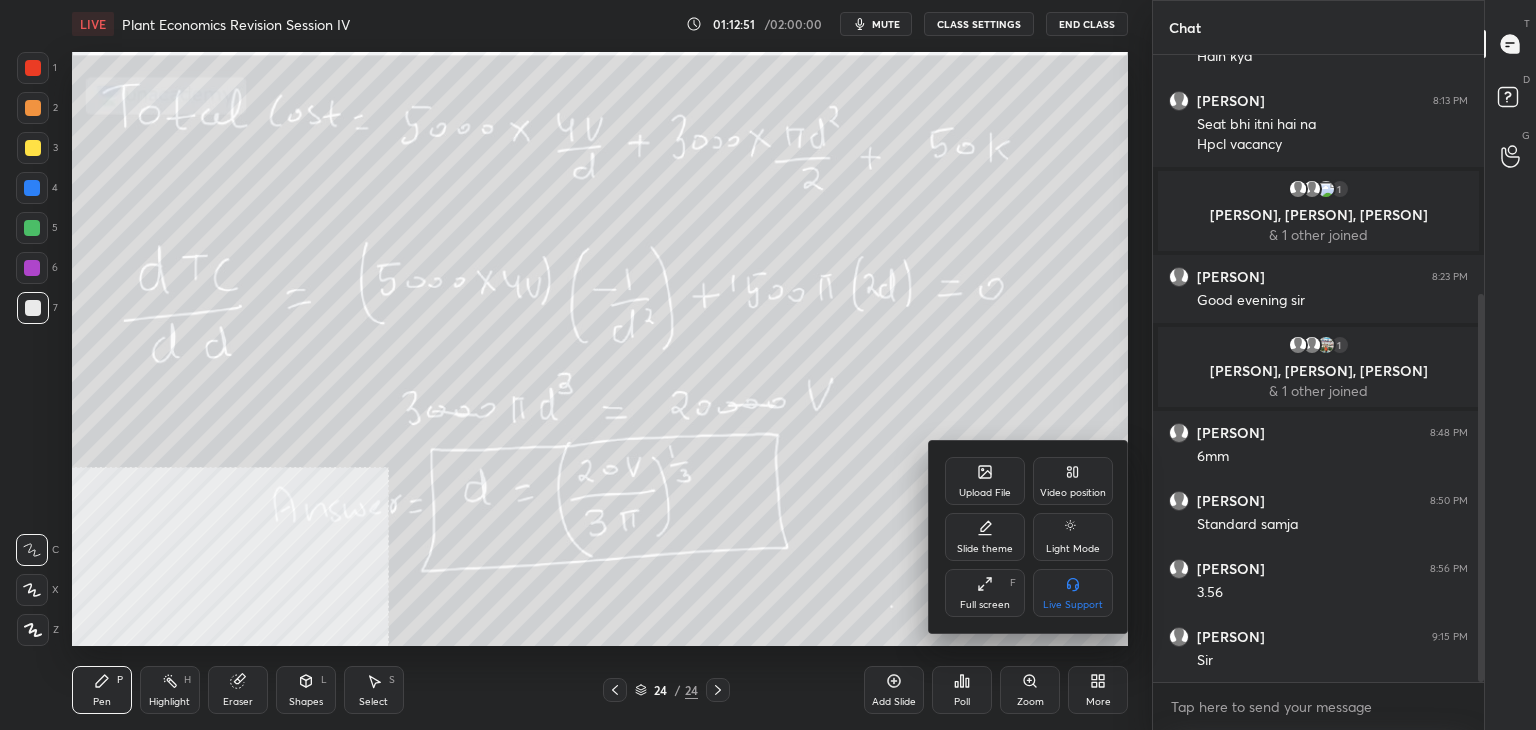 click on "Upload File" at bounding box center [985, 493] 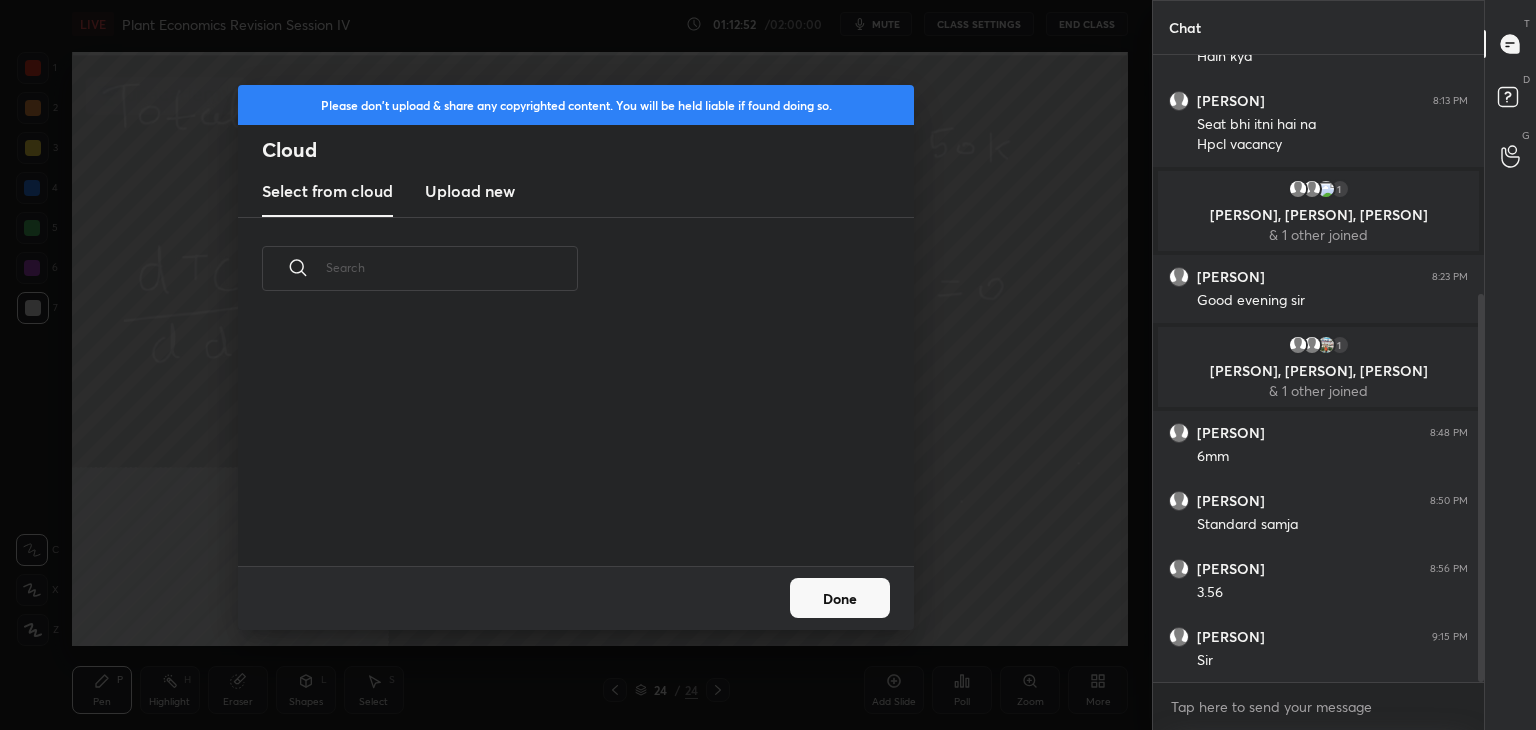 scroll, scrollTop: 5, scrollLeft: 10, axis: both 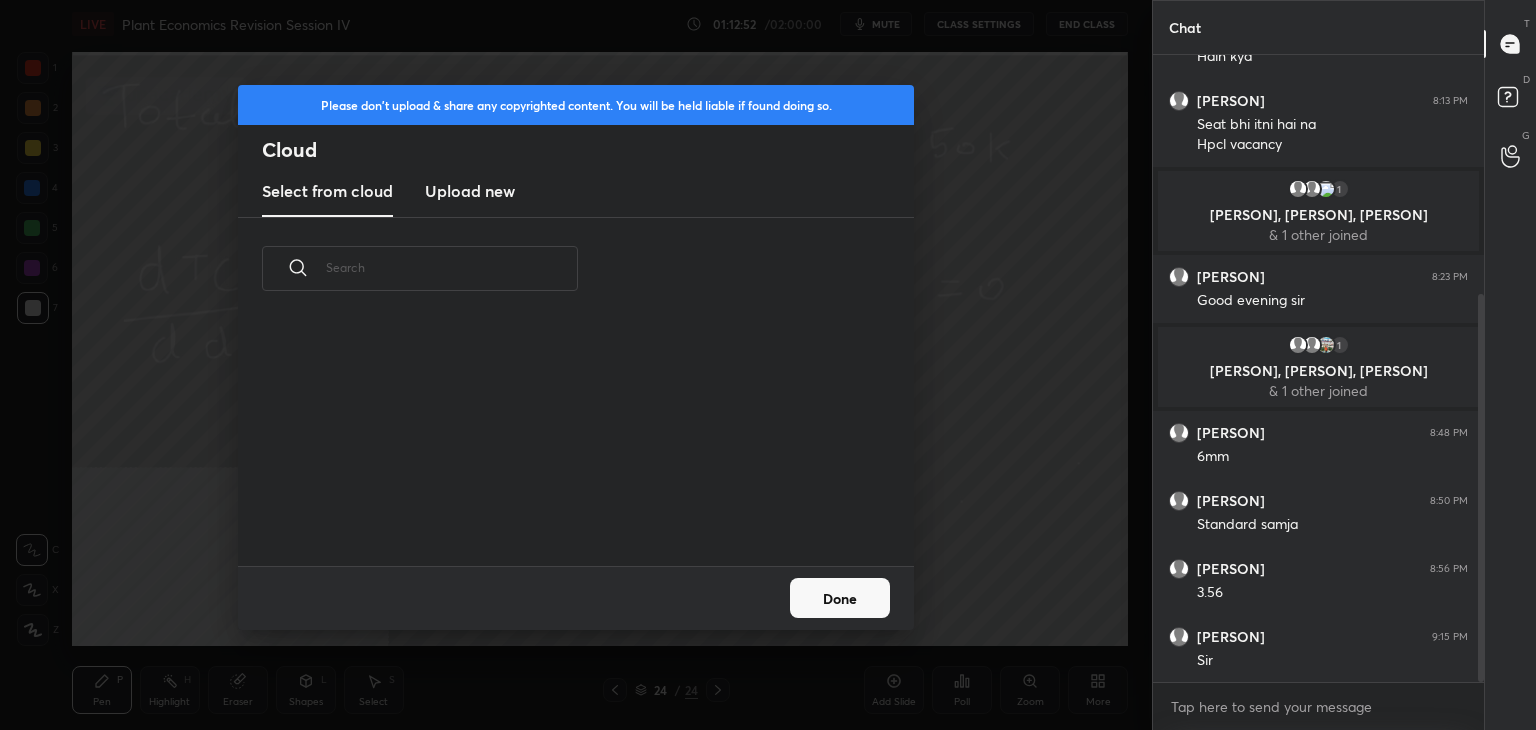 click on "Upload new" at bounding box center [470, 191] 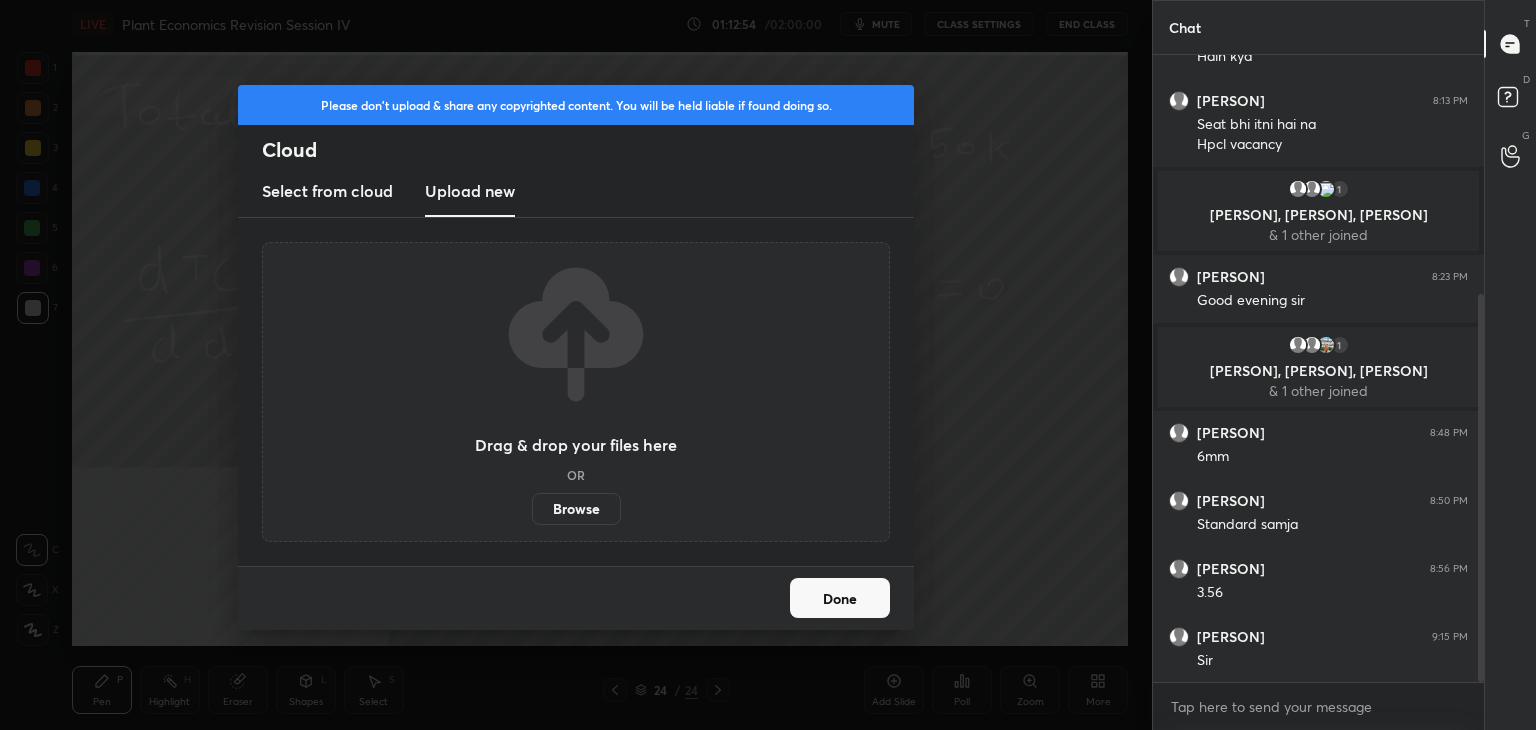 click on "Browse" at bounding box center (576, 509) 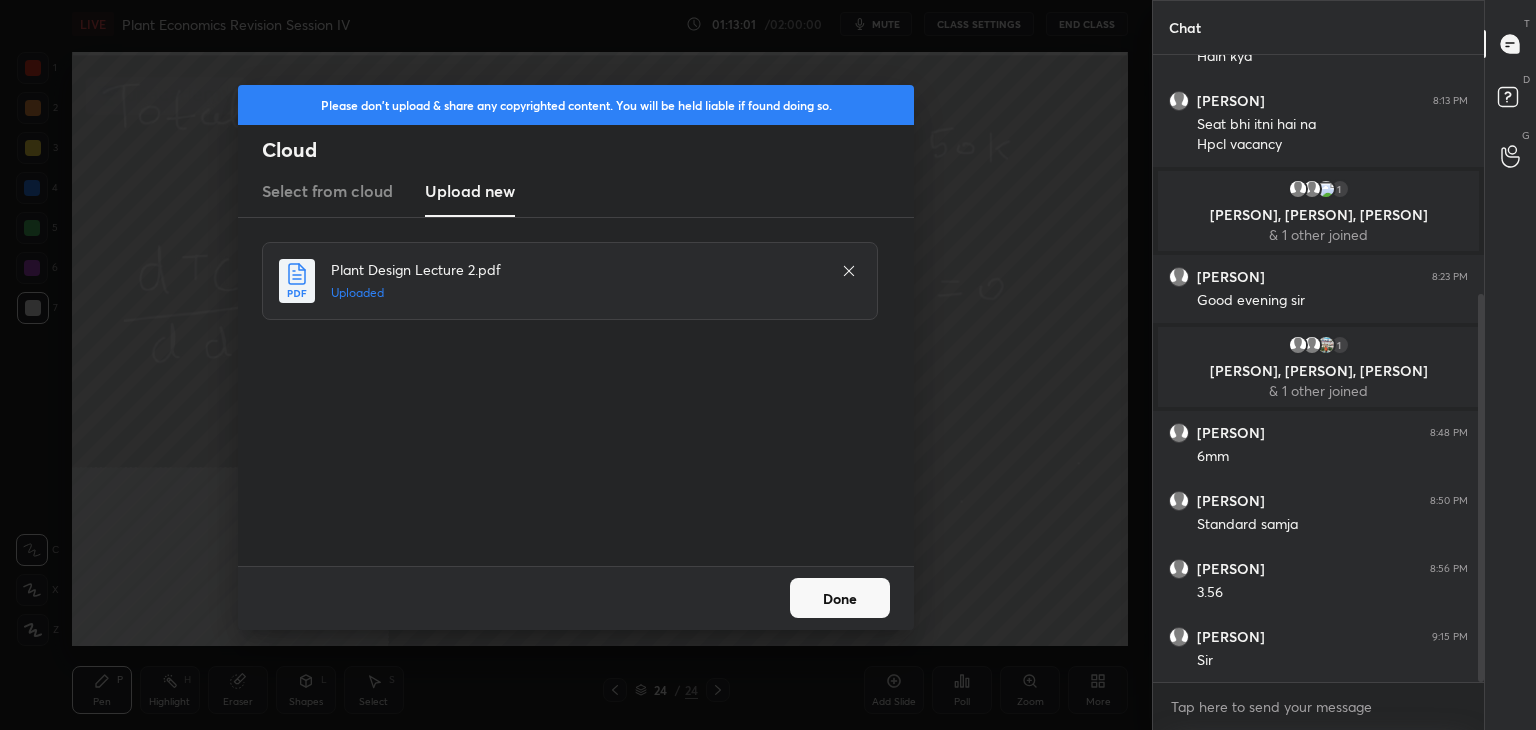 click on "Done" at bounding box center (840, 598) 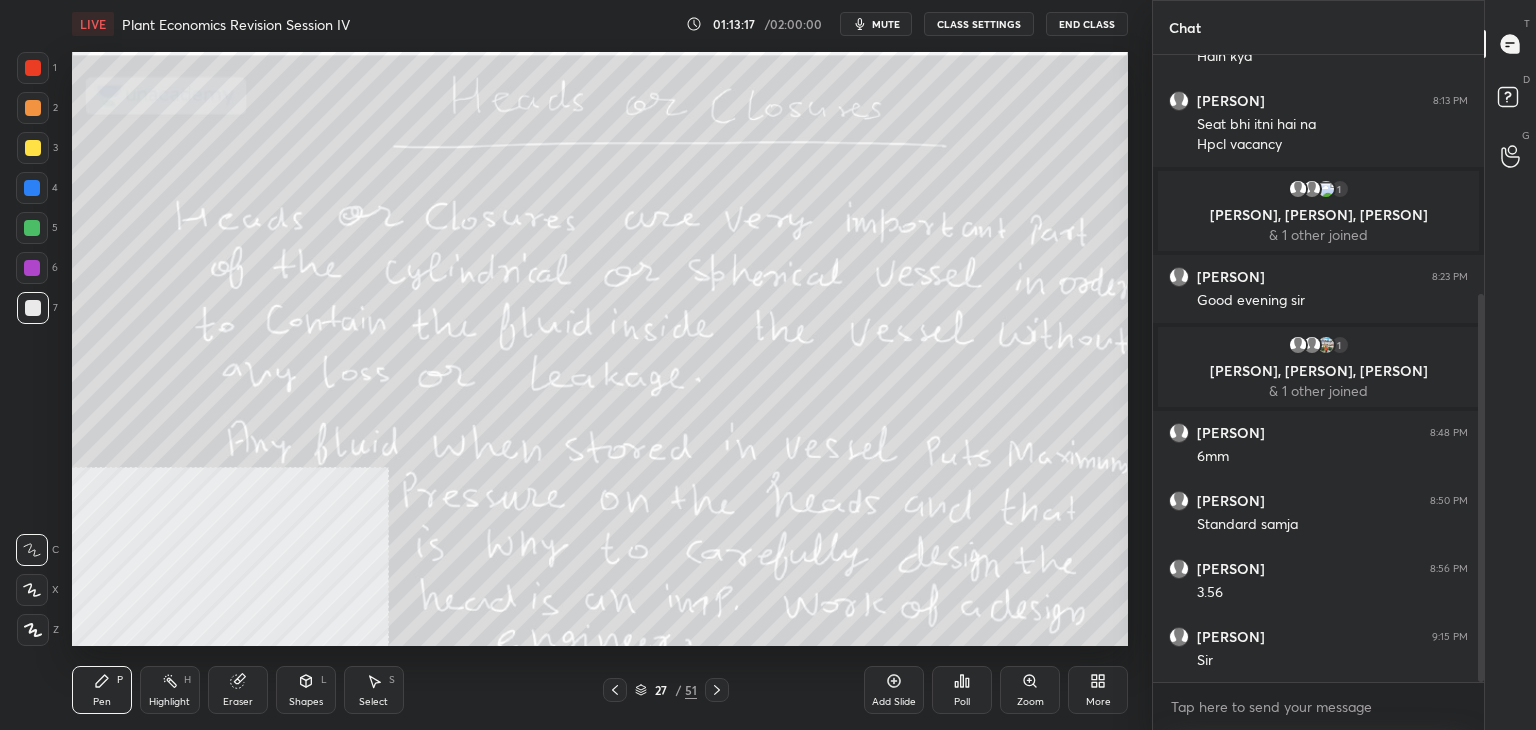 click on "CLASS SETTINGS" at bounding box center (979, 24) 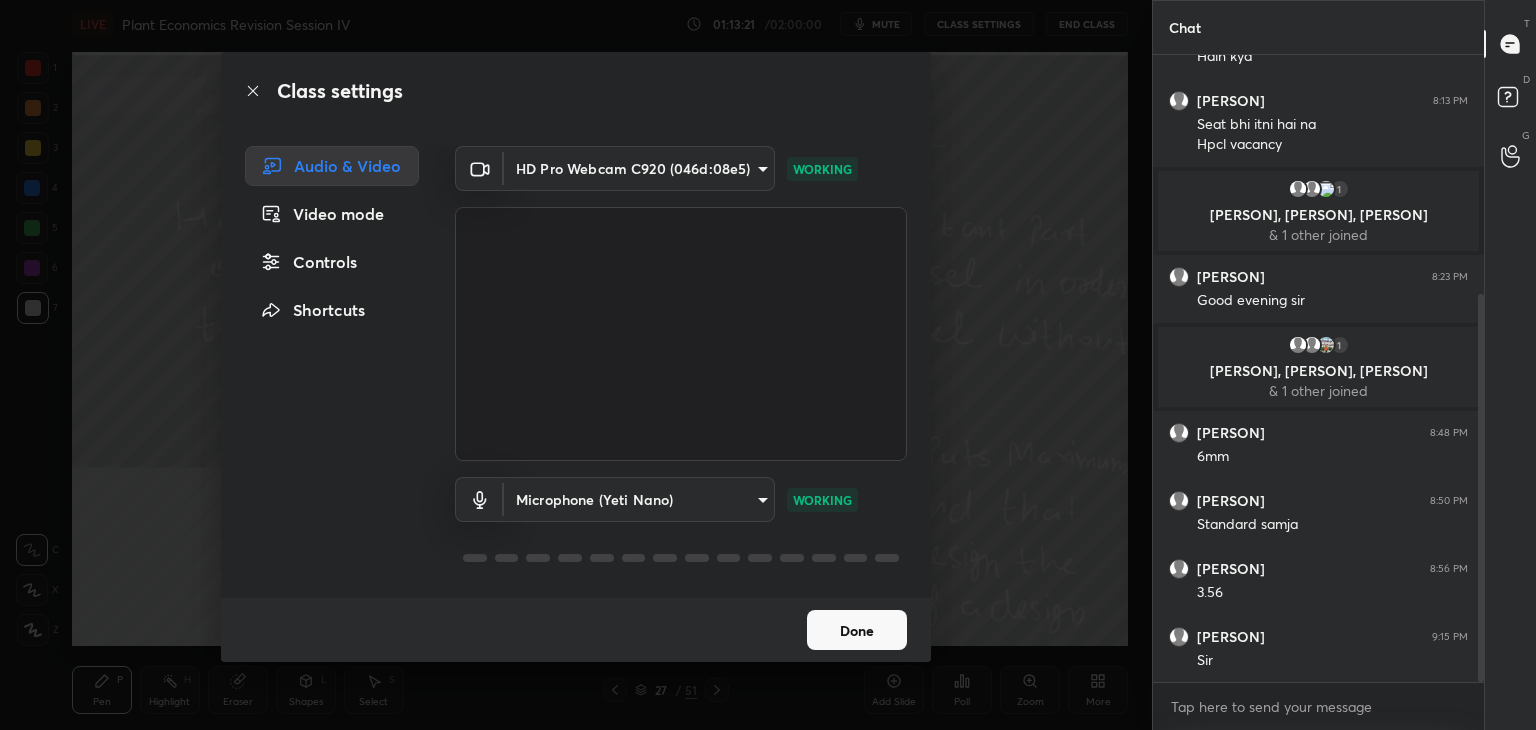 click on "Done" at bounding box center (857, 630) 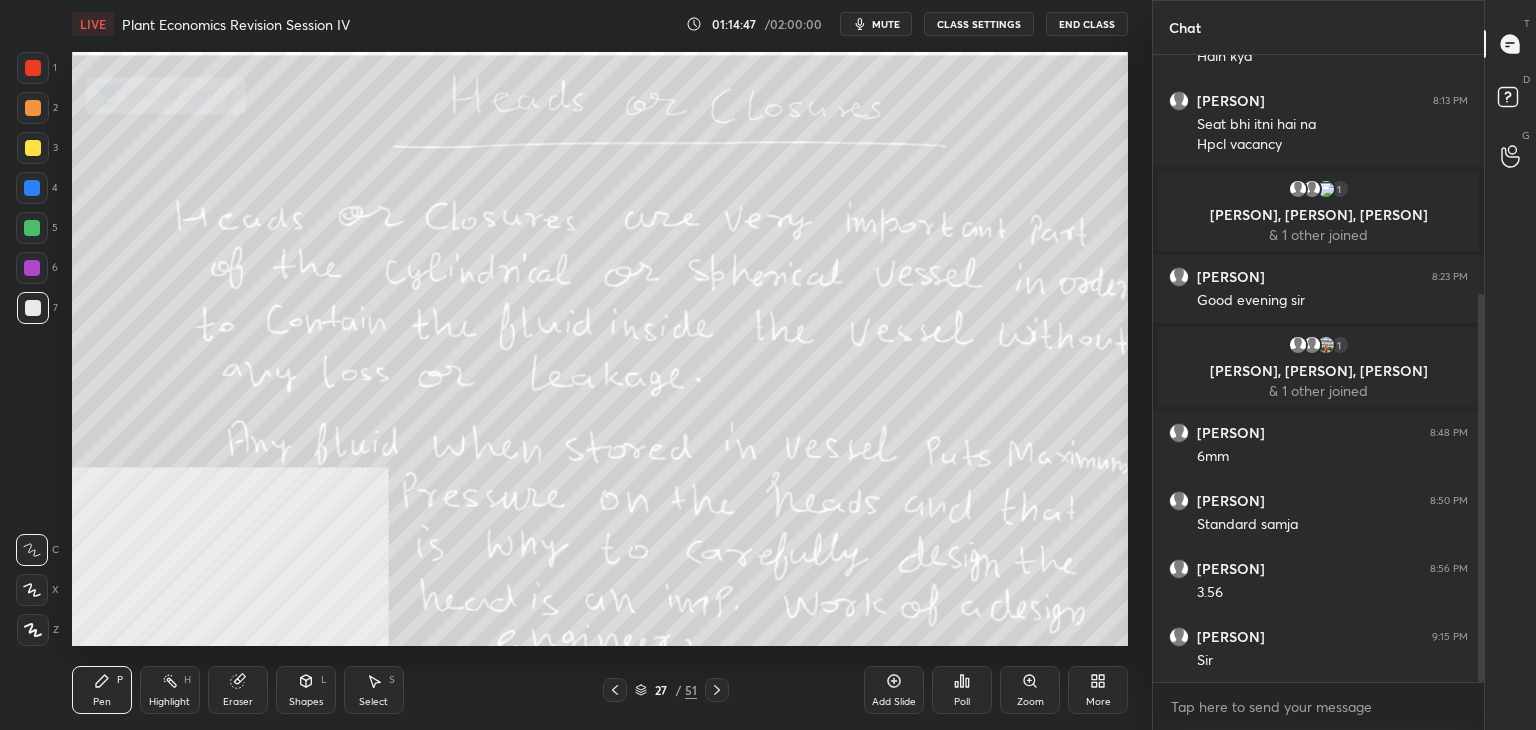 type 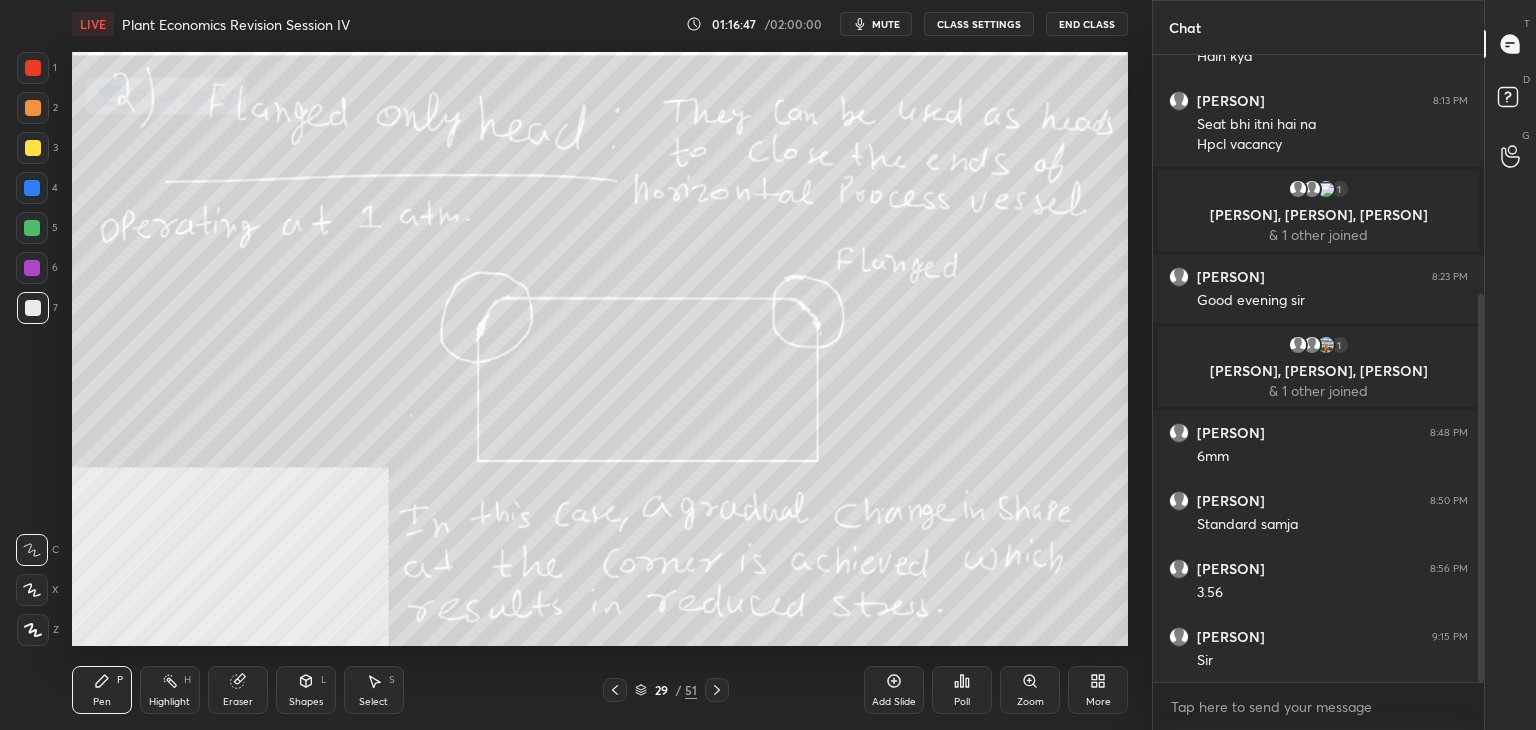 click 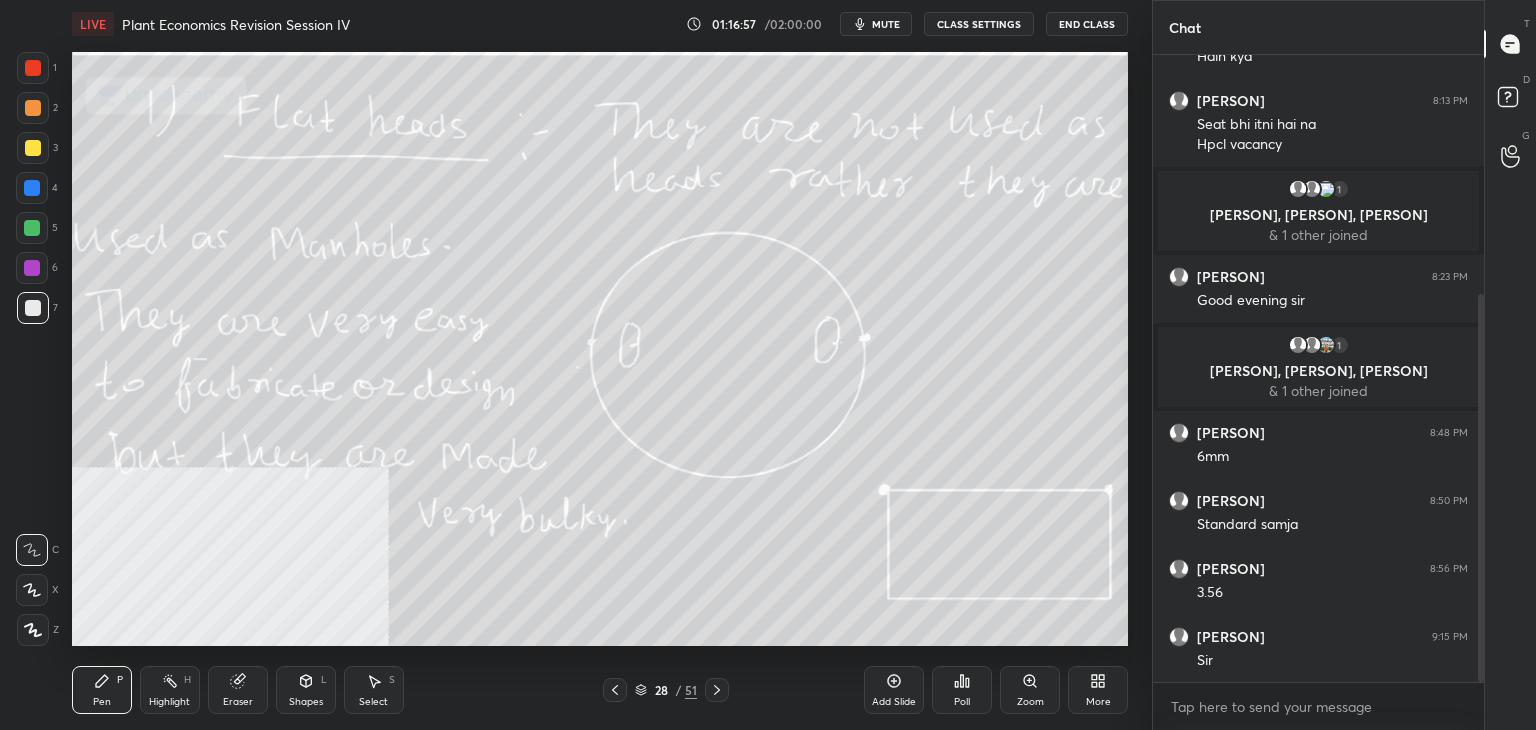 click 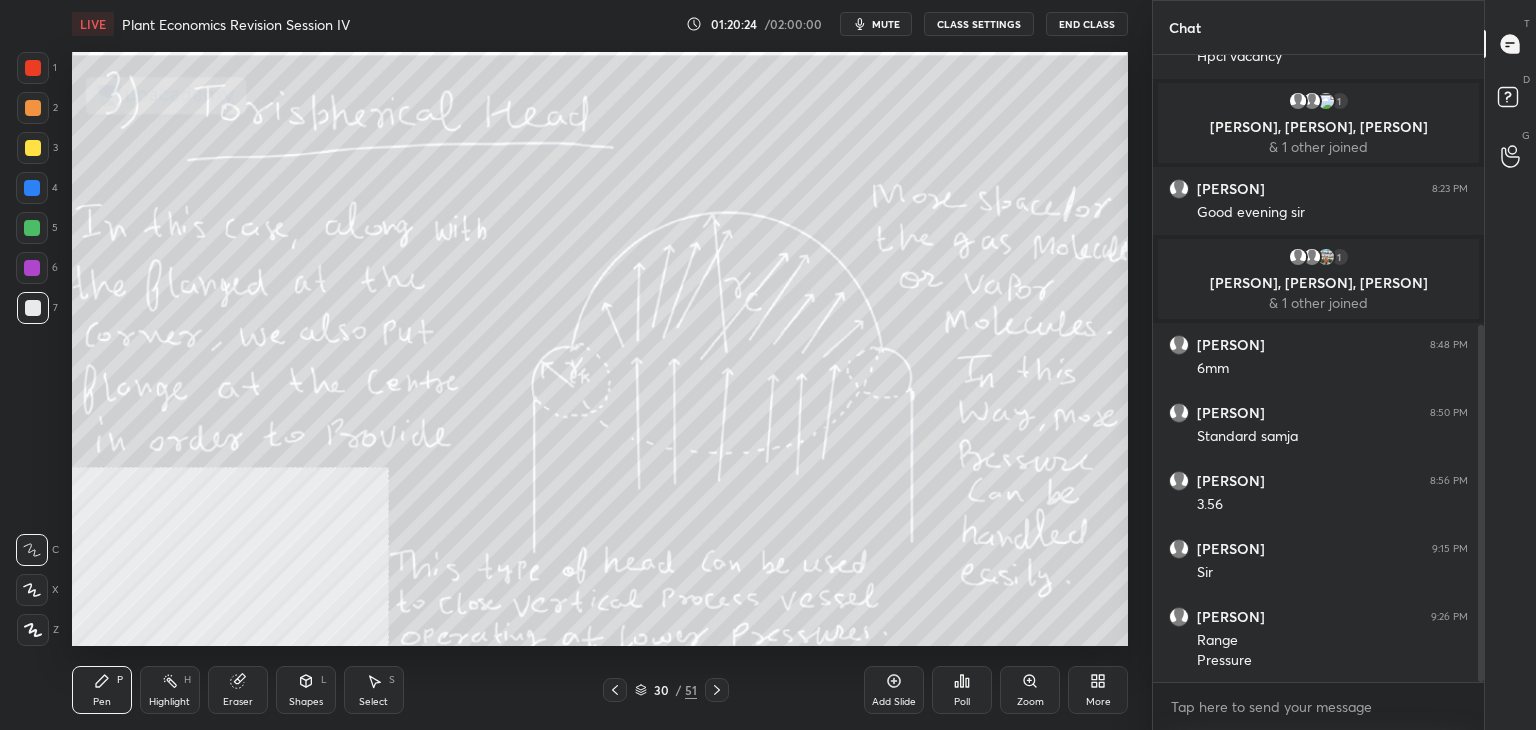 scroll, scrollTop: 496, scrollLeft: 0, axis: vertical 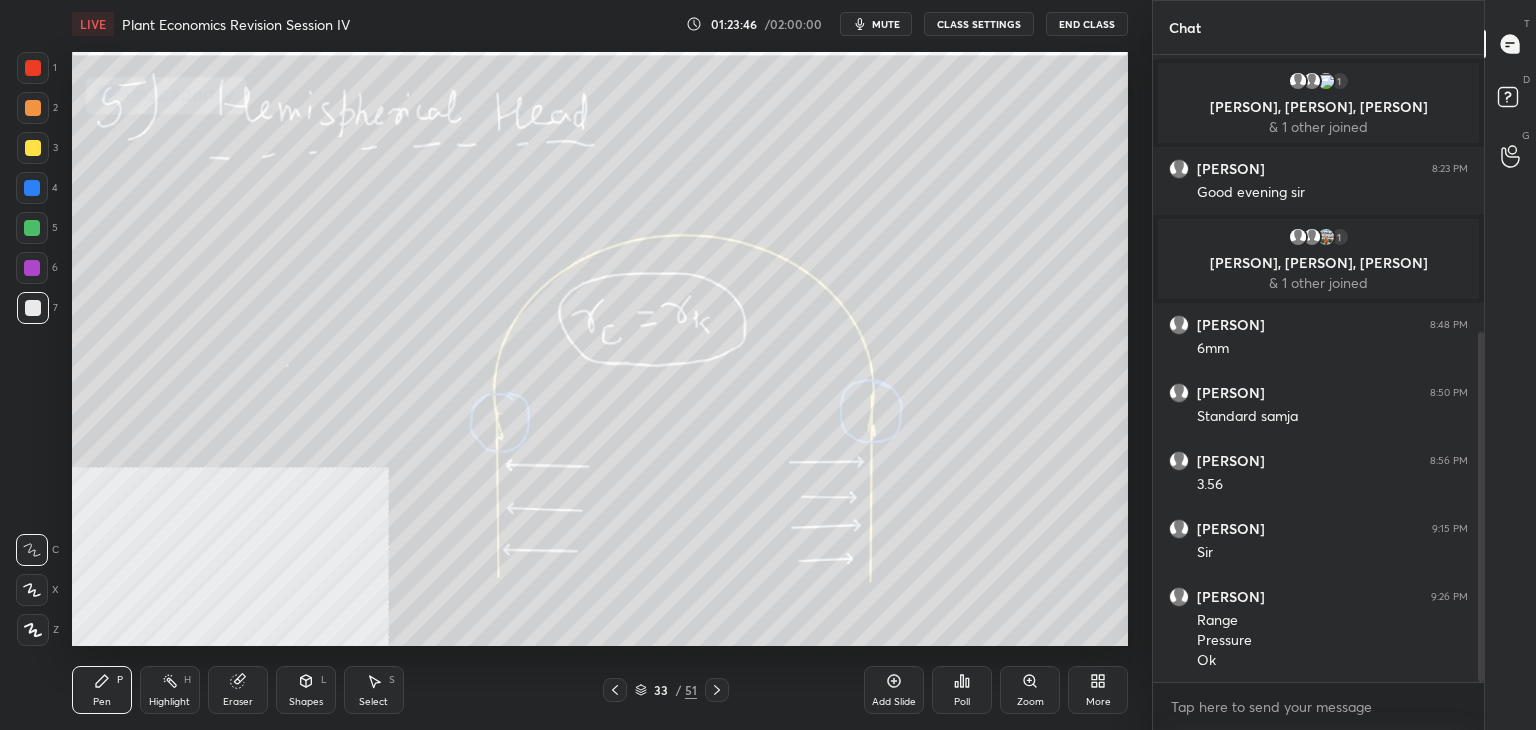 click 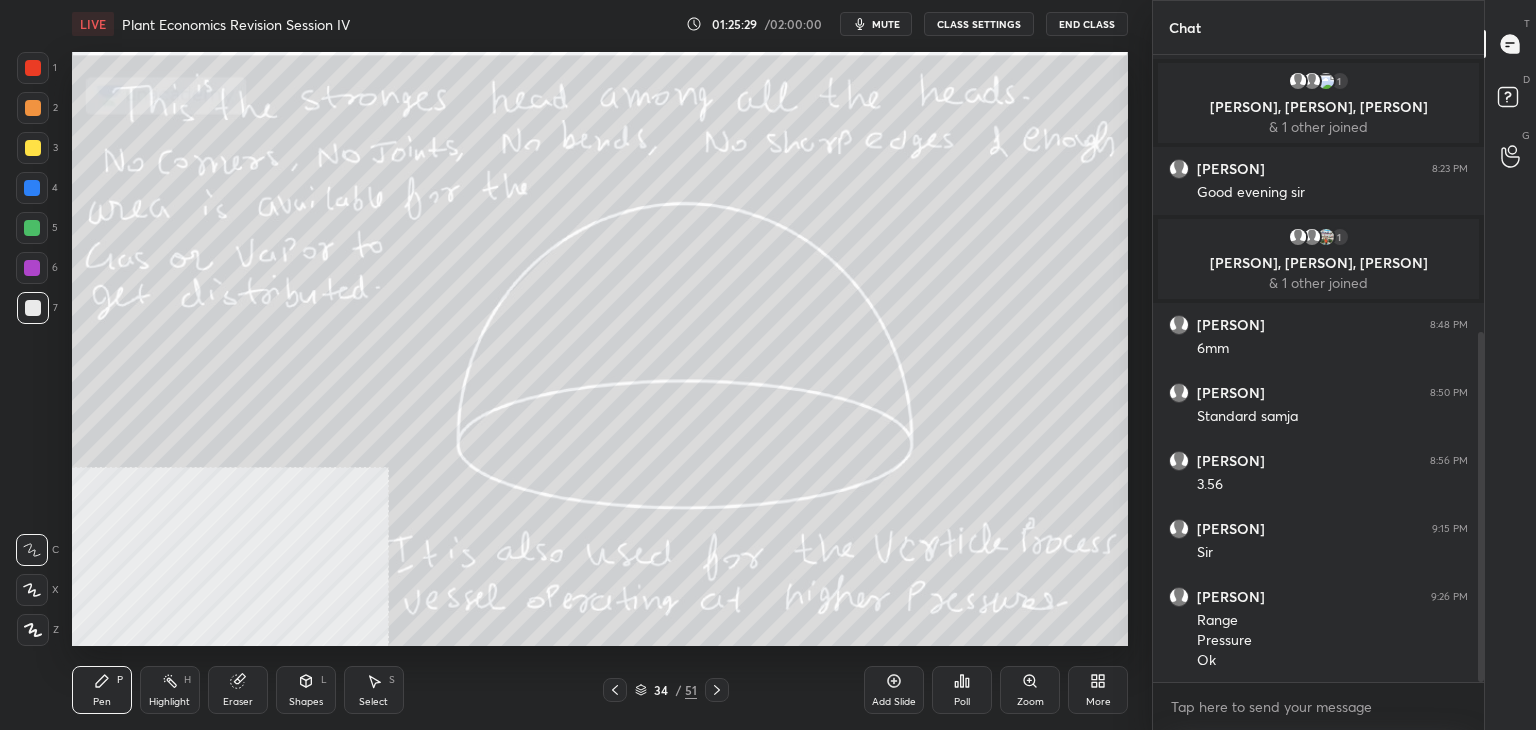 click 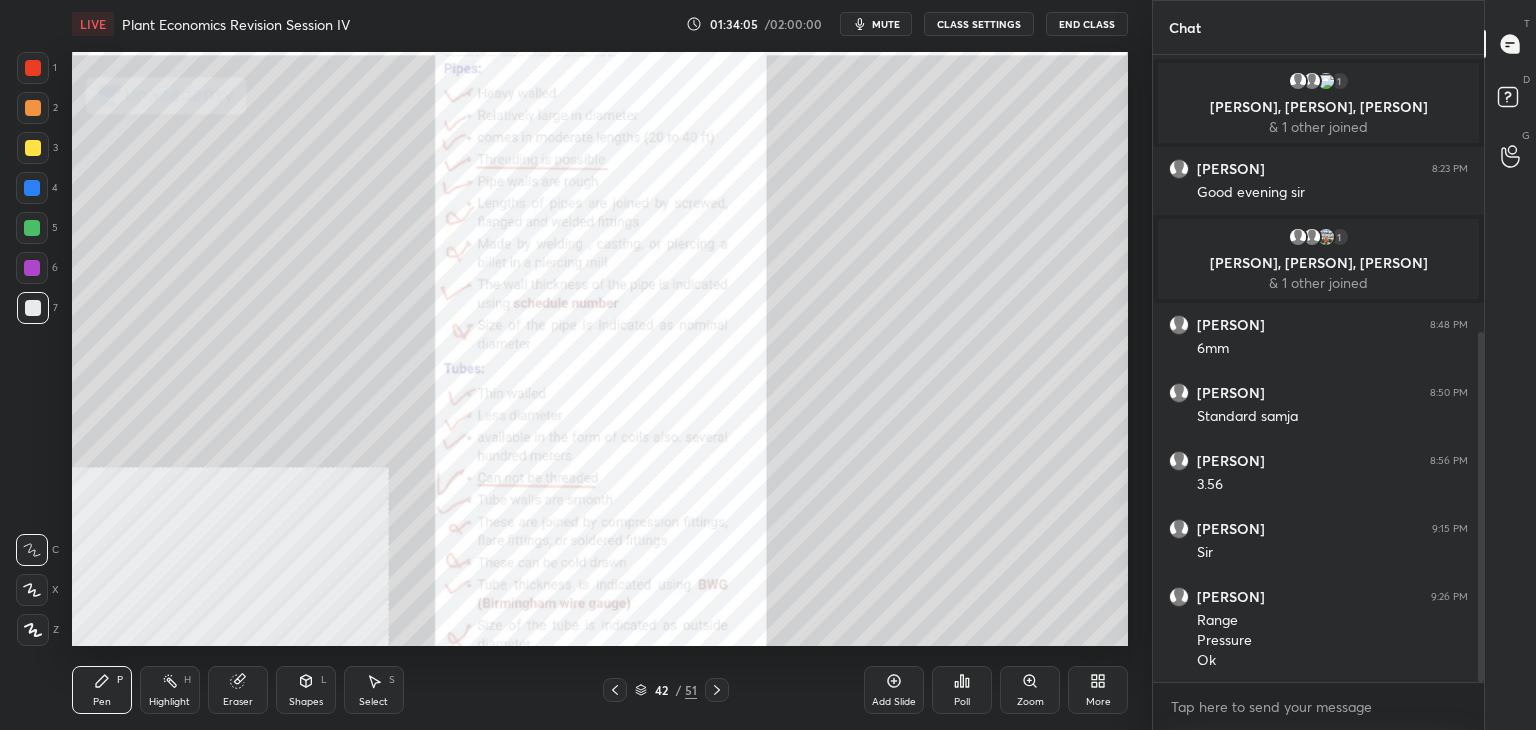 click on "Zoom" at bounding box center (1030, 690) 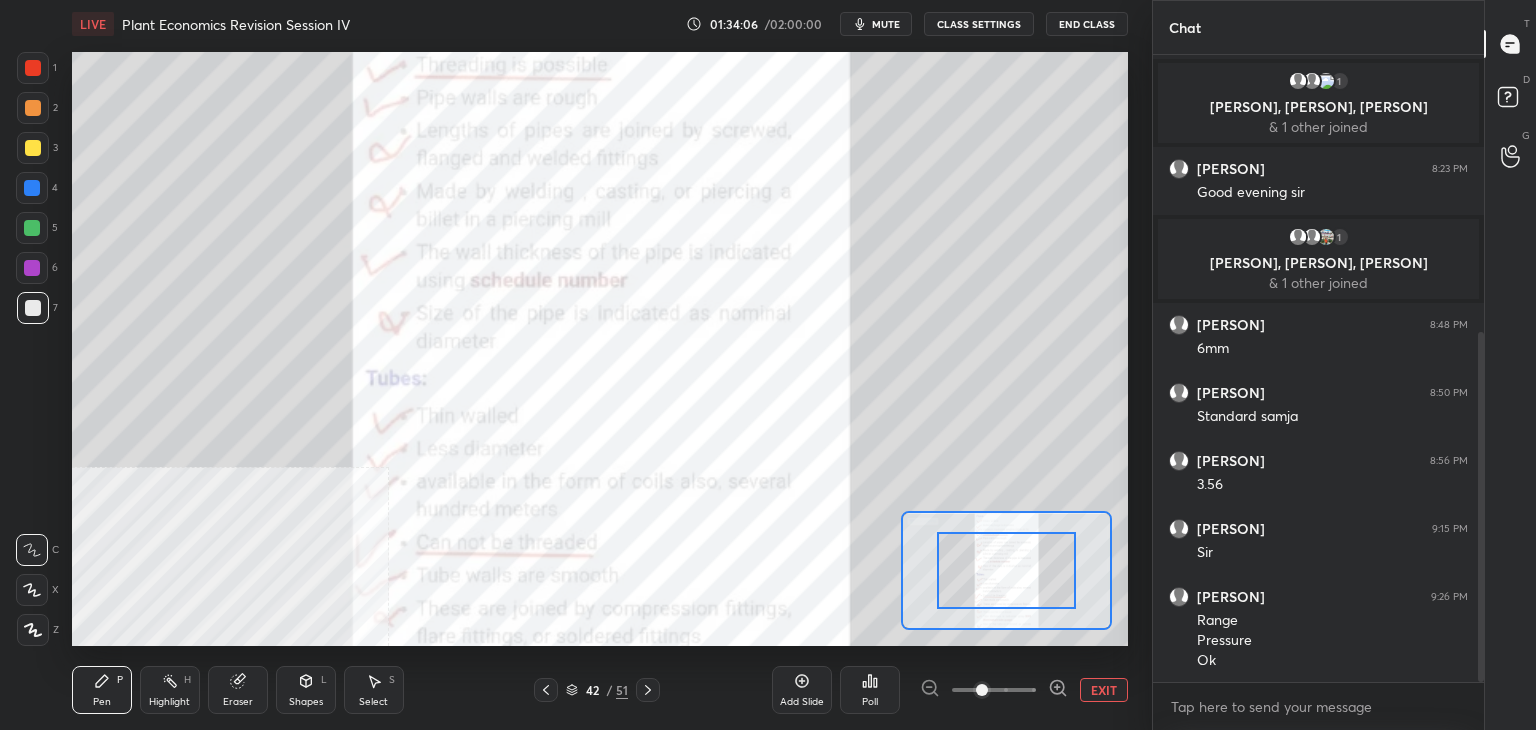 click at bounding box center (994, 690) 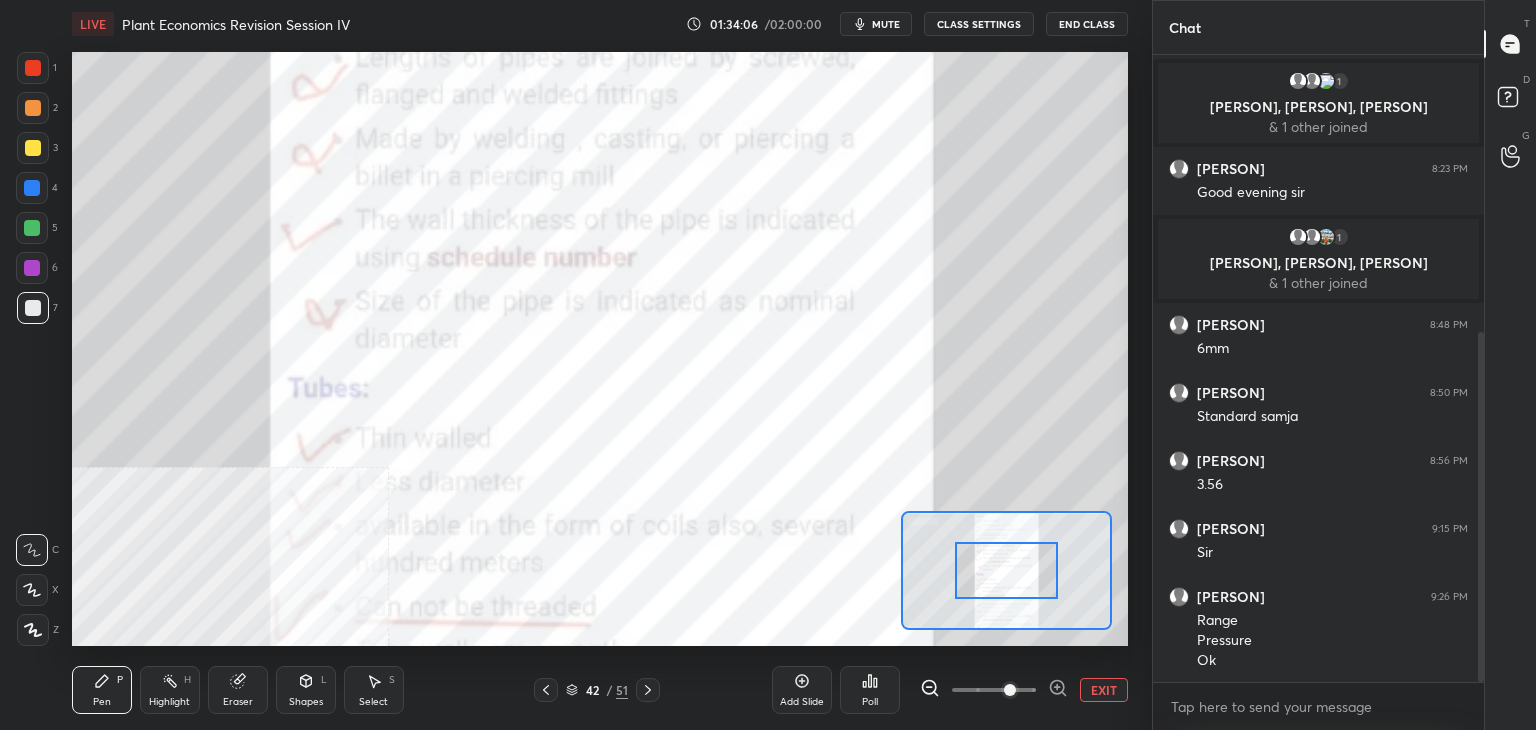 click 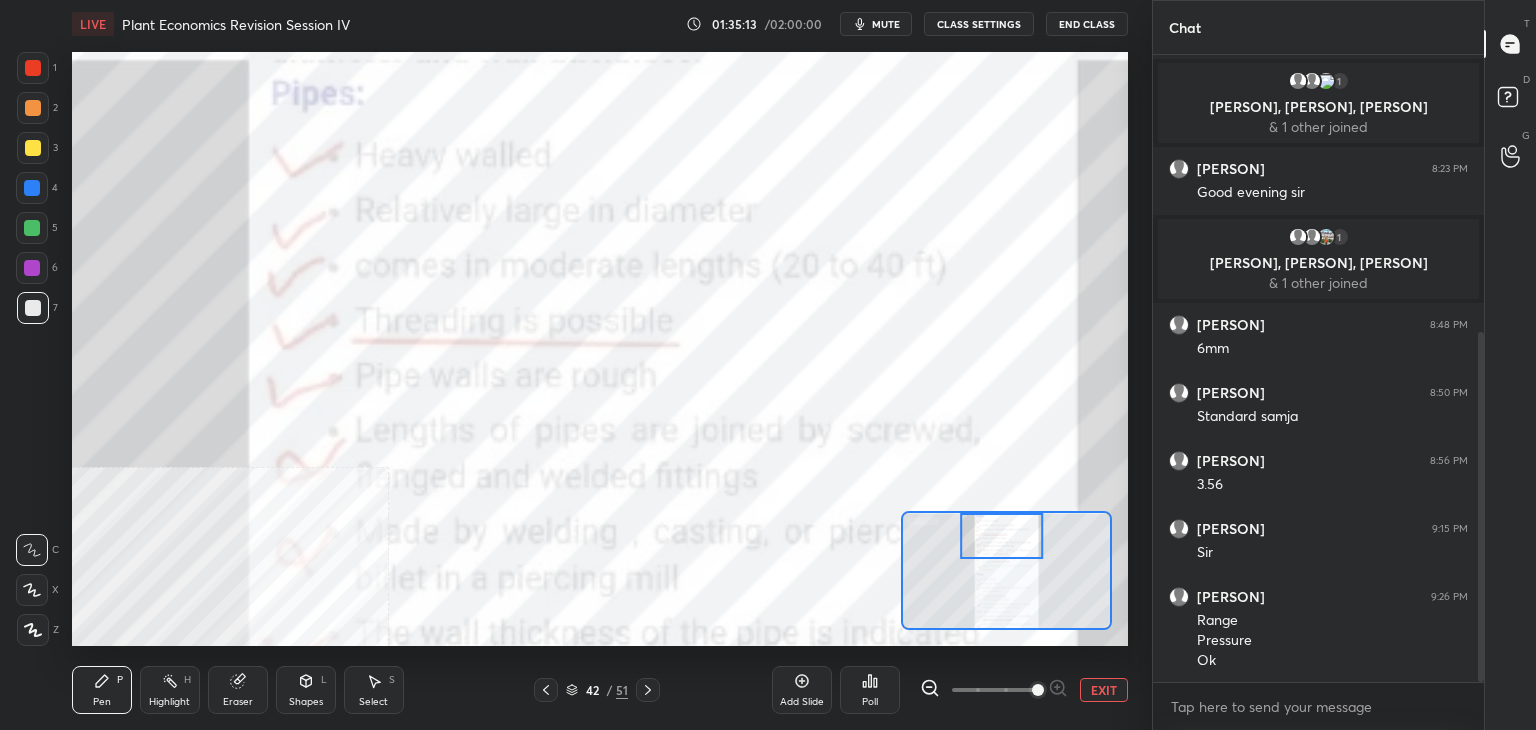 click on "Setting up your live class Poll for   secs No correct answer Start poll" at bounding box center [600, 349] 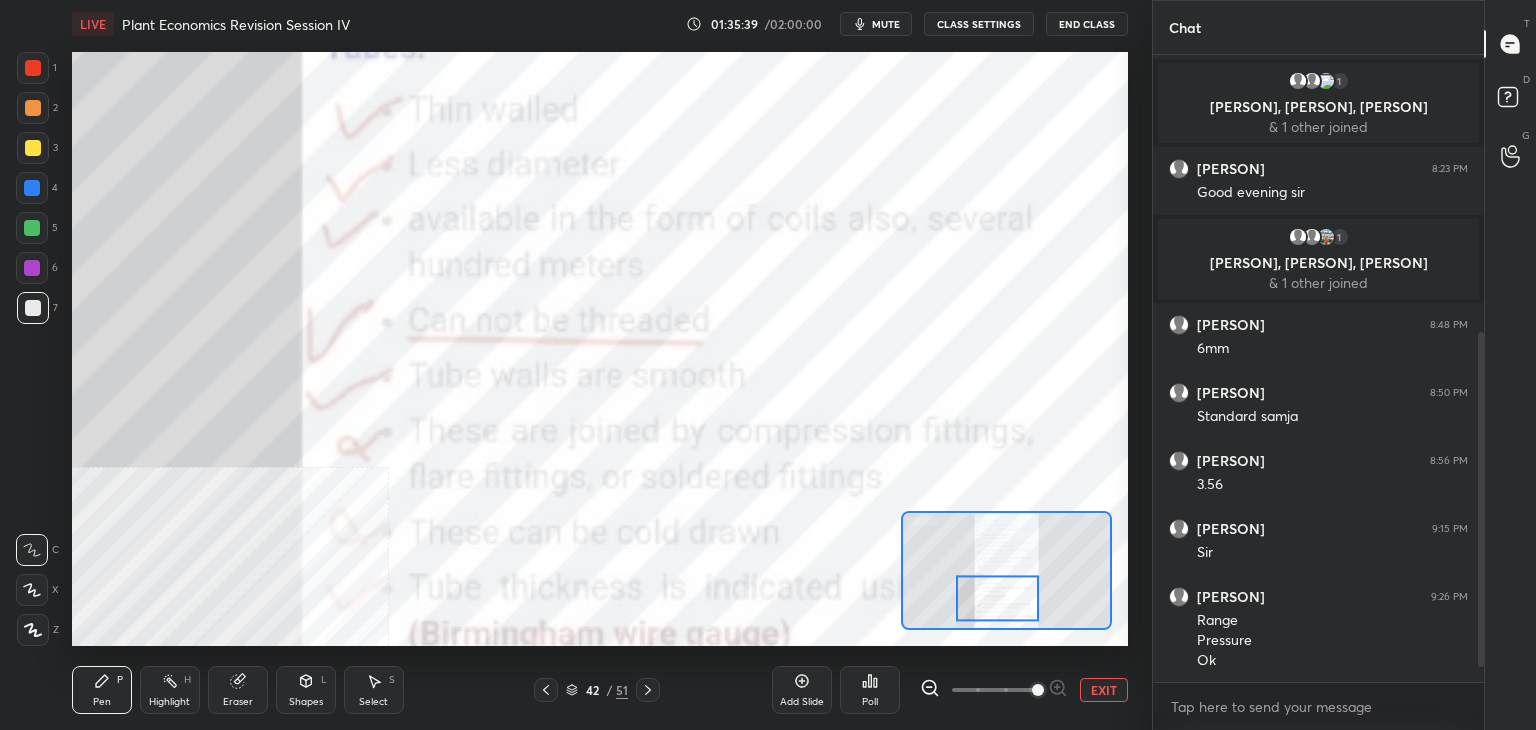 scroll, scrollTop: 564, scrollLeft: 0, axis: vertical 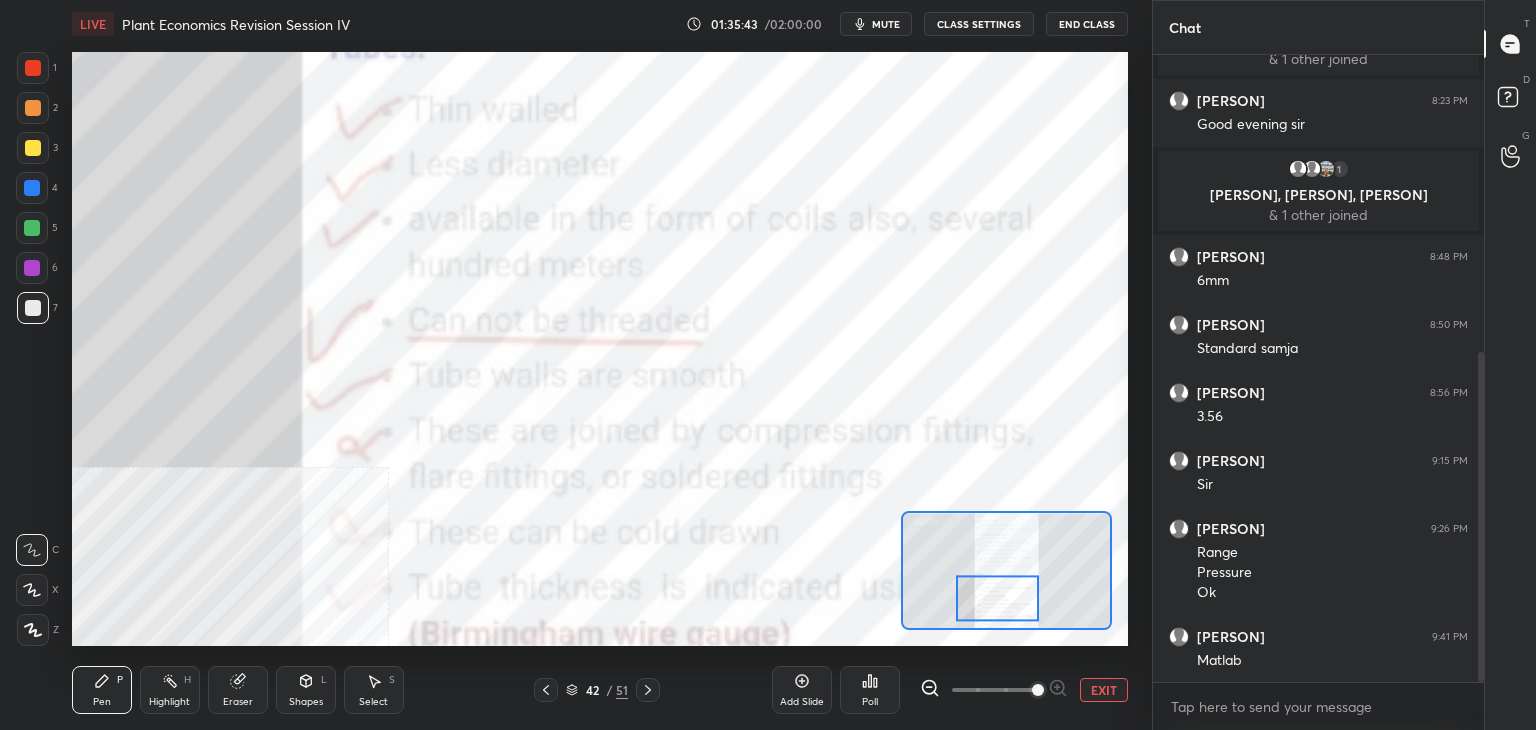 click on "EXIT" at bounding box center (1104, 690) 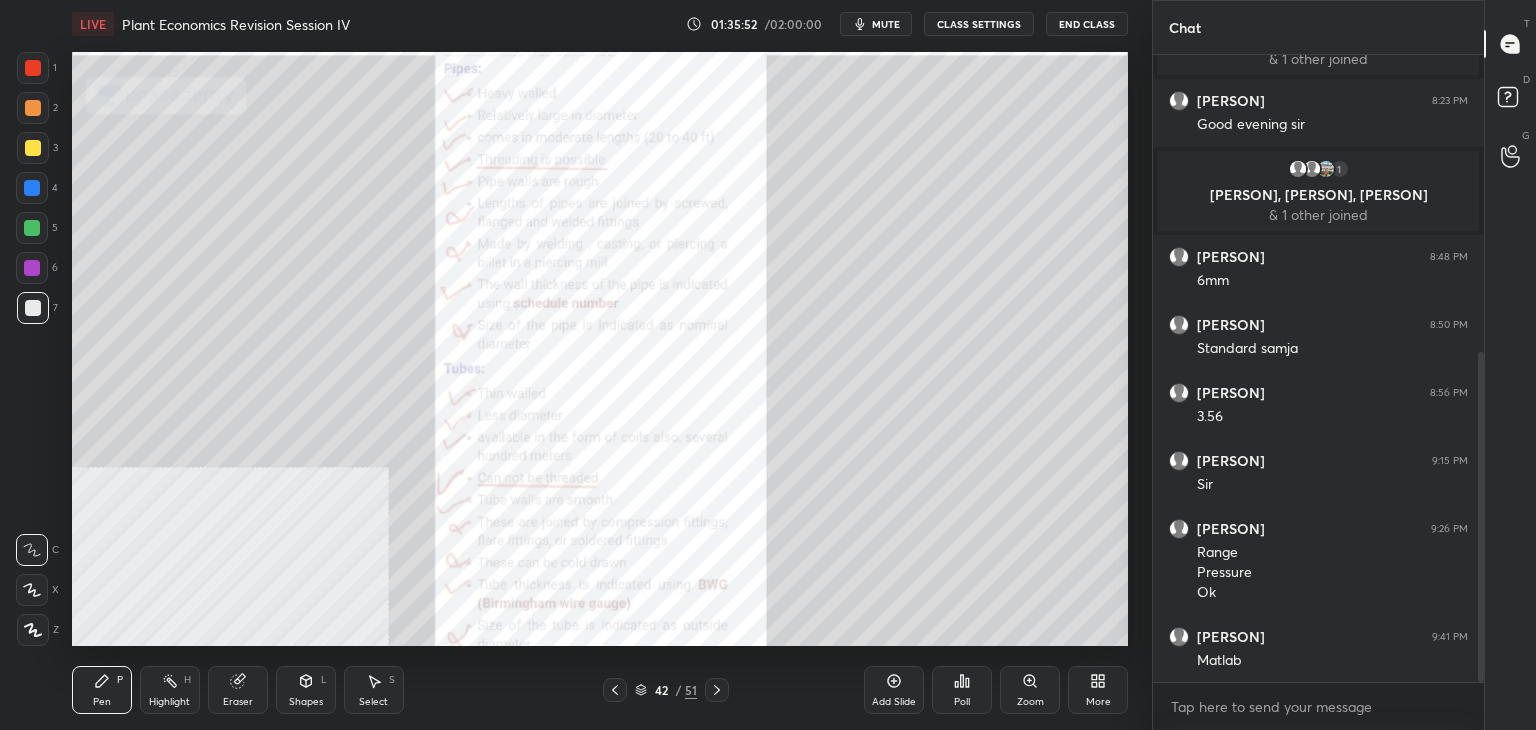 click 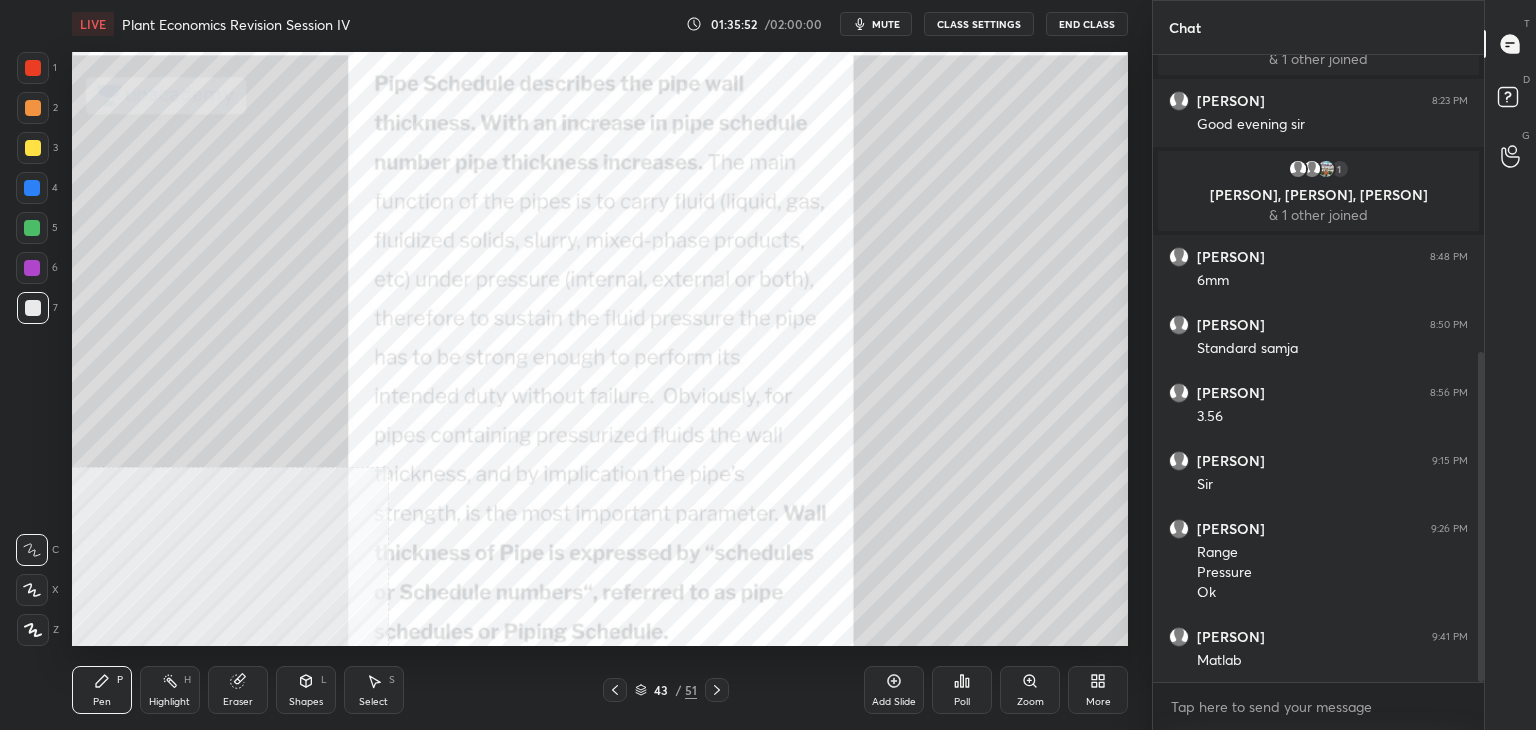 click 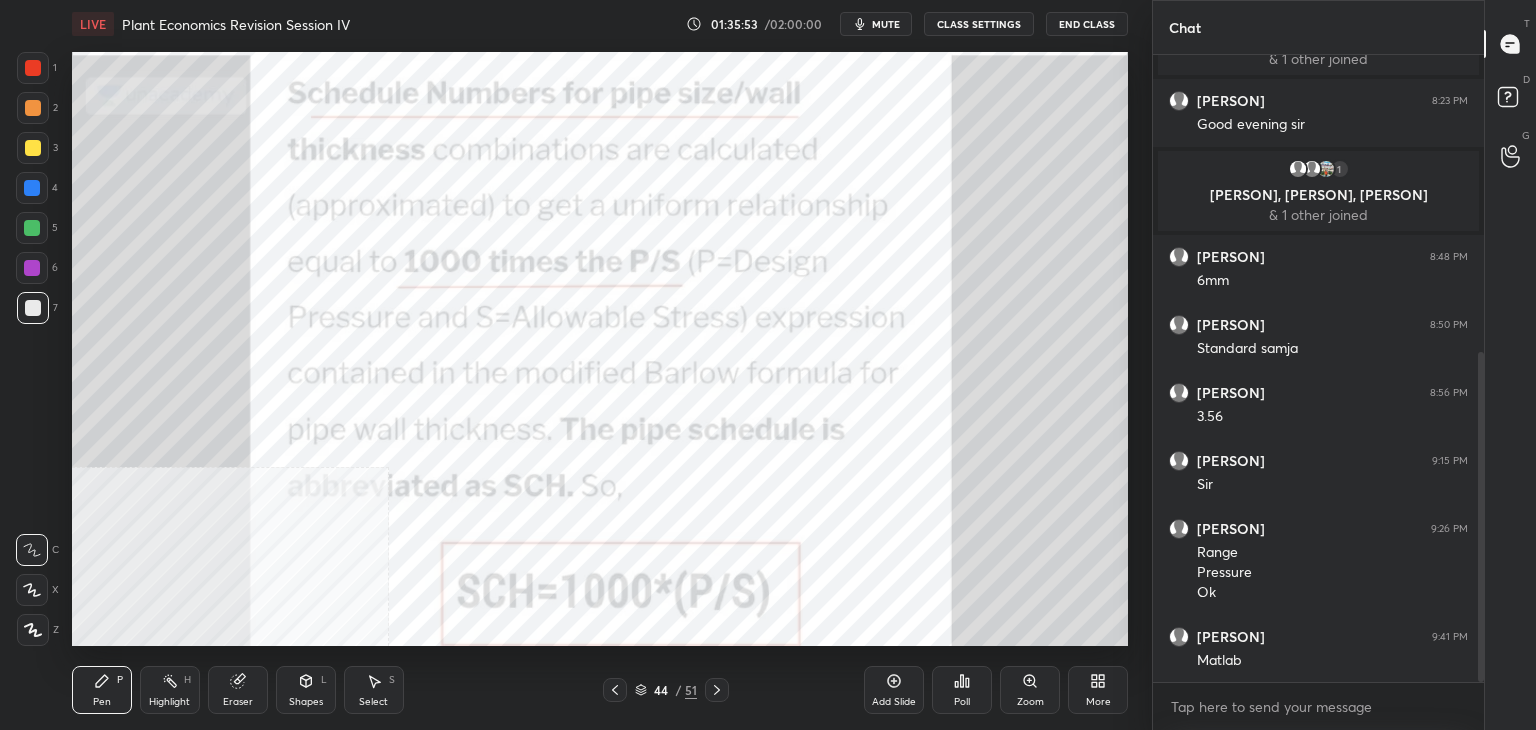 click 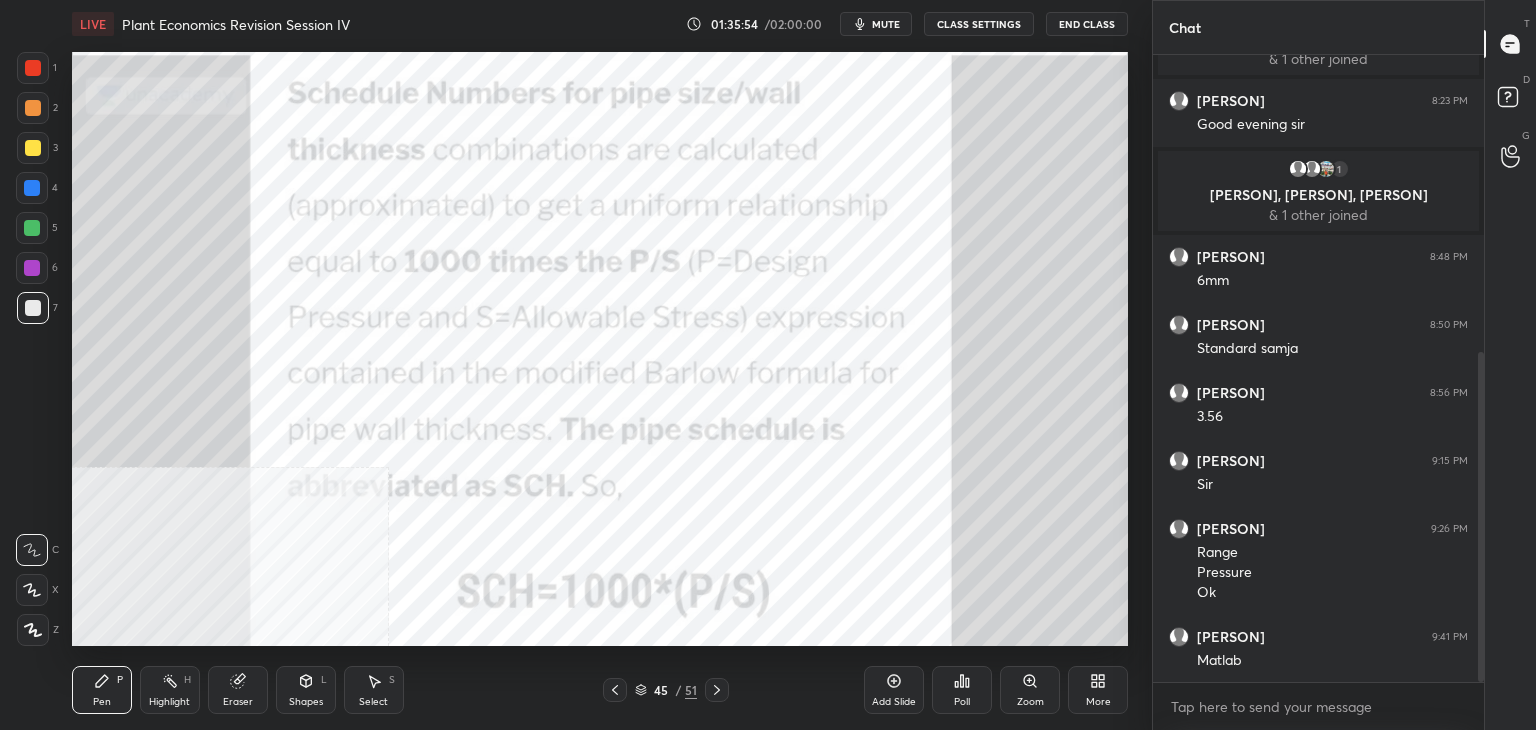click 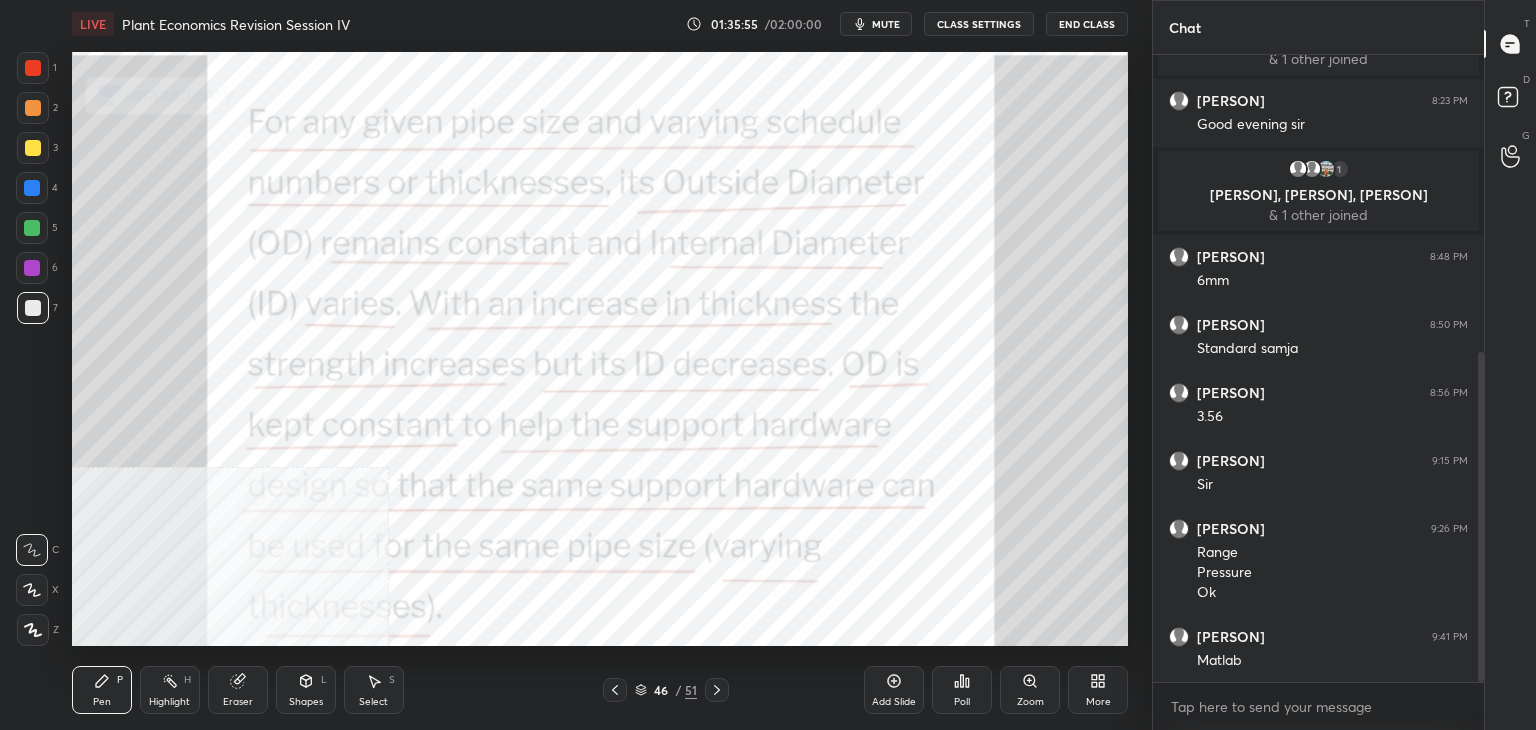 click 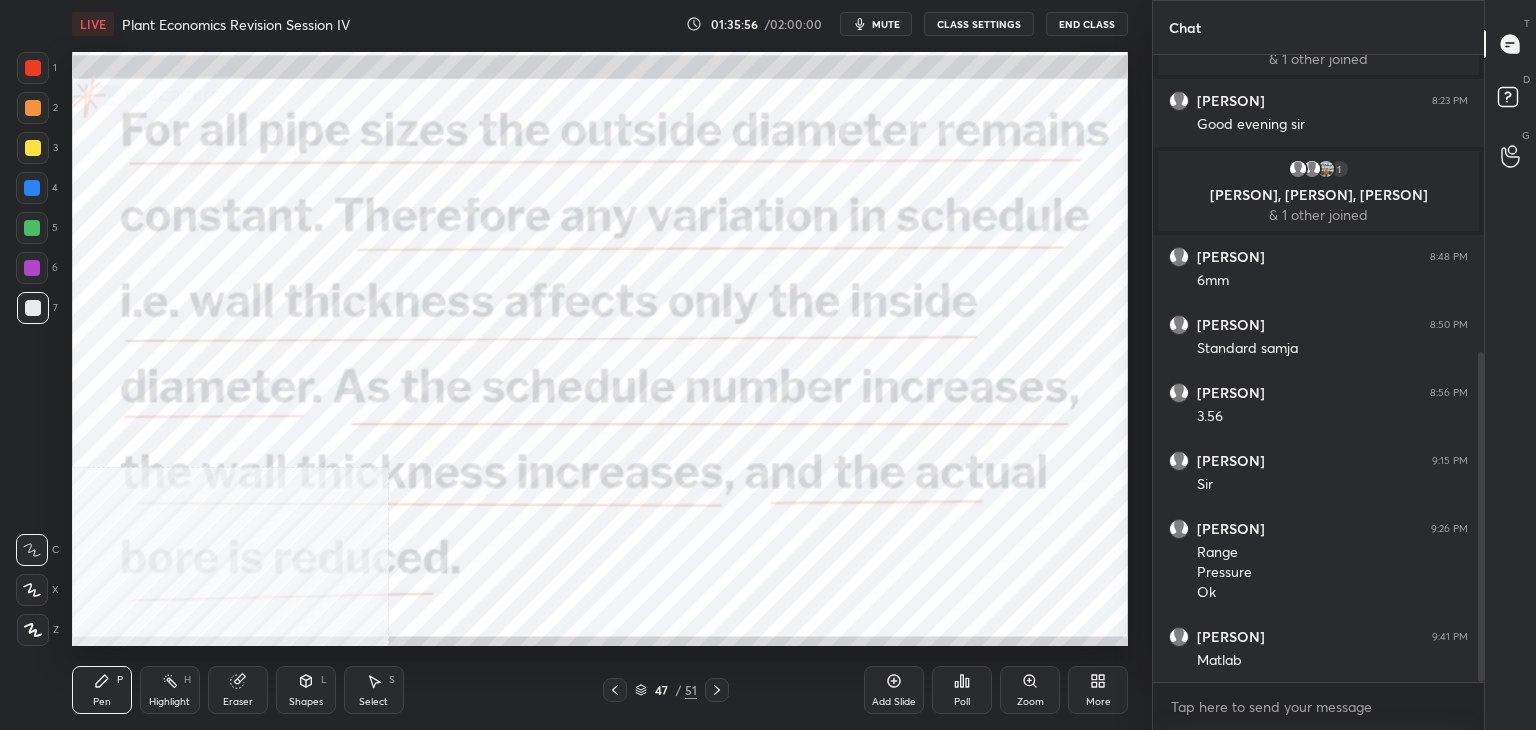 click 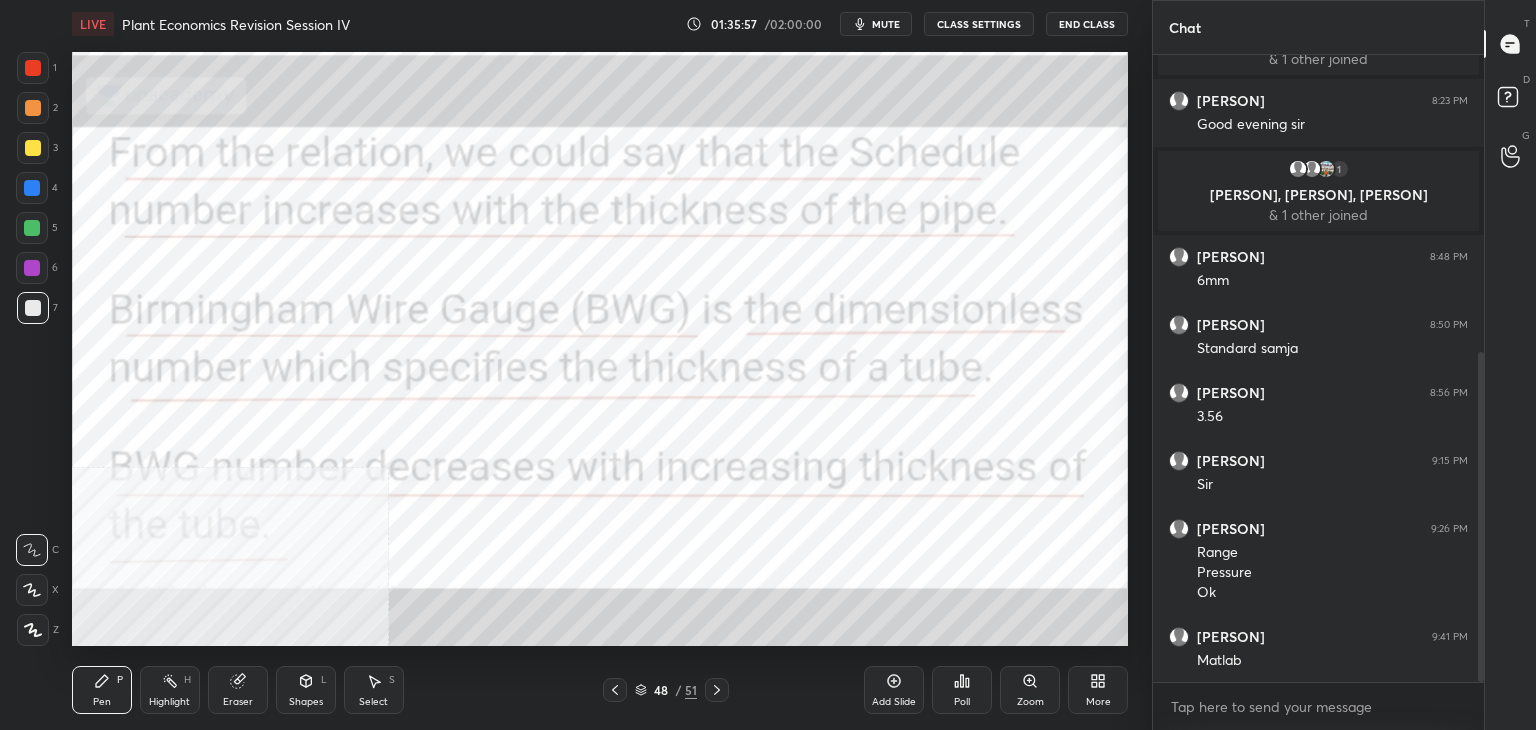 click at bounding box center (717, 690) 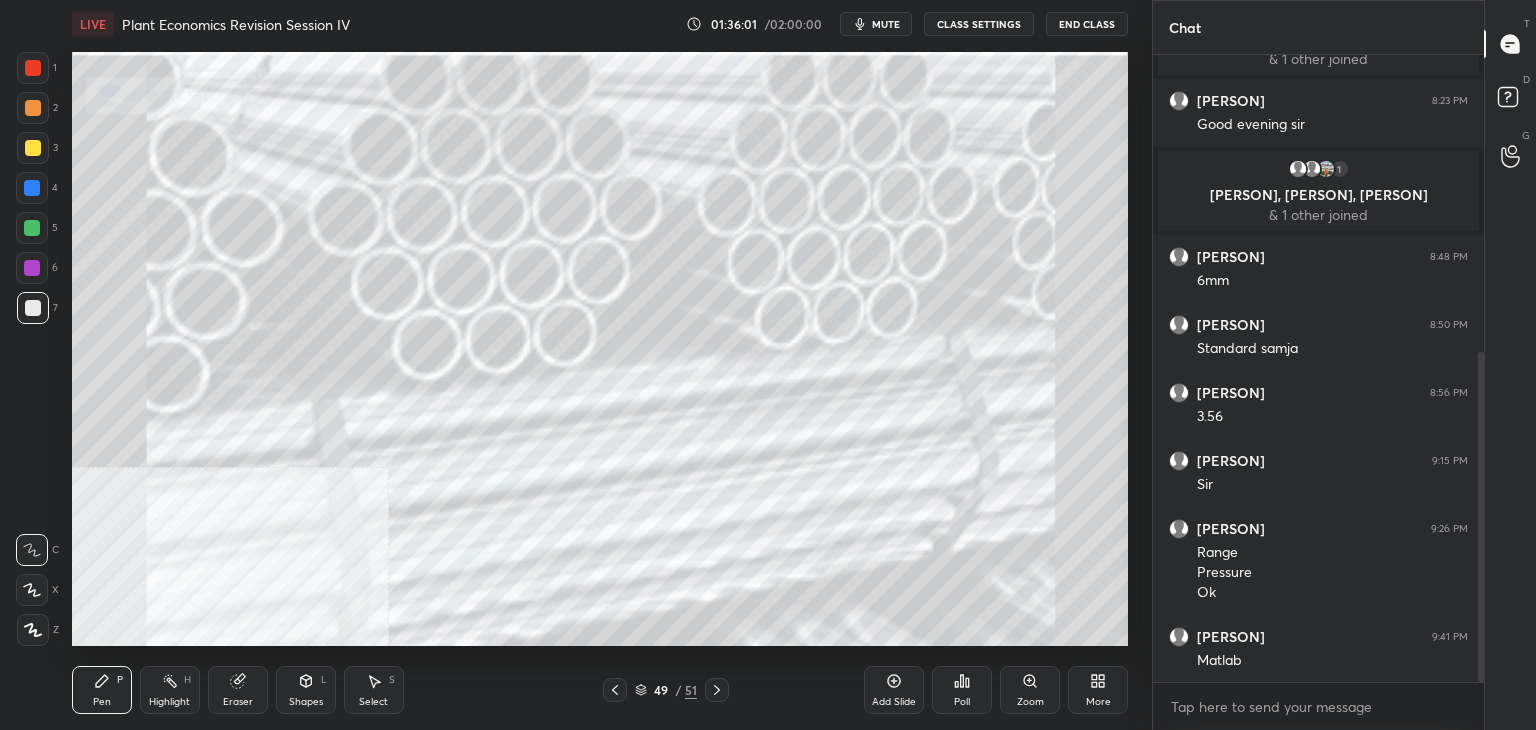 click 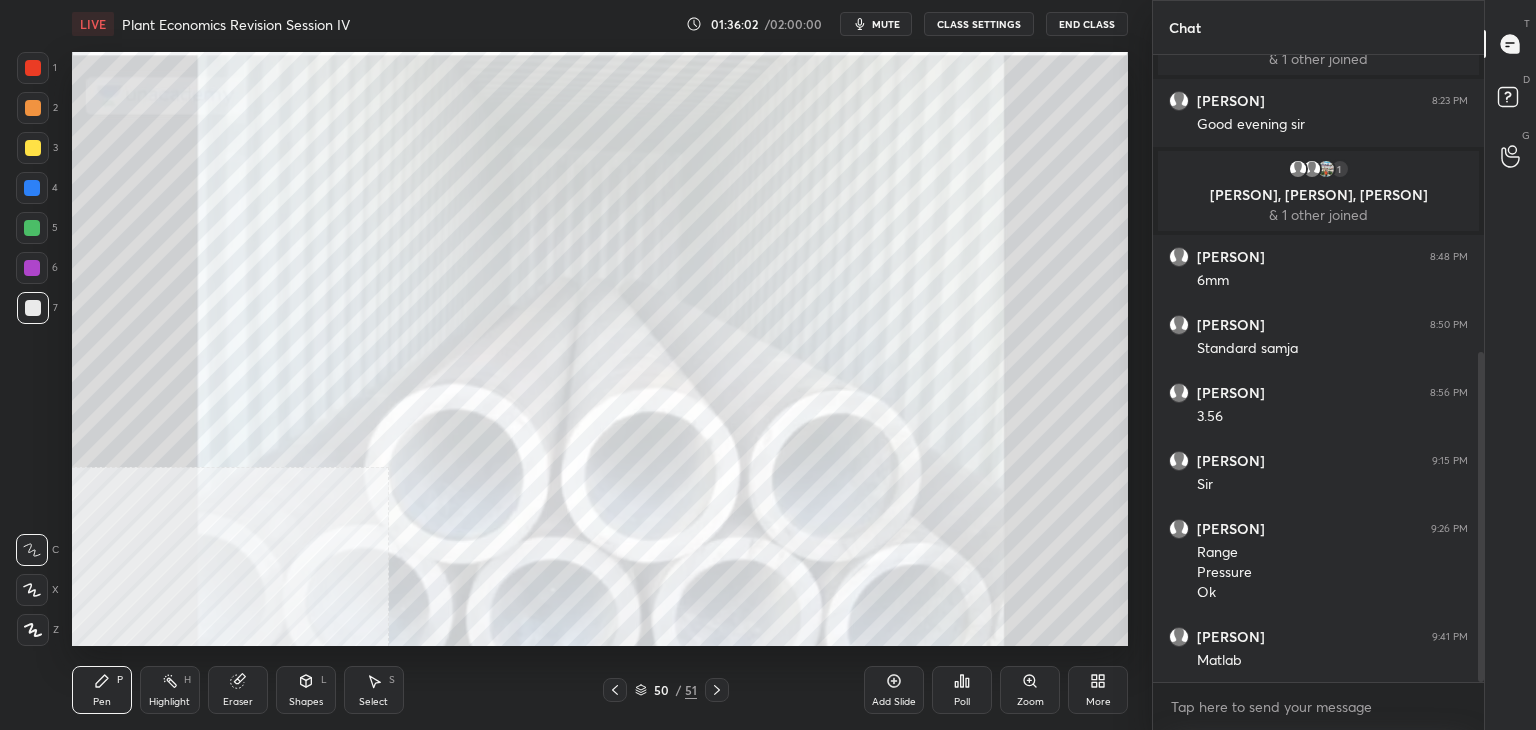click 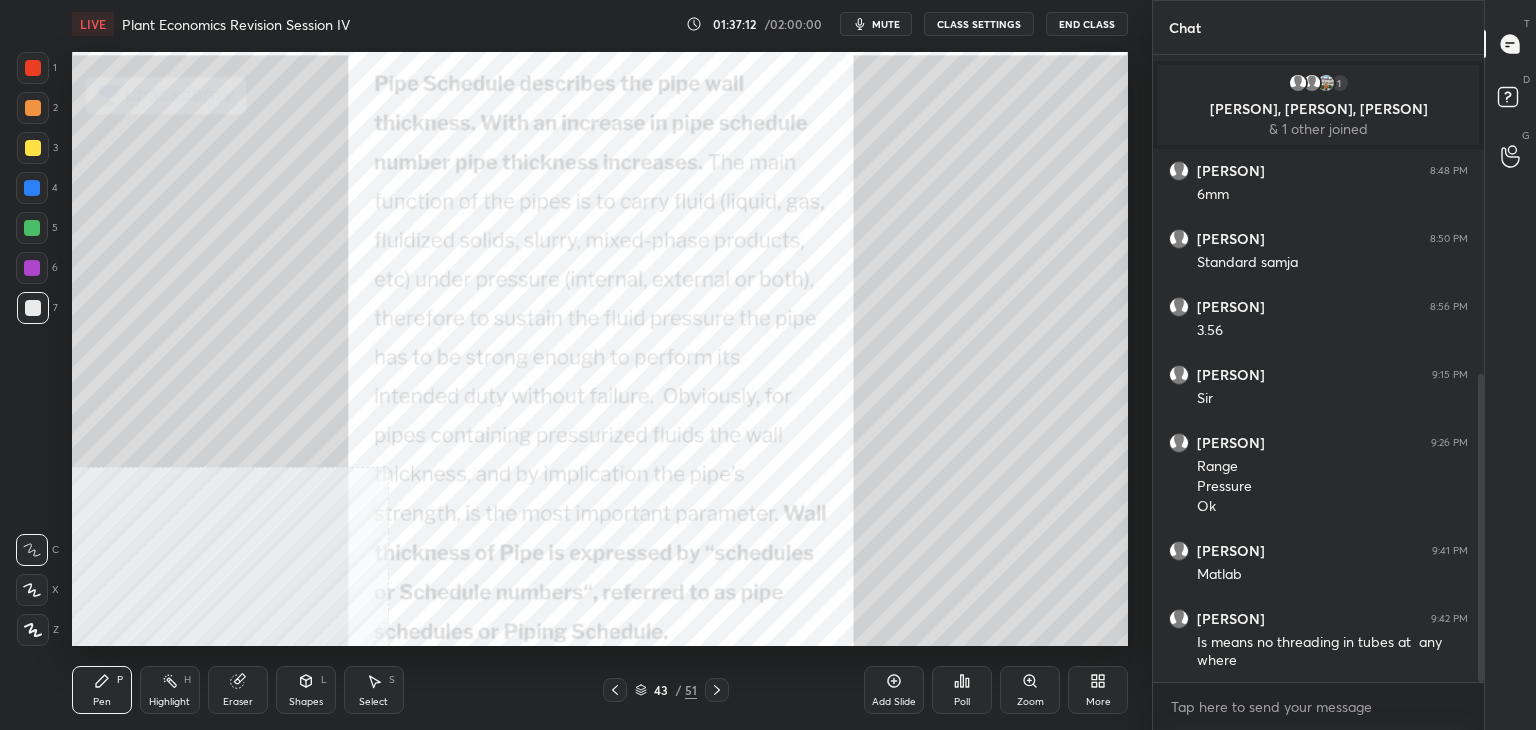 scroll, scrollTop: 718, scrollLeft: 0, axis: vertical 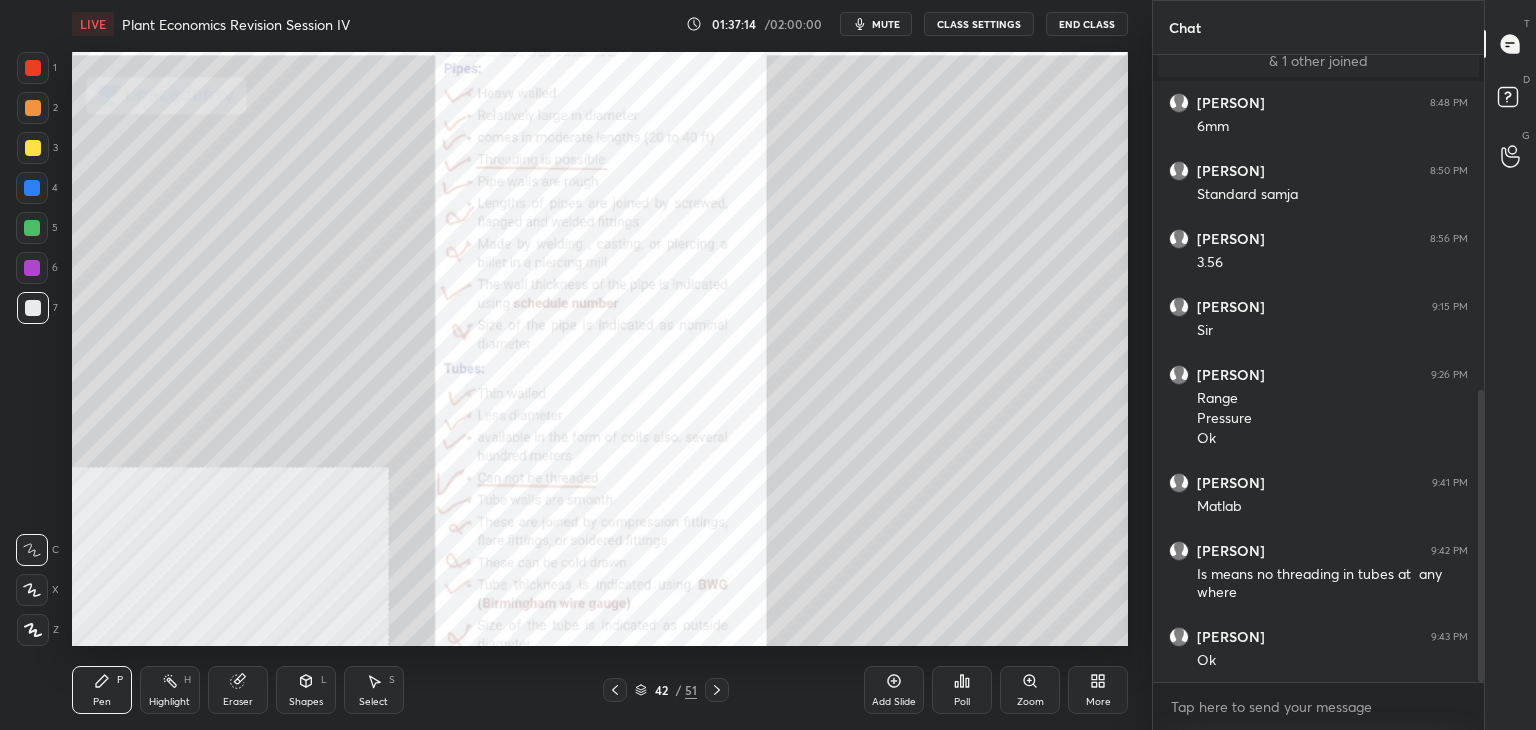 click on "Zoom" at bounding box center (1030, 690) 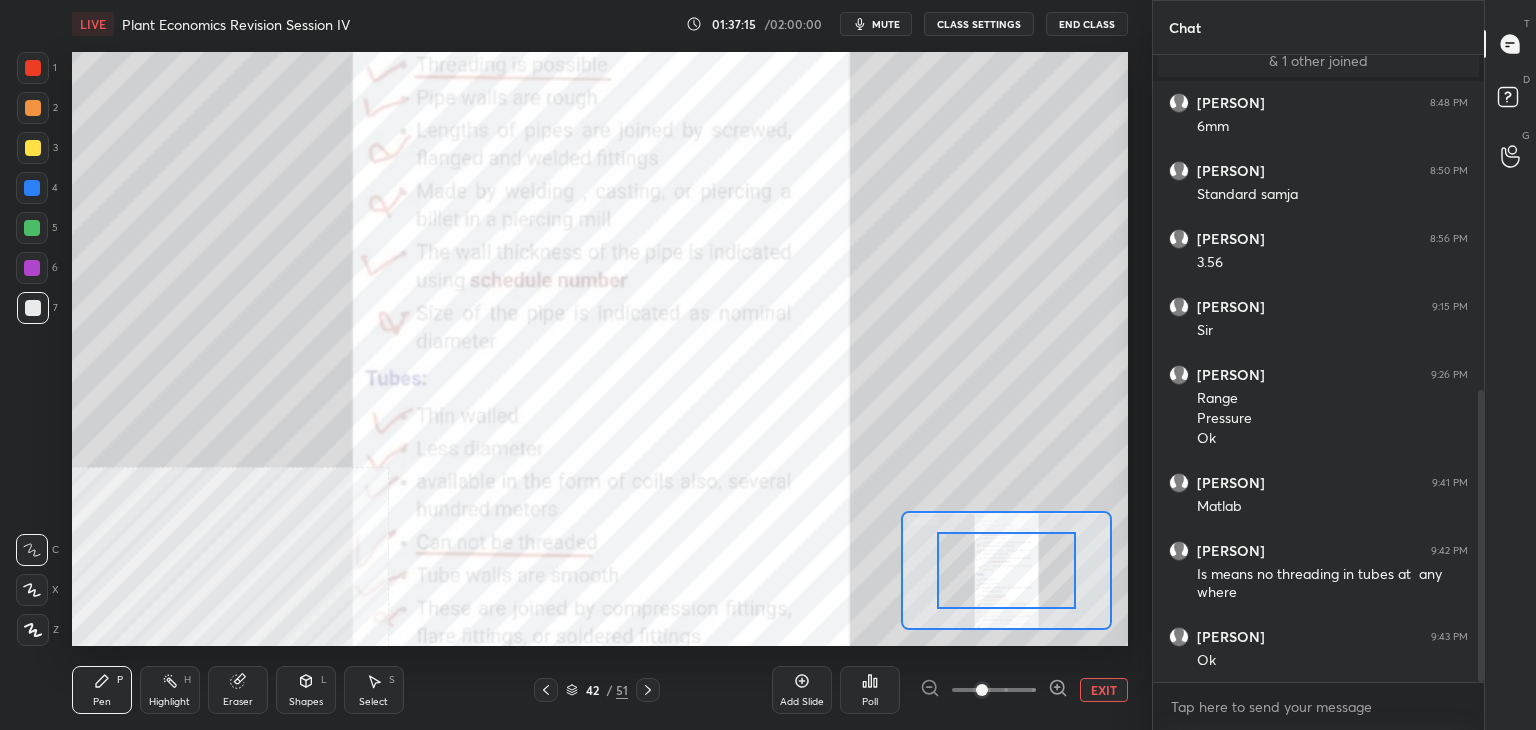 click 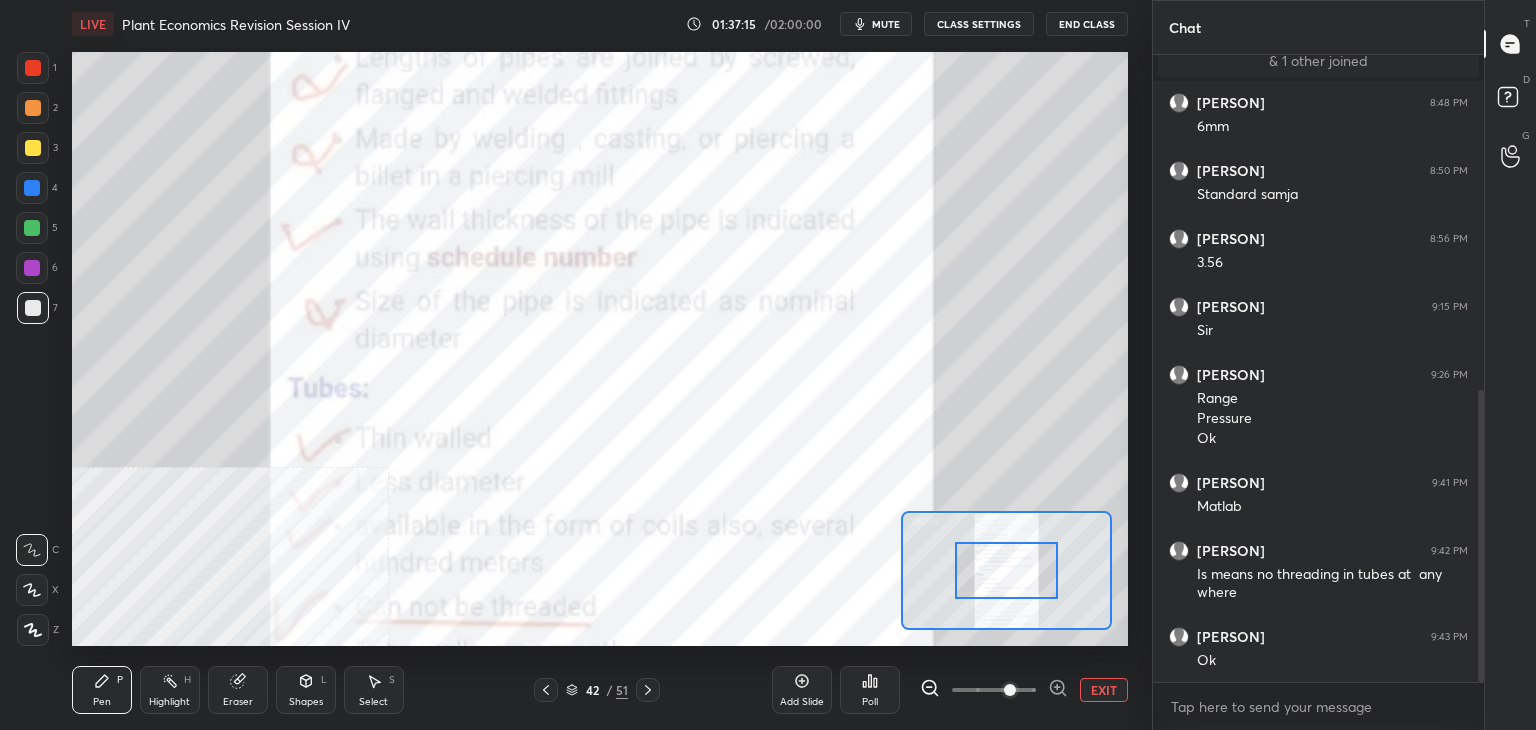 click 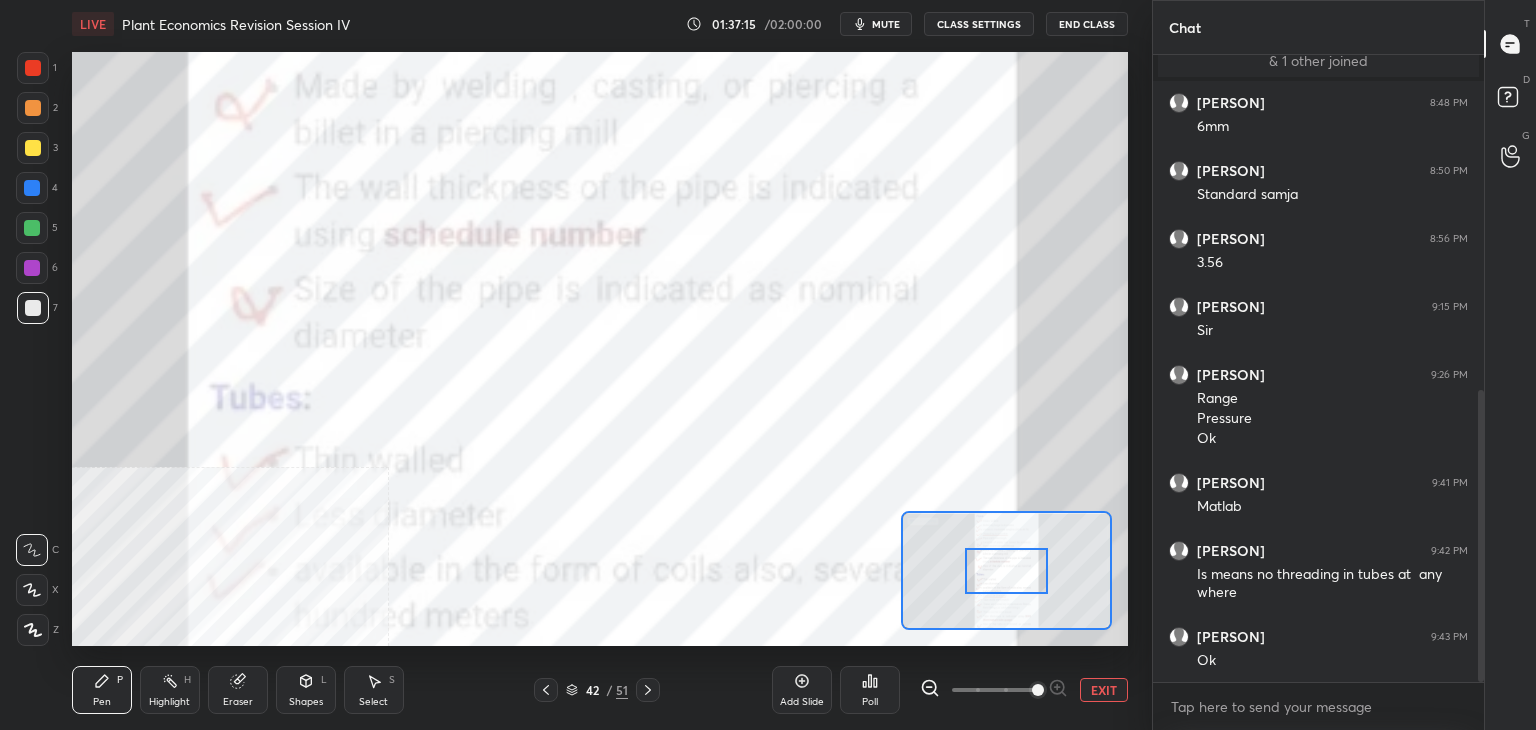 click at bounding box center [1038, 690] 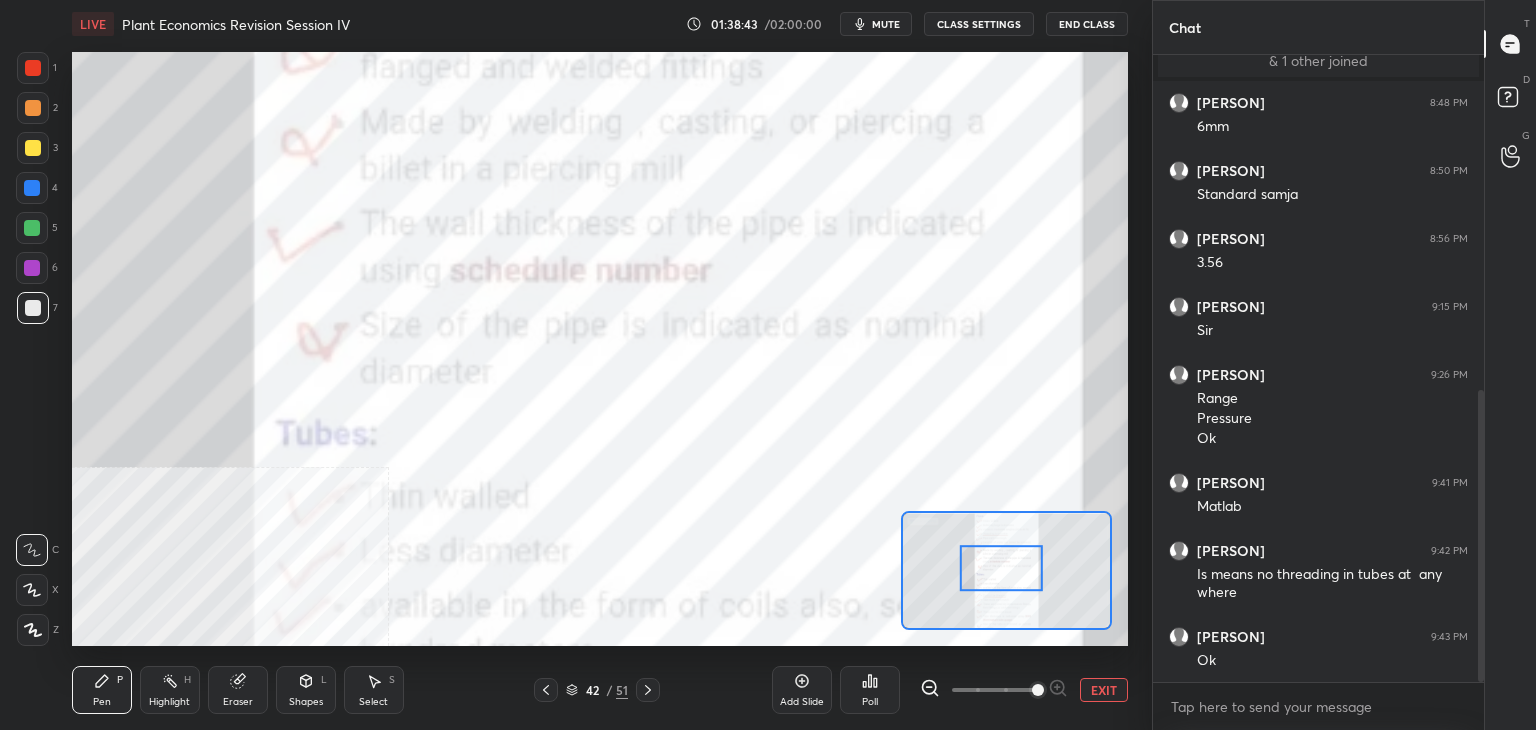 scroll, scrollTop: 804, scrollLeft: 0, axis: vertical 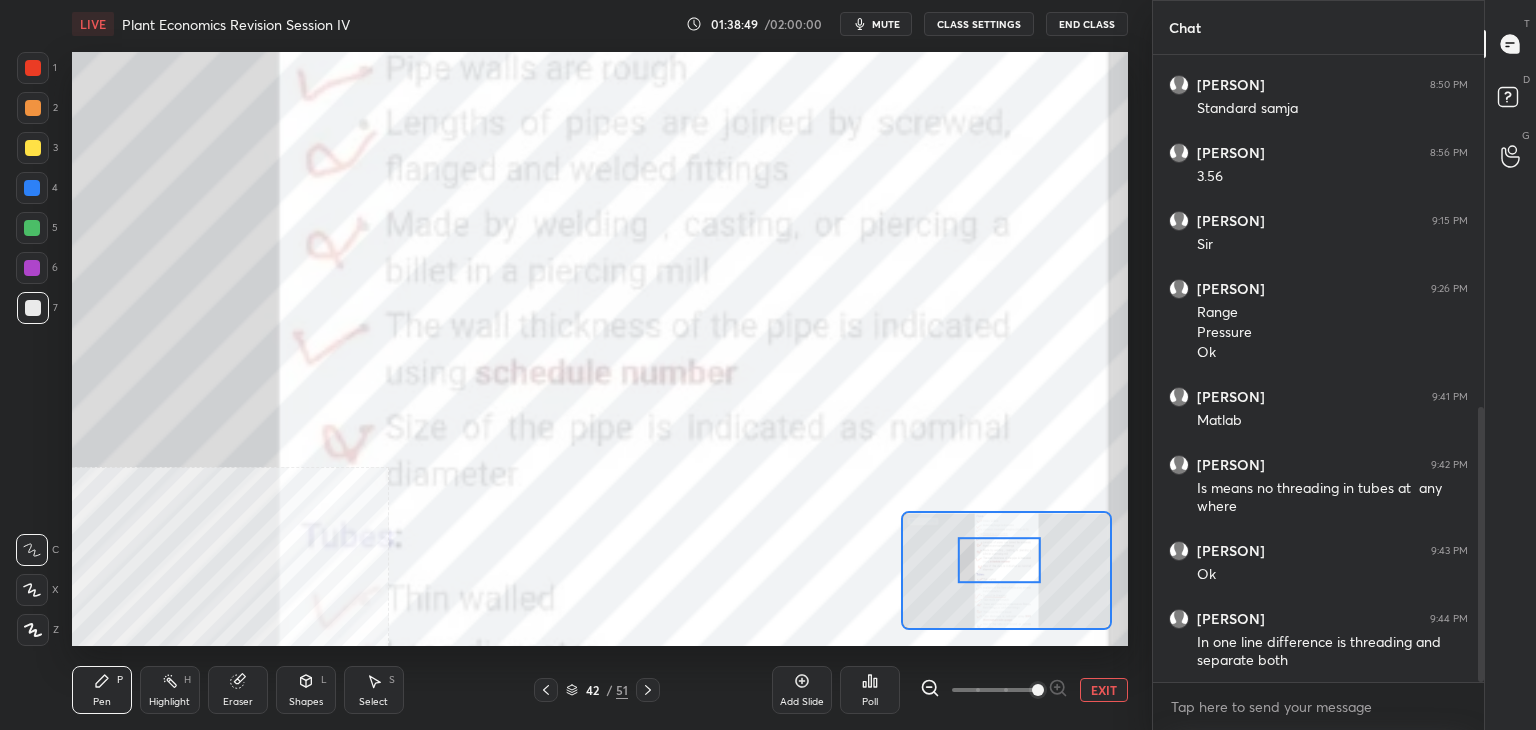 drag, startPoint x: 992, startPoint y: 543, endPoint x: 992, endPoint y: 561, distance: 18 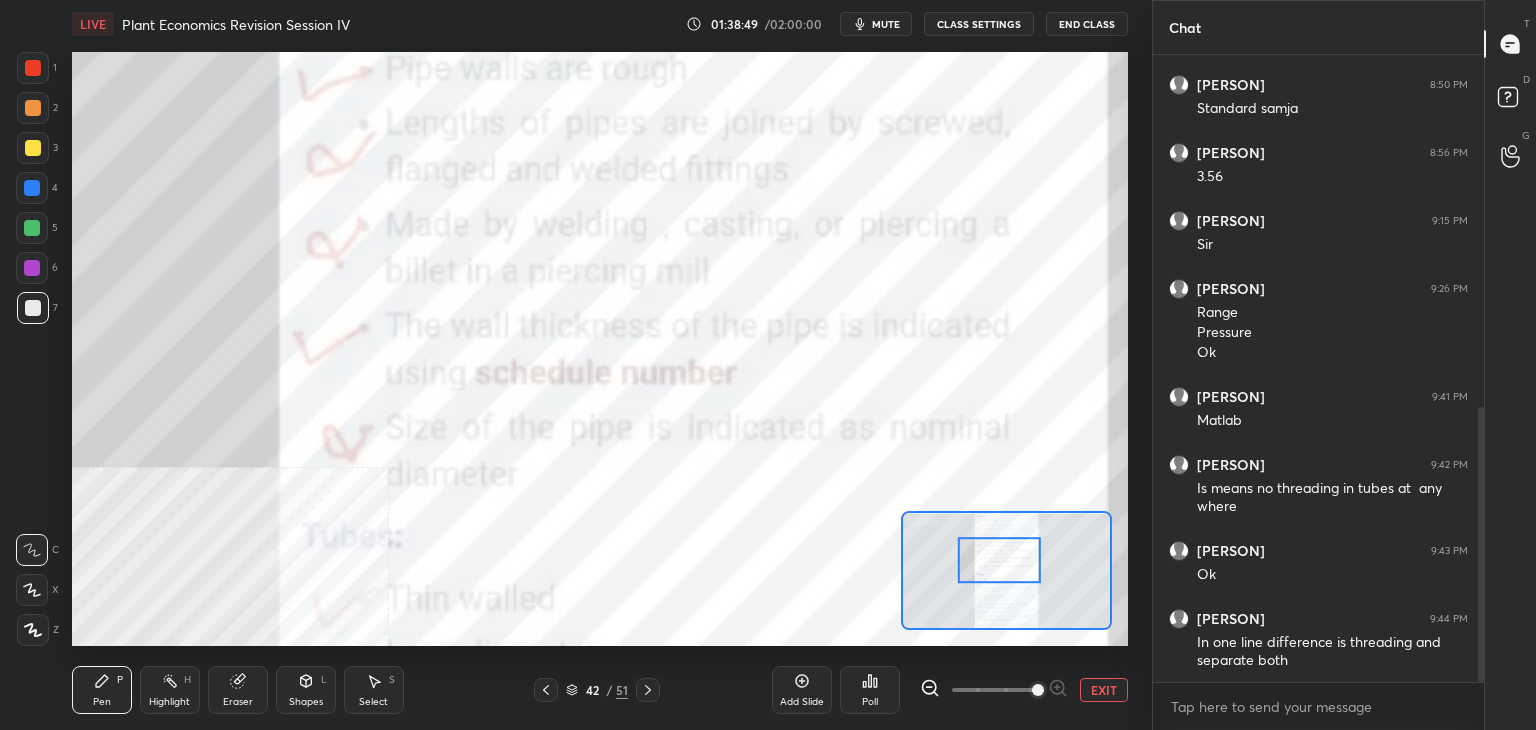 click at bounding box center [999, 560] 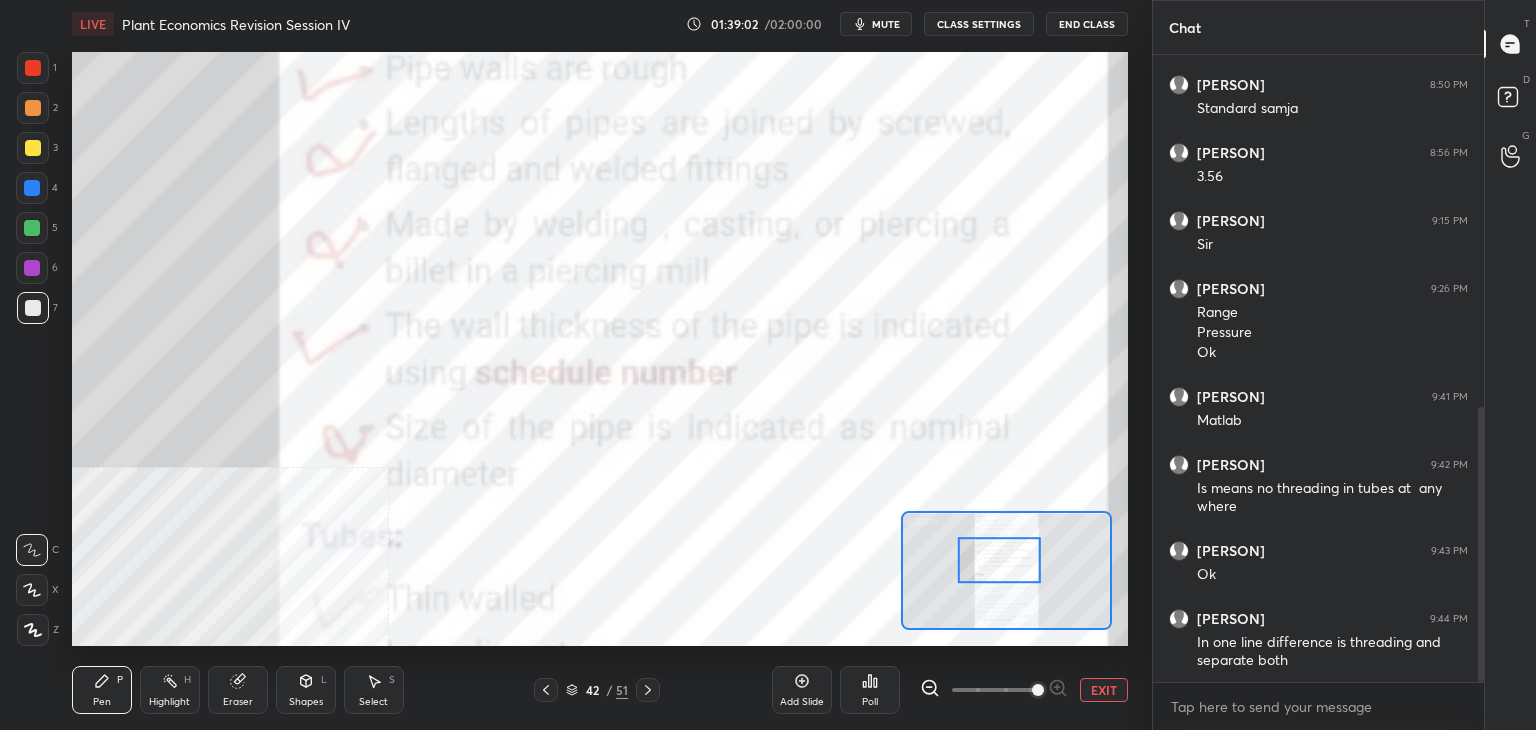 click on "EXIT" at bounding box center [1104, 690] 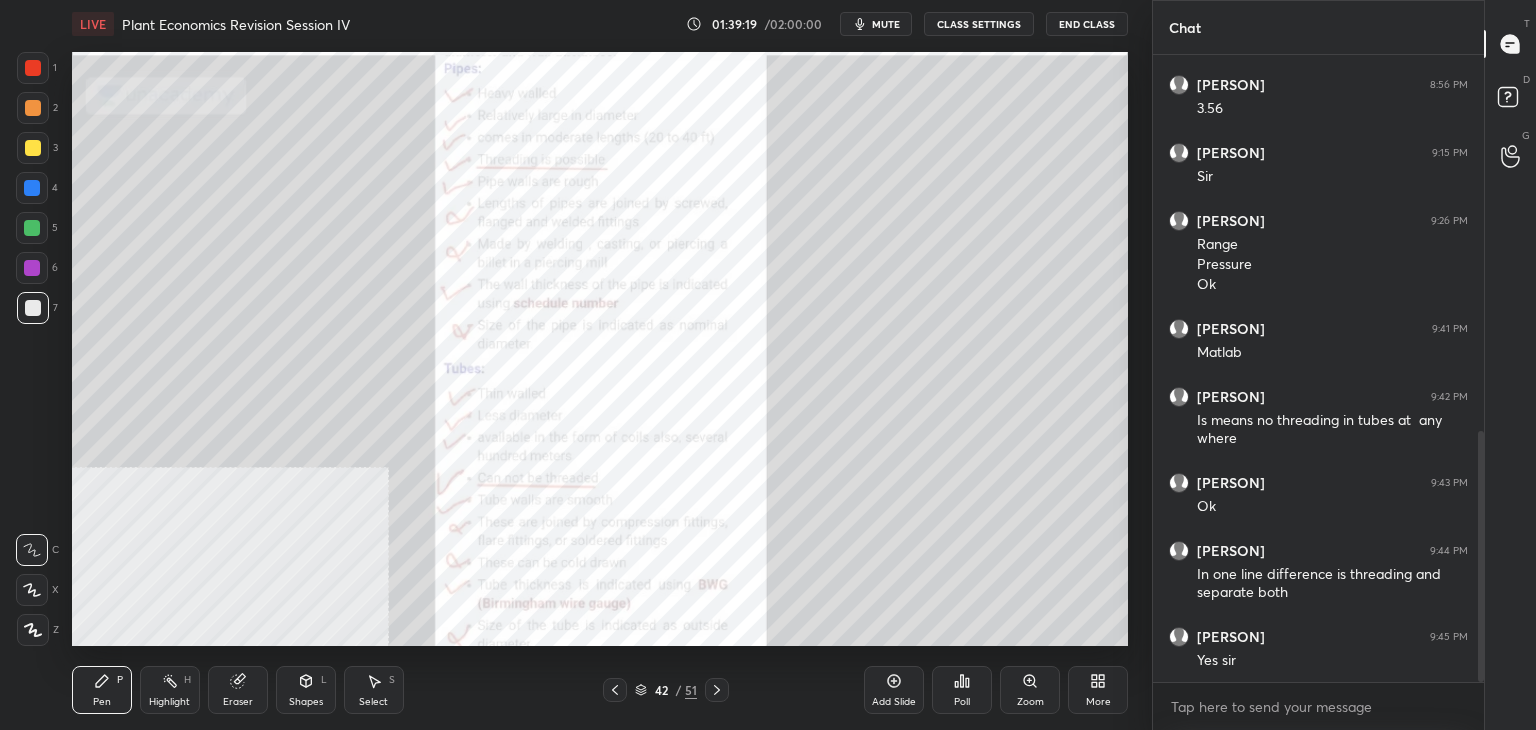 scroll, scrollTop: 940, scrollLeft: 0, axis: vertical 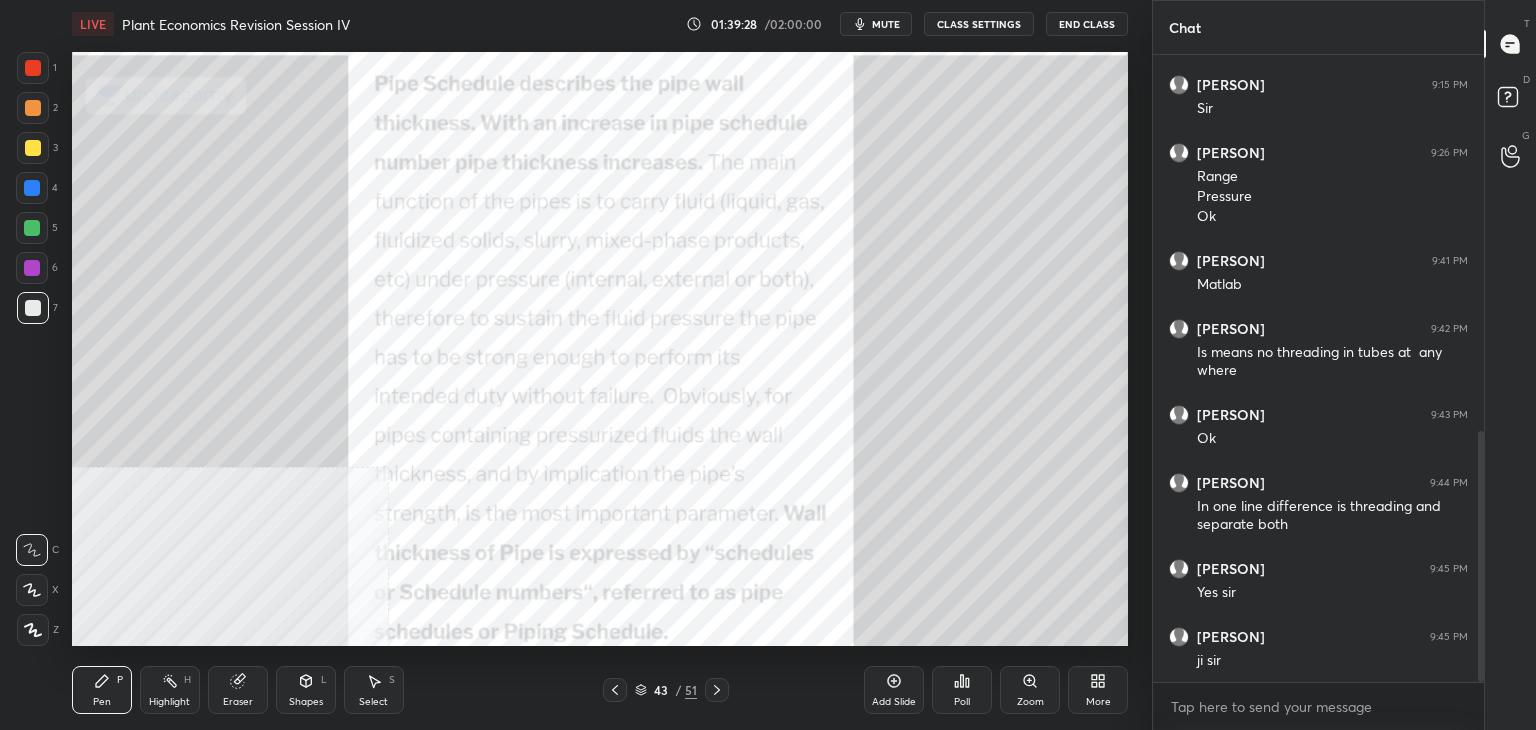 click on "Shapes L" at bounding box center (306, 690) 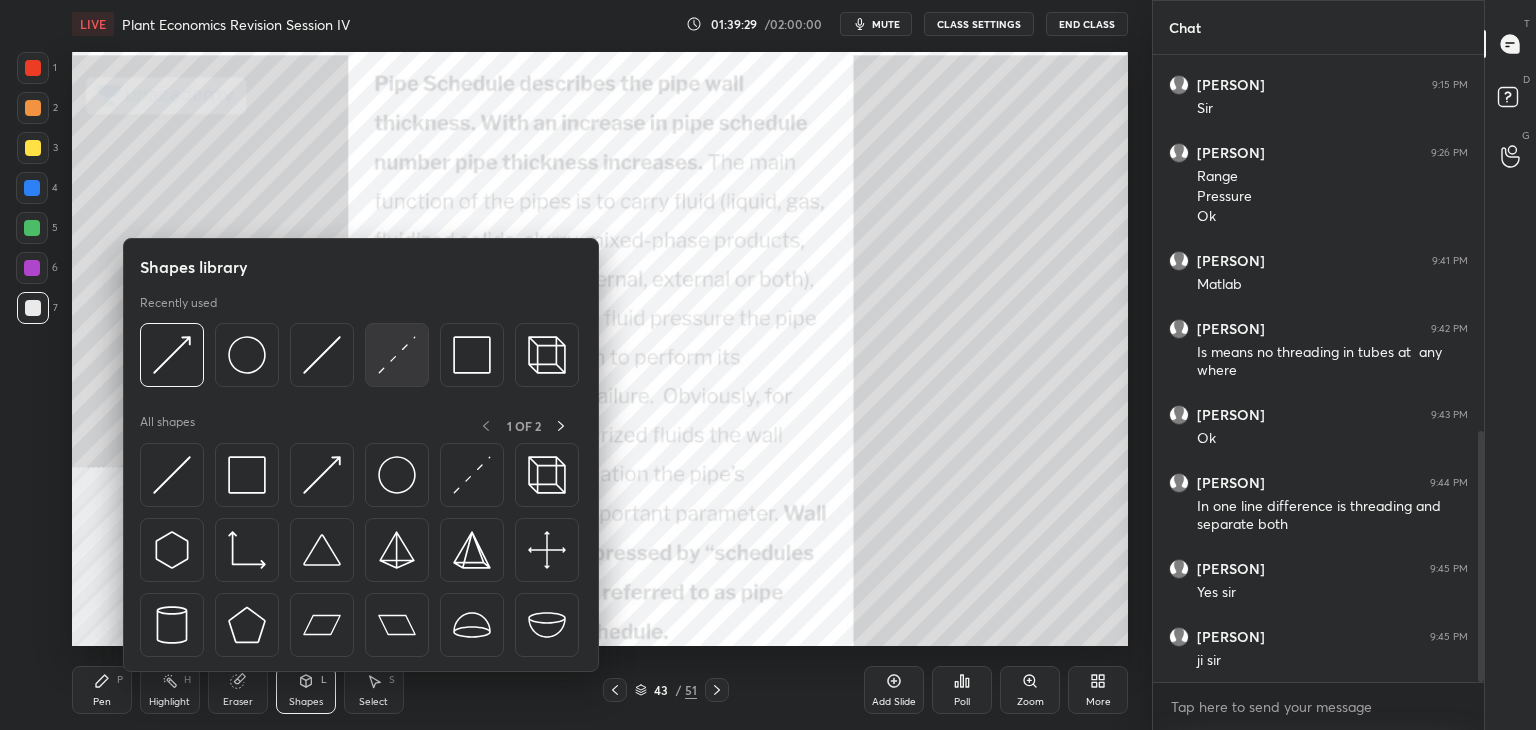 click at bounding box center (397, 355) 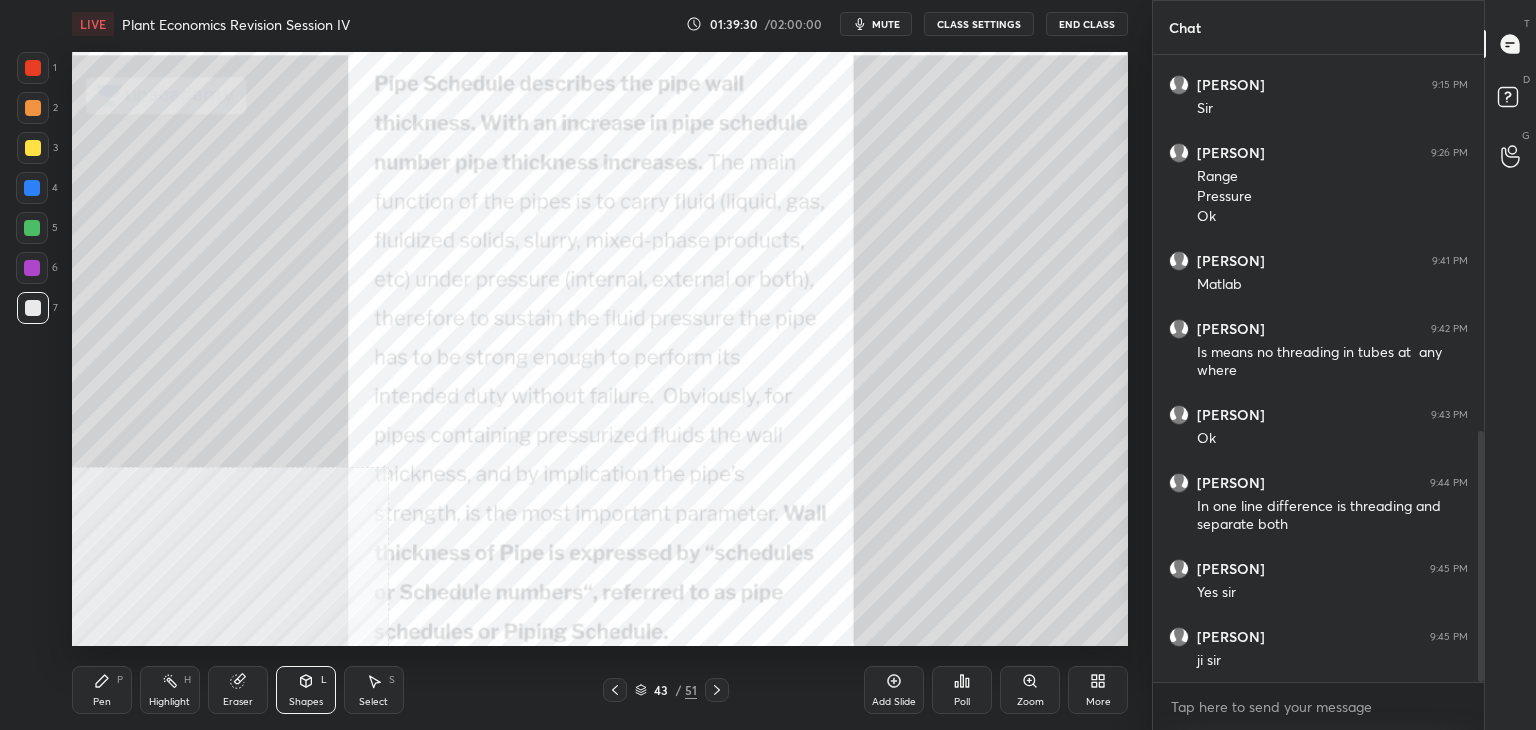 click at bounding box center [33, 68] 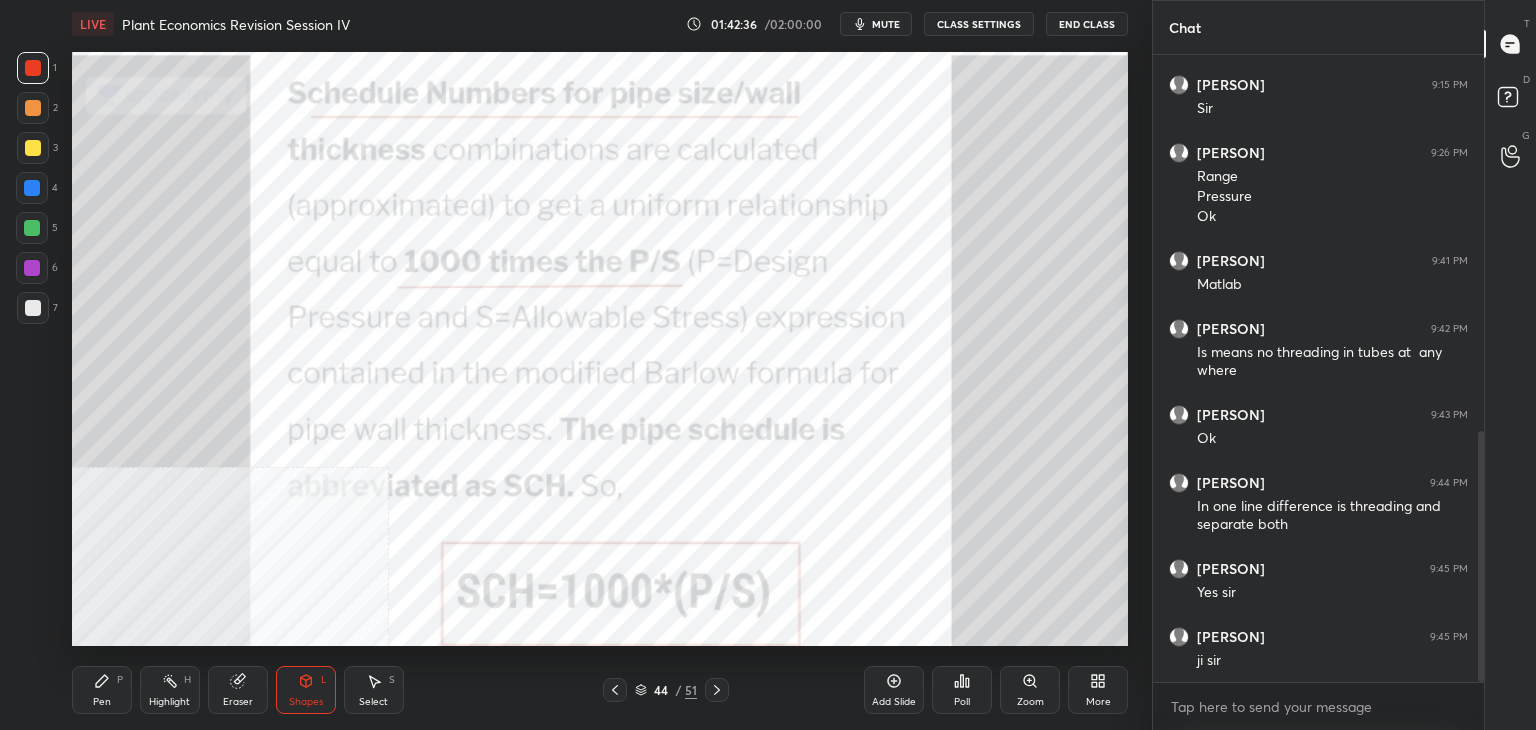click 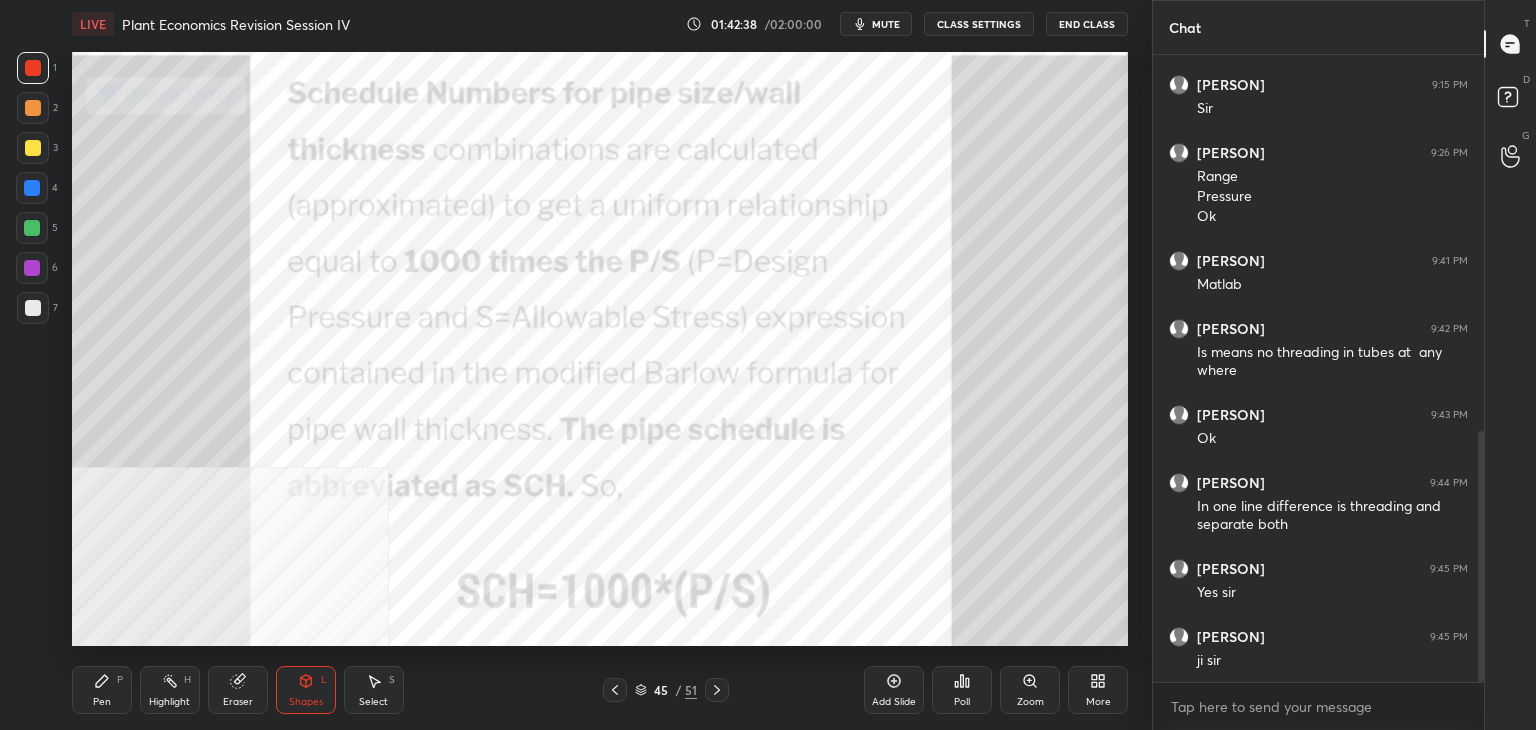 click 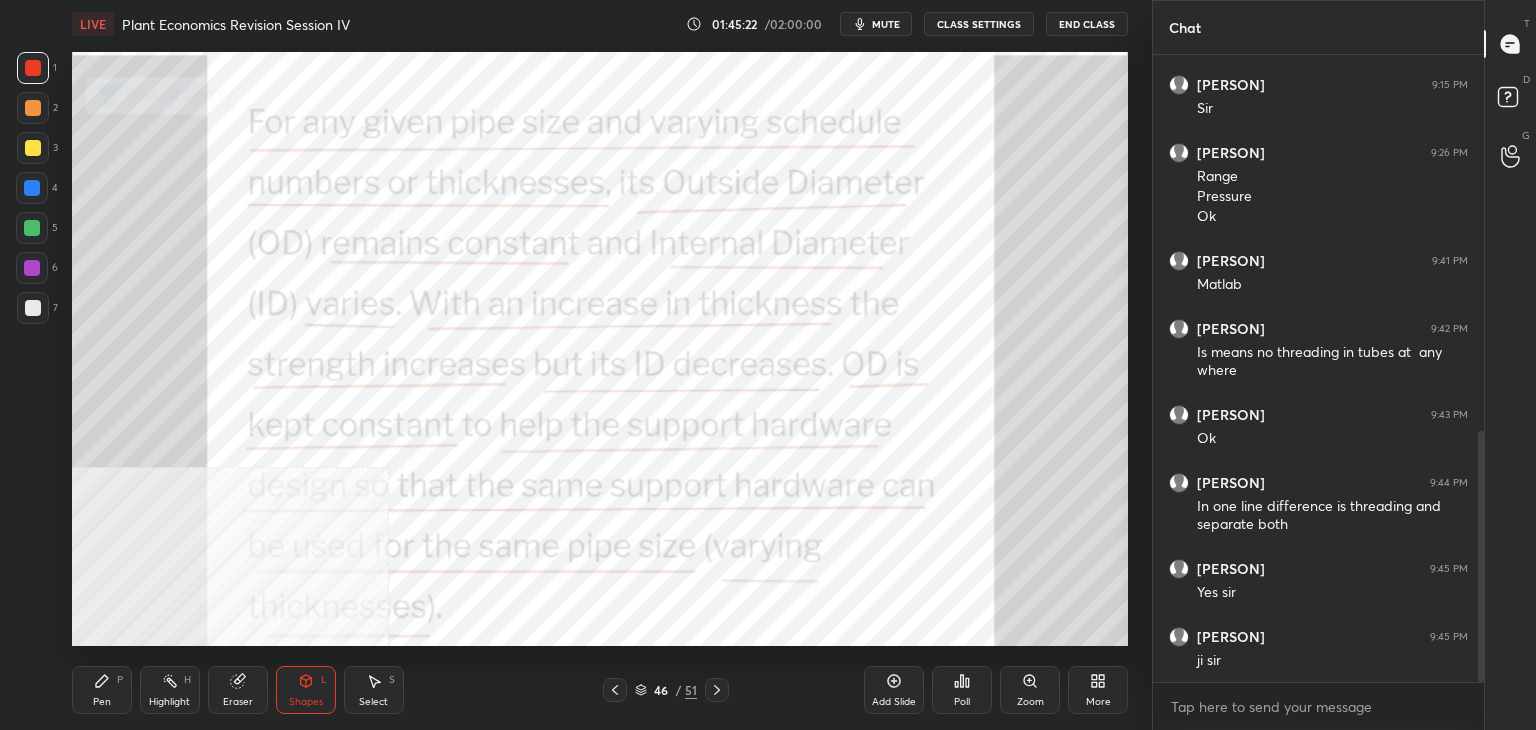 click 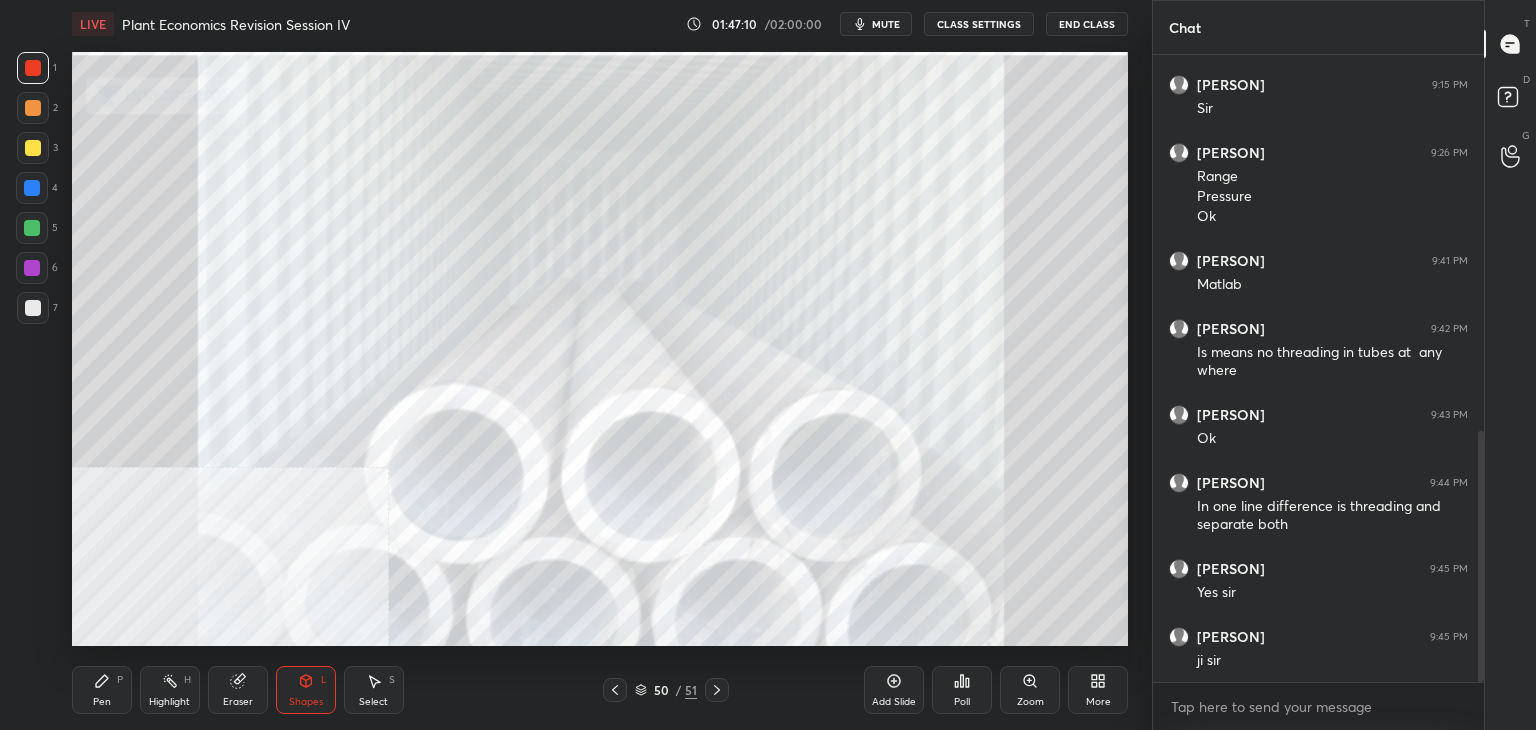 click on "Pen P" at bounding box center (102, 690) 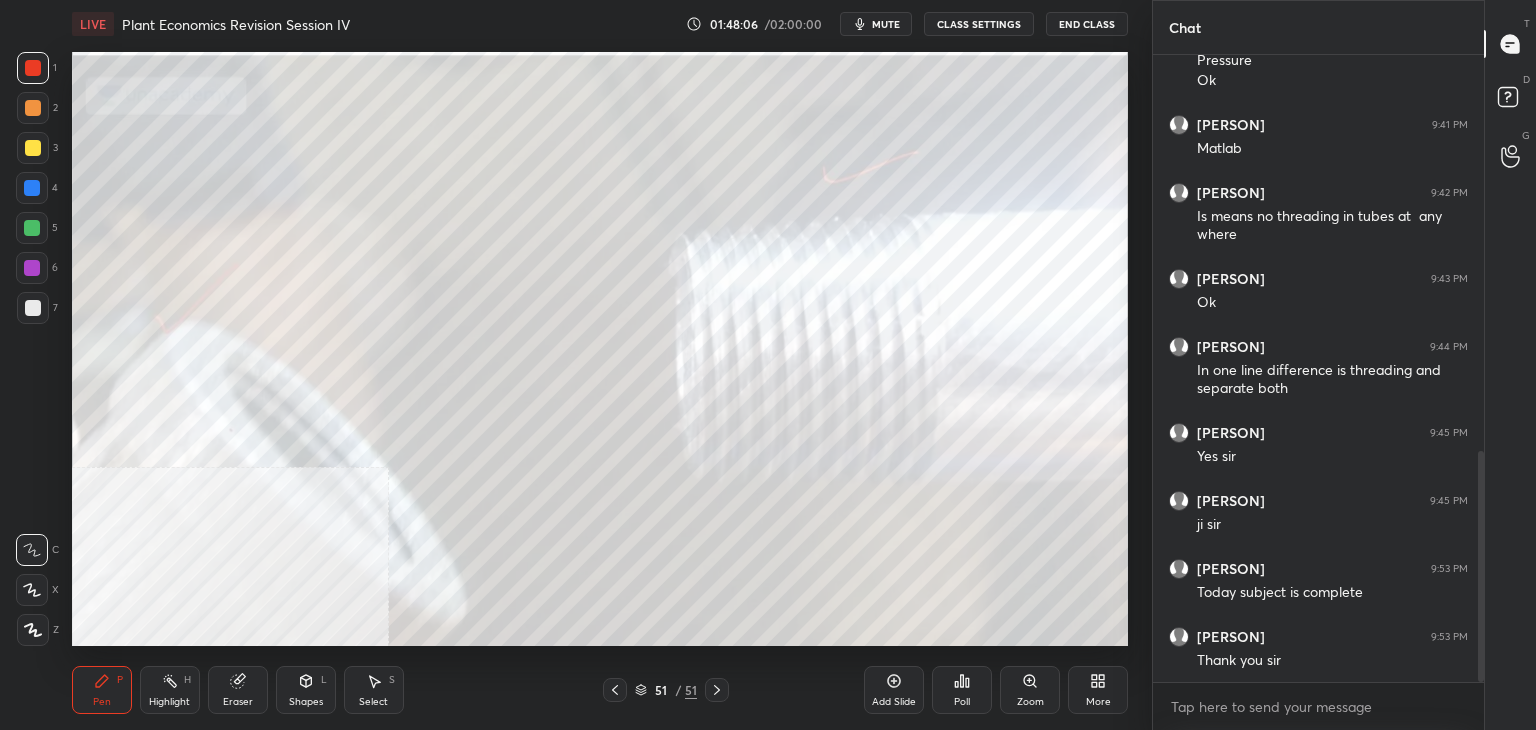scroll, scrollTop: 1144, scrollLeft: 0, axis: vertical 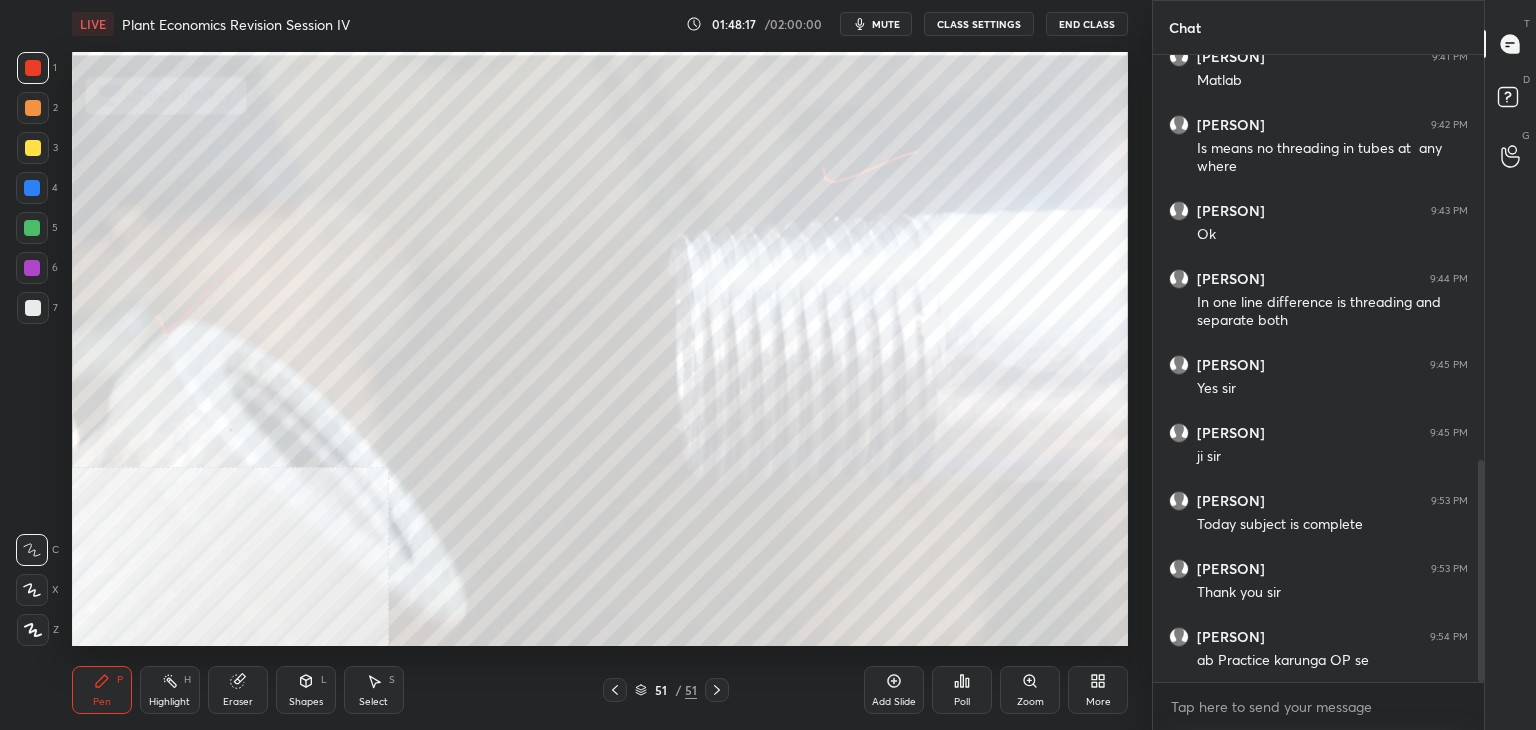 click on "mute" at bounding box center [886, 24] 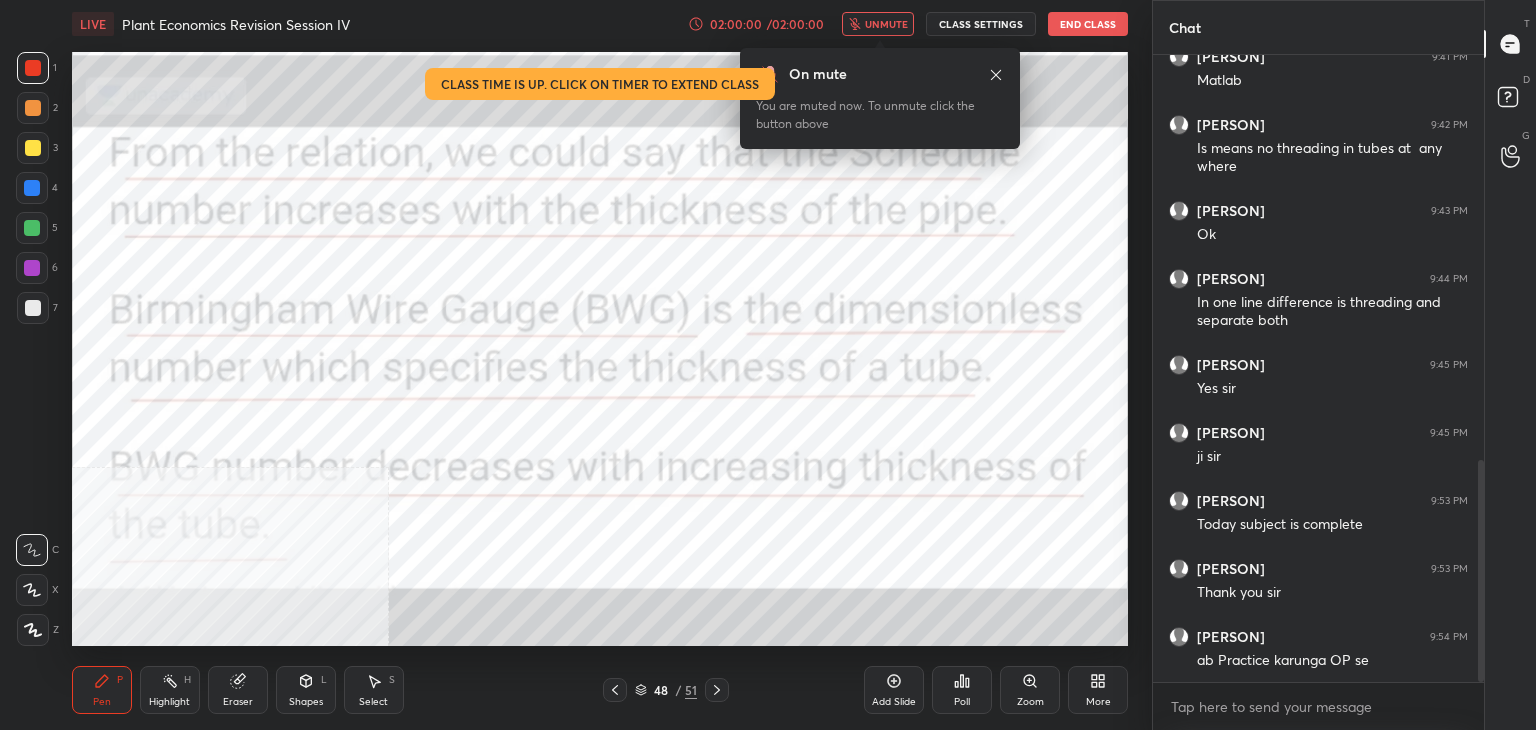 click on "End Class" at bounding box center [1088, 24] 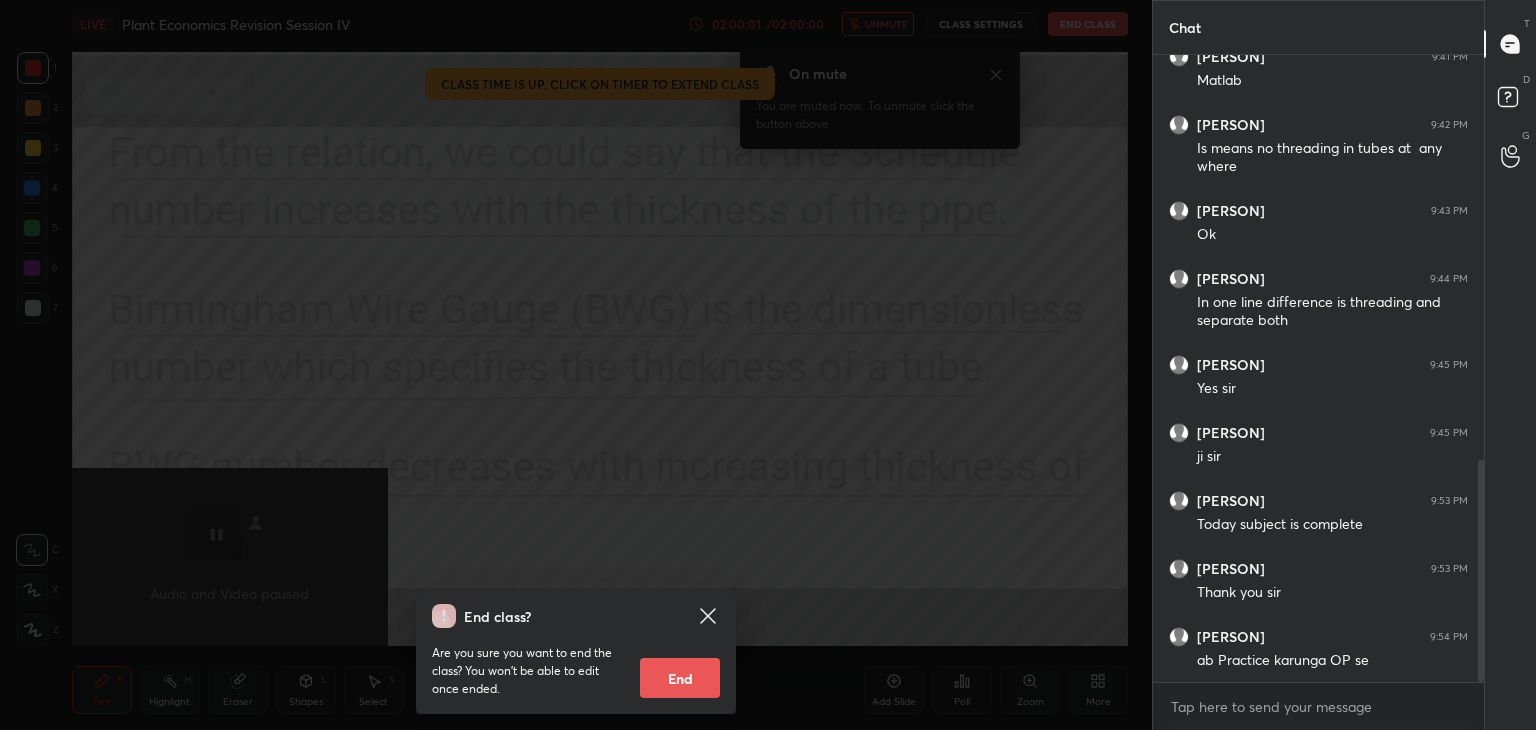 click on "End" at bounding box center [680, 678] 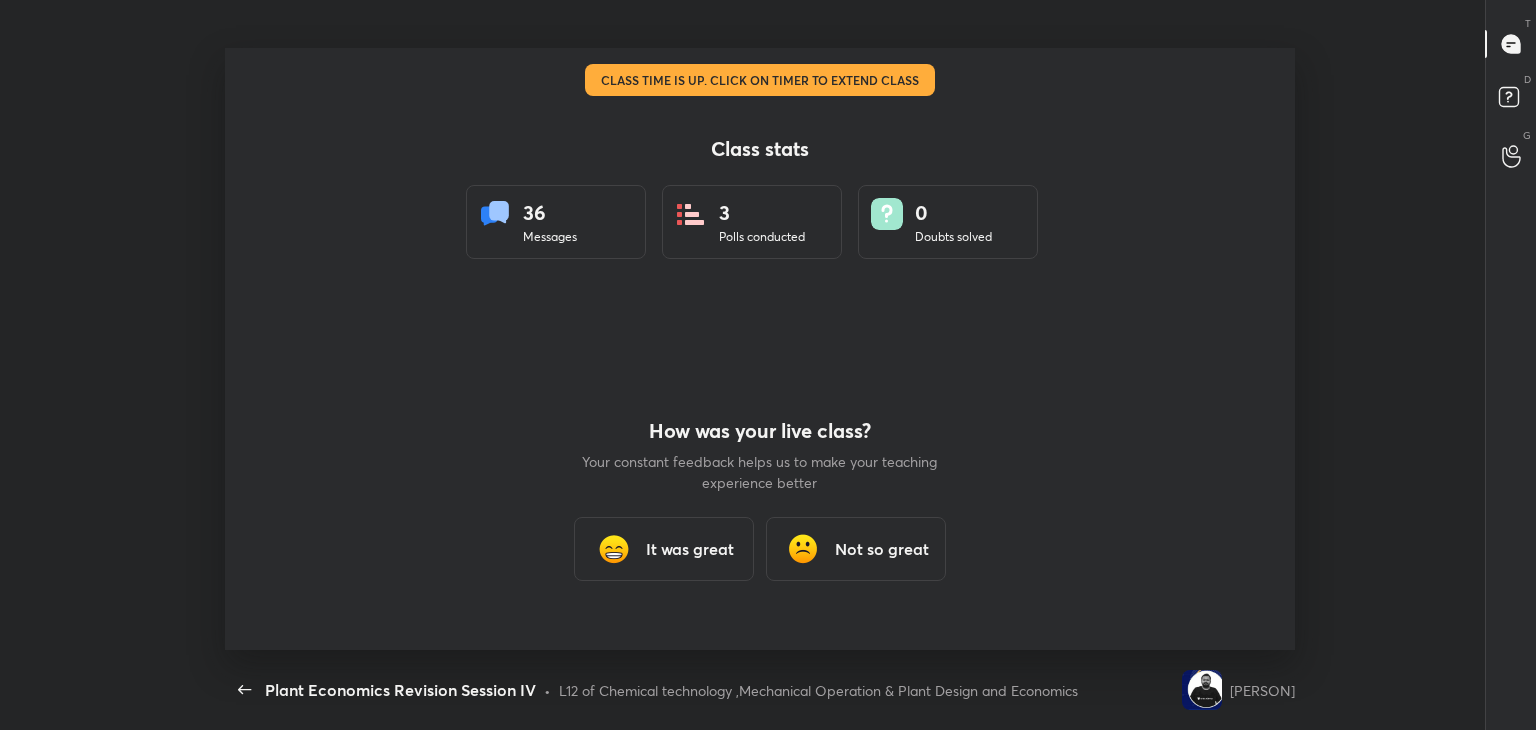scroll, scrollTop: 99397, scrollLeft: 98789, axis: both 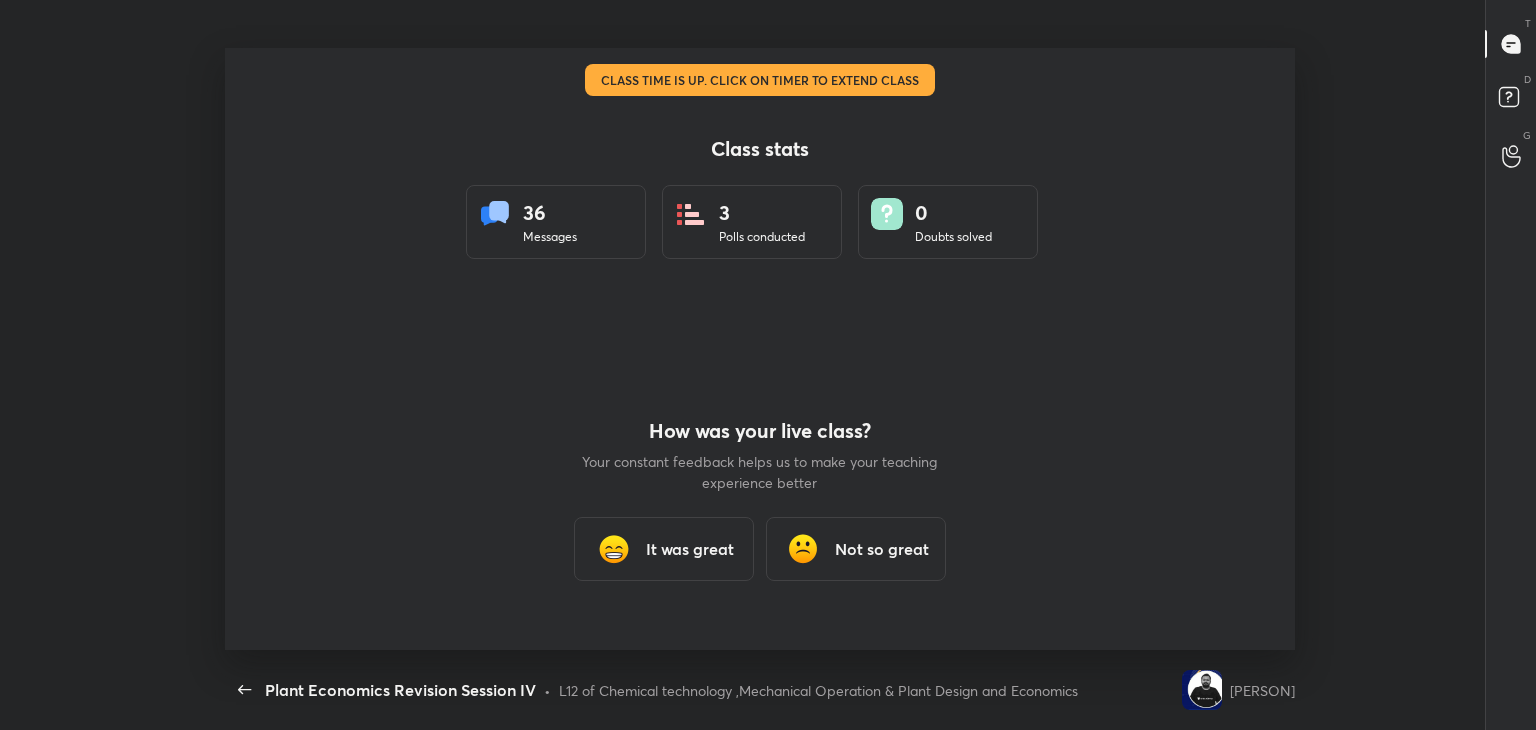 click on "It was great" at bounding box center (664, 549) 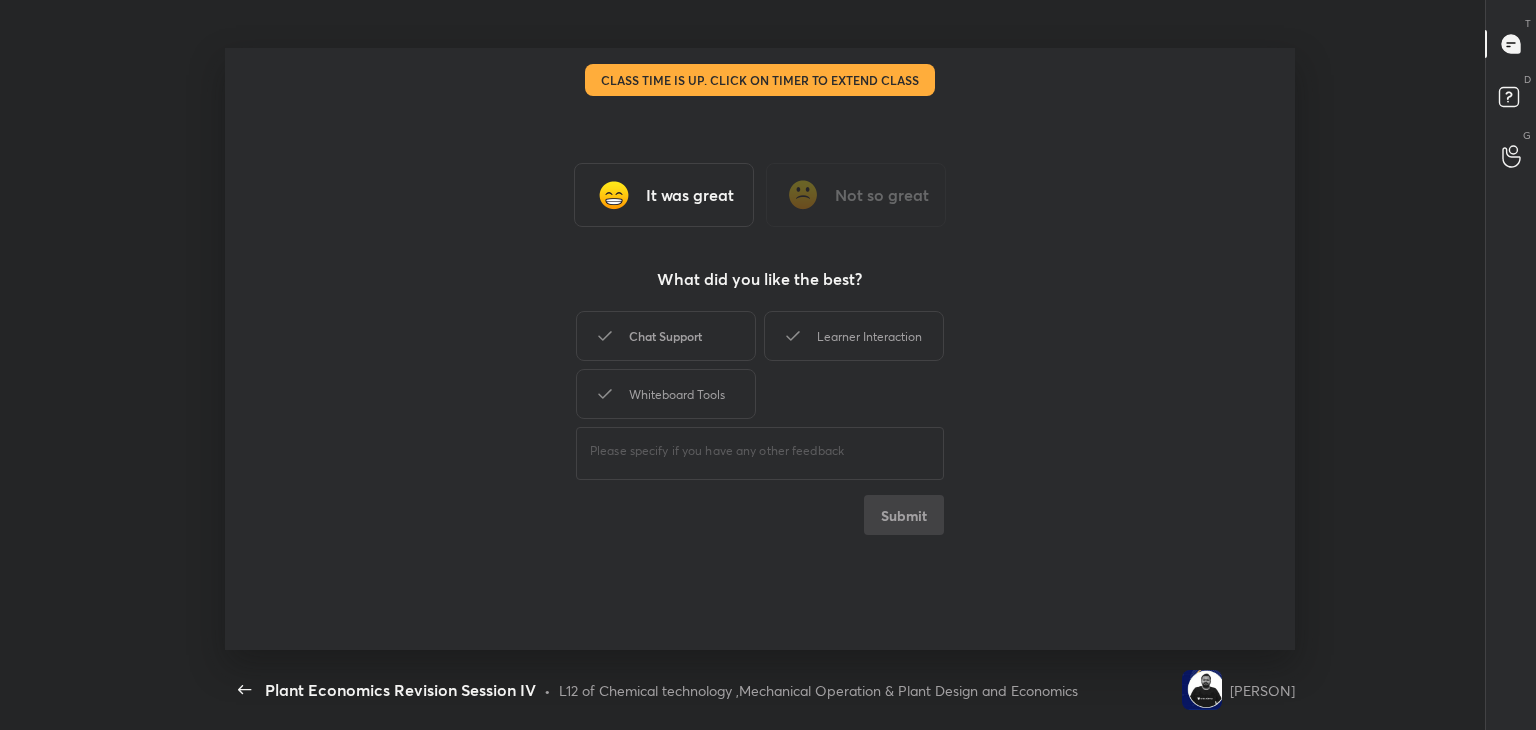 click on "Chat Support" at bounding box center [666, 336] 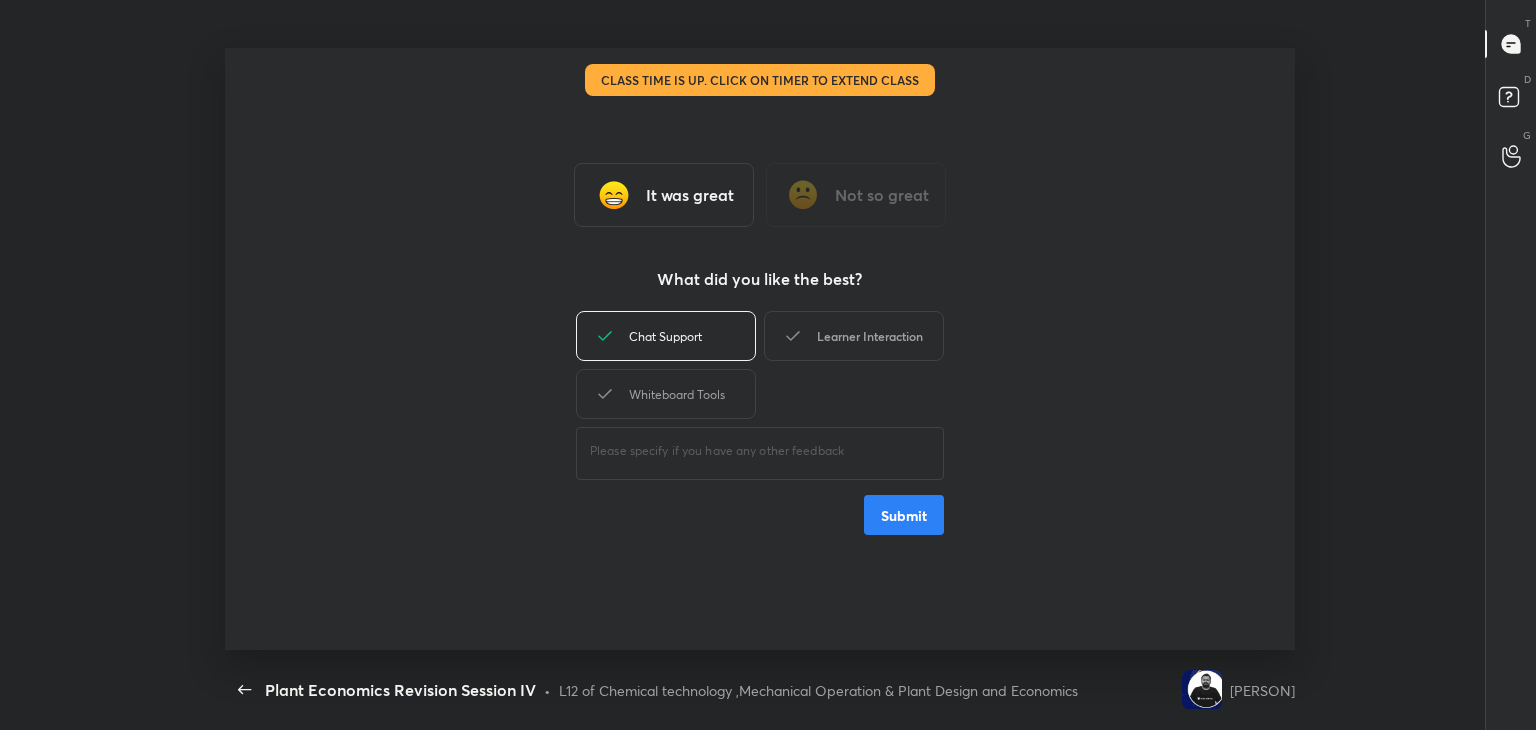 click on "Learner Interaction" at bounding box center [854, 336] 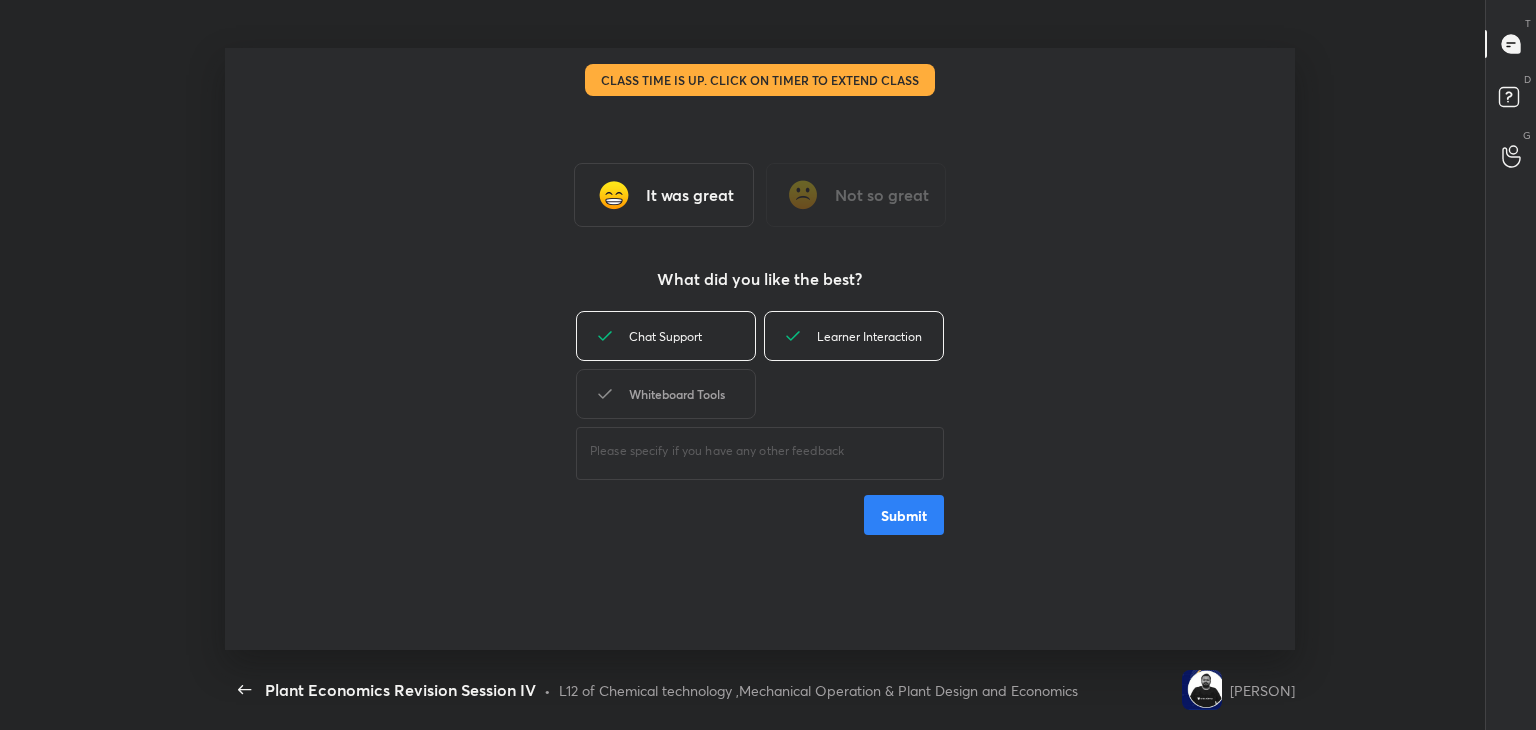 click on "Whiteboard Tools" at bounding box center [666, 394] 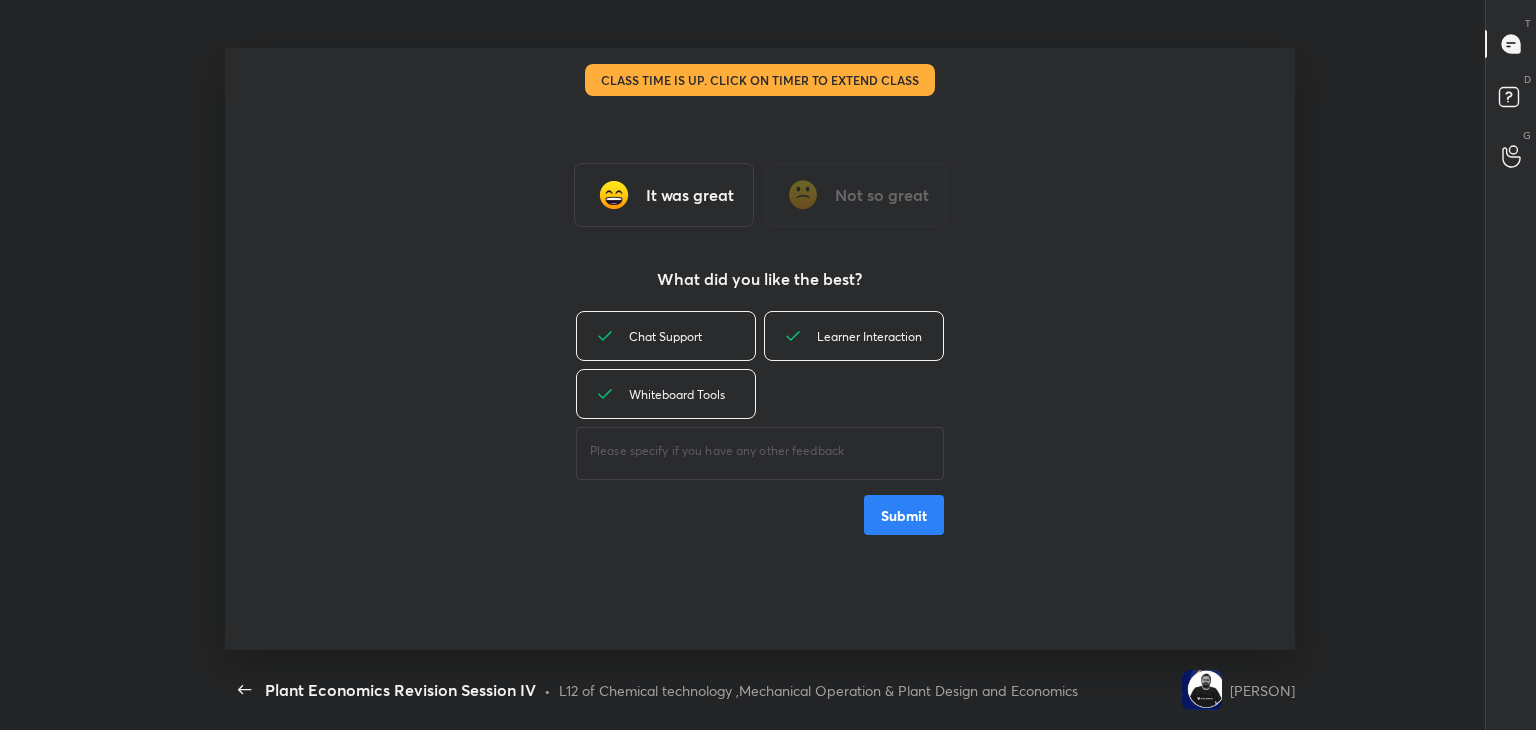 click on "Submit" at bounding box center [904, 515] 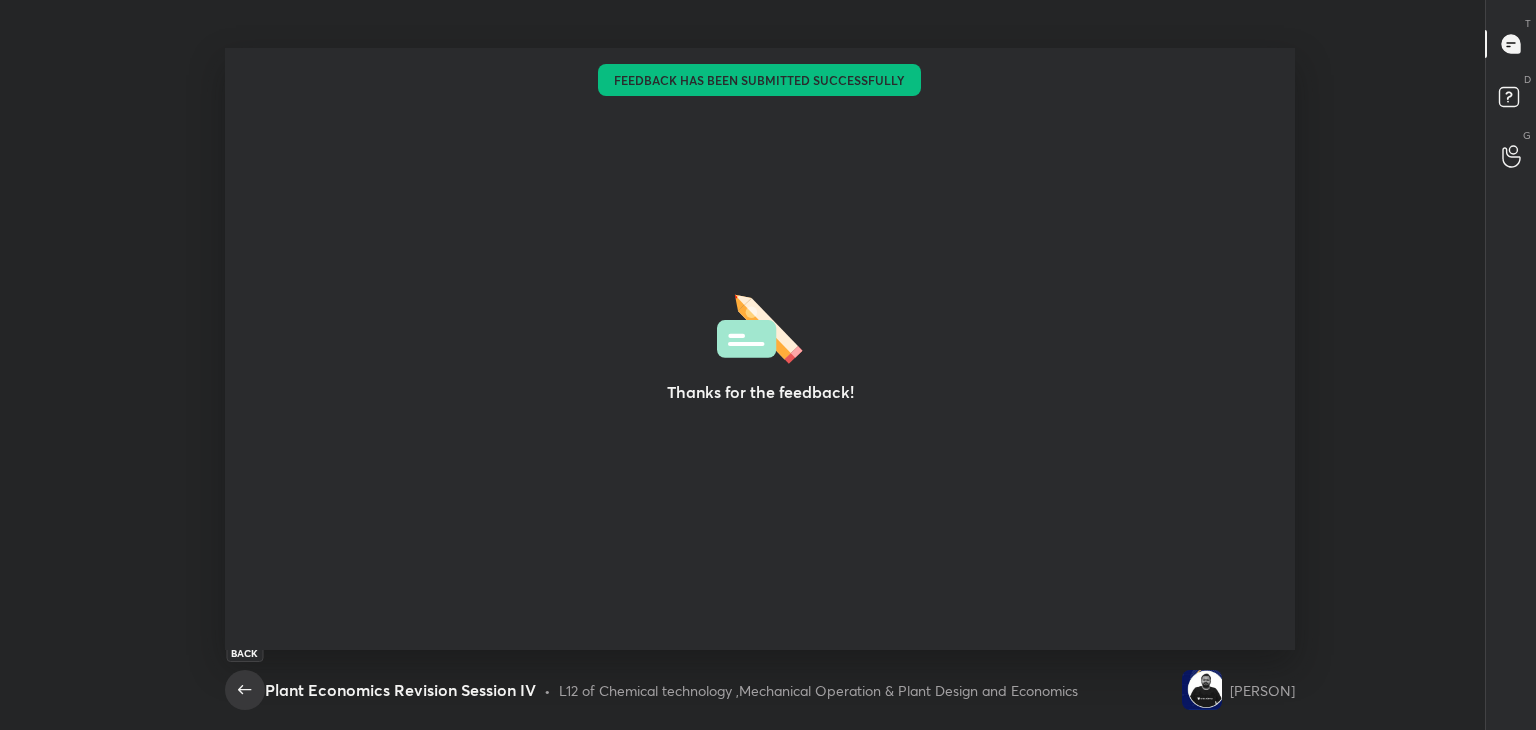 click 